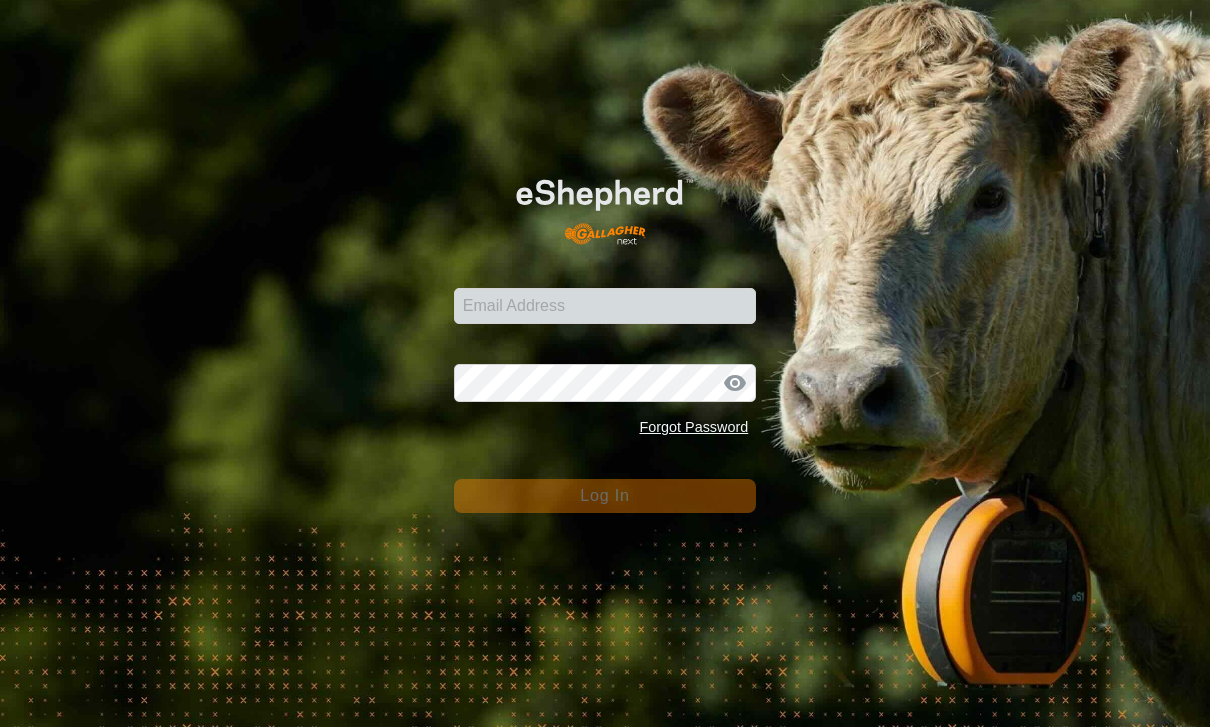 scroll, scrollTop: 0, scrollLeft: 0, axis: both 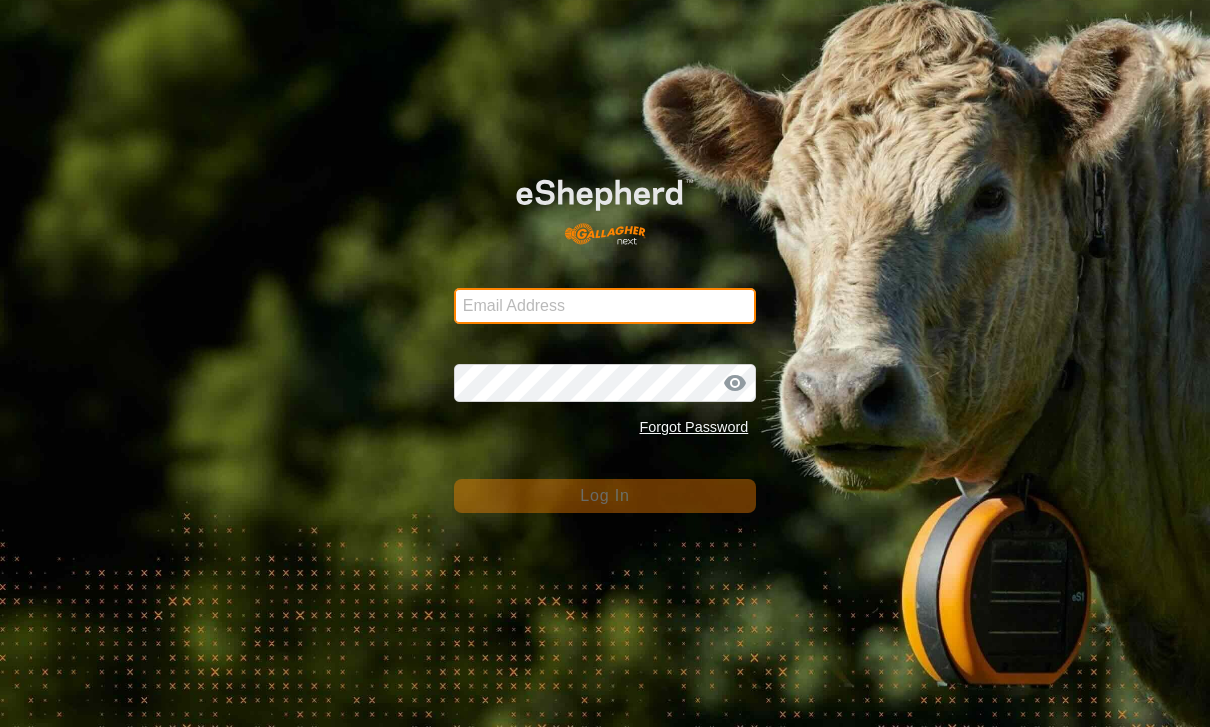 click on "Email Address" at bounding box center (605, 306) 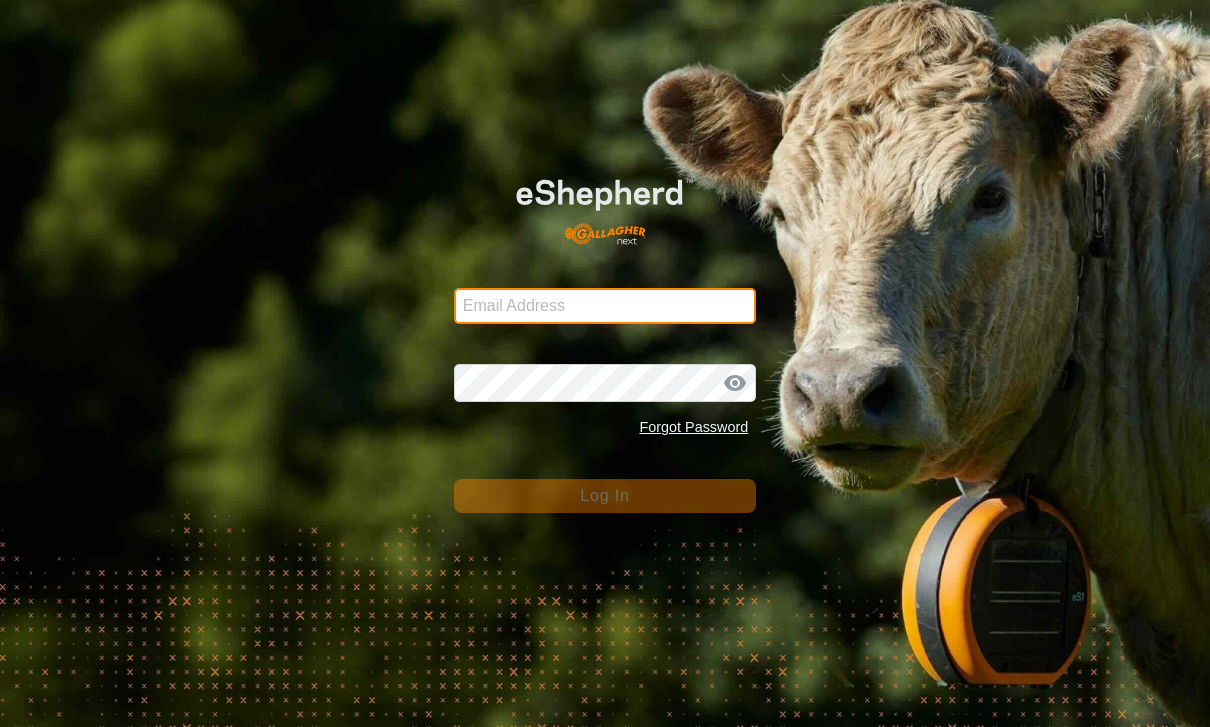 type on "[EMAIL]" 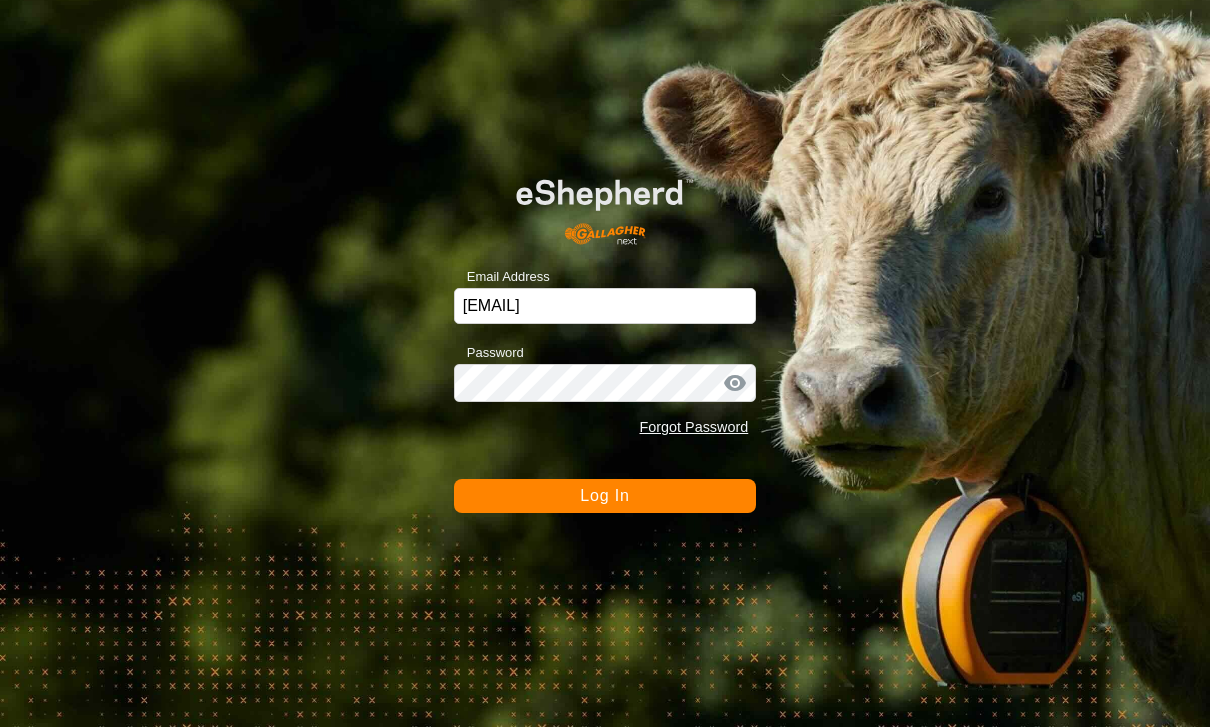 click on "Log In" 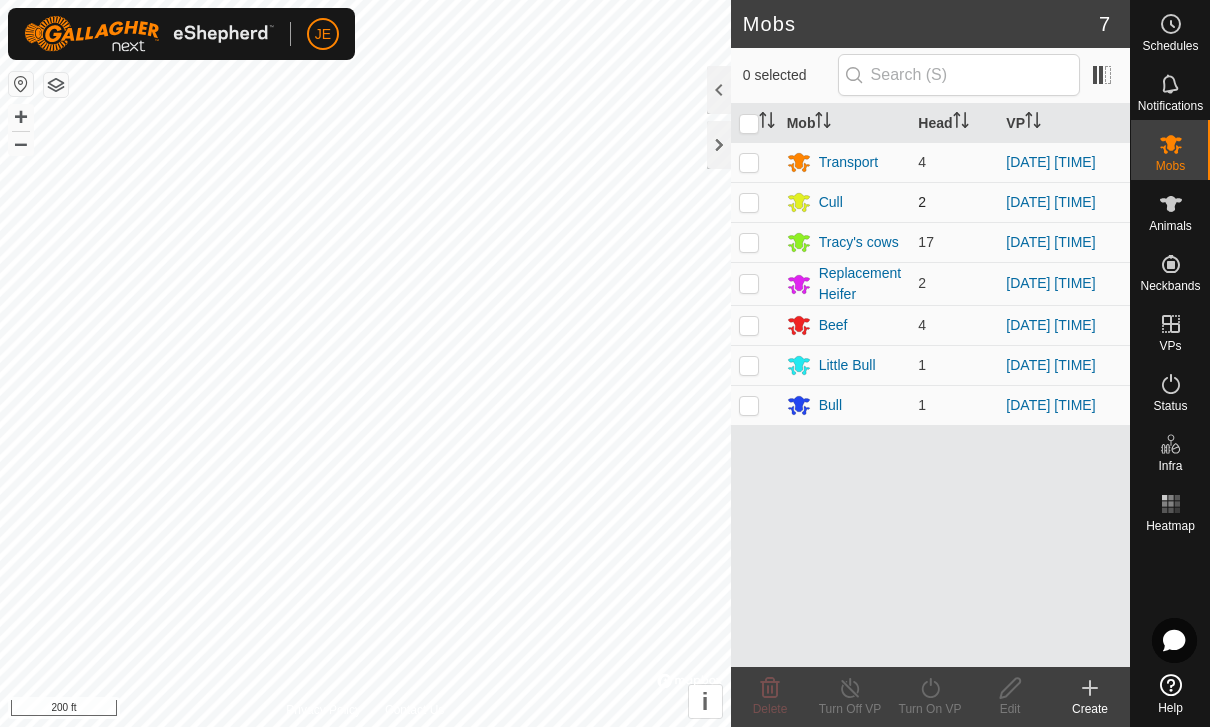click at bounding box center [749, 202] 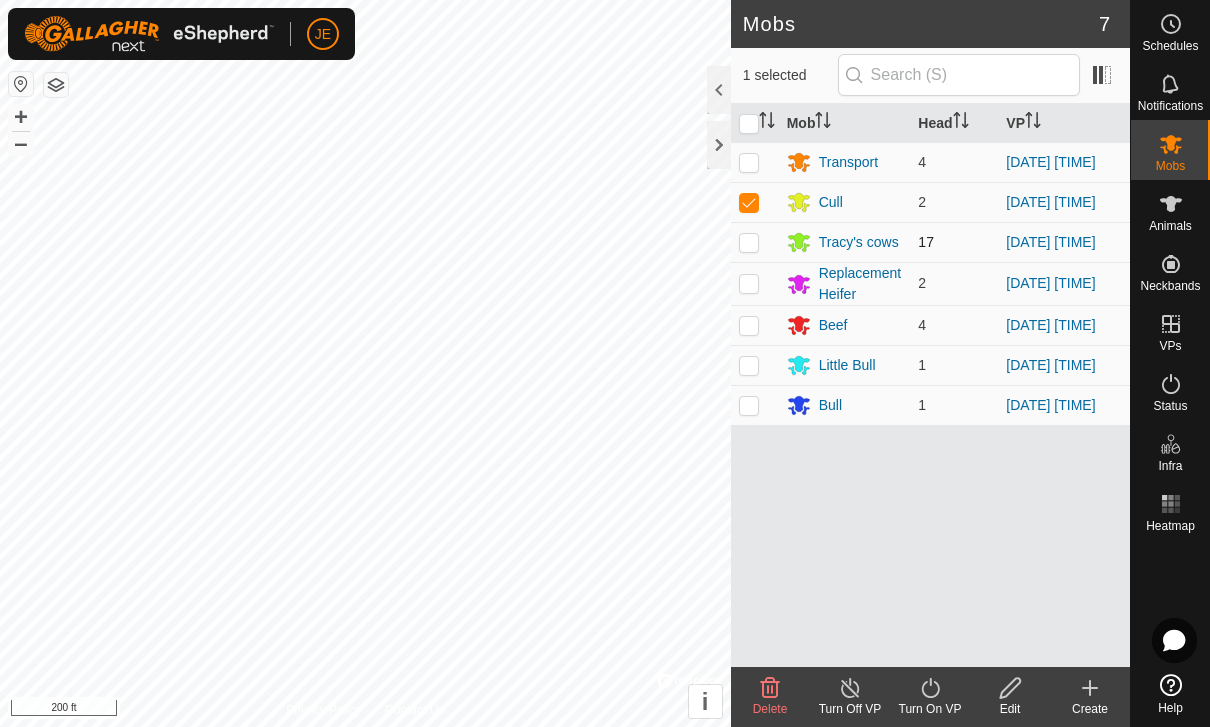 click at bounding box center (749, 242) 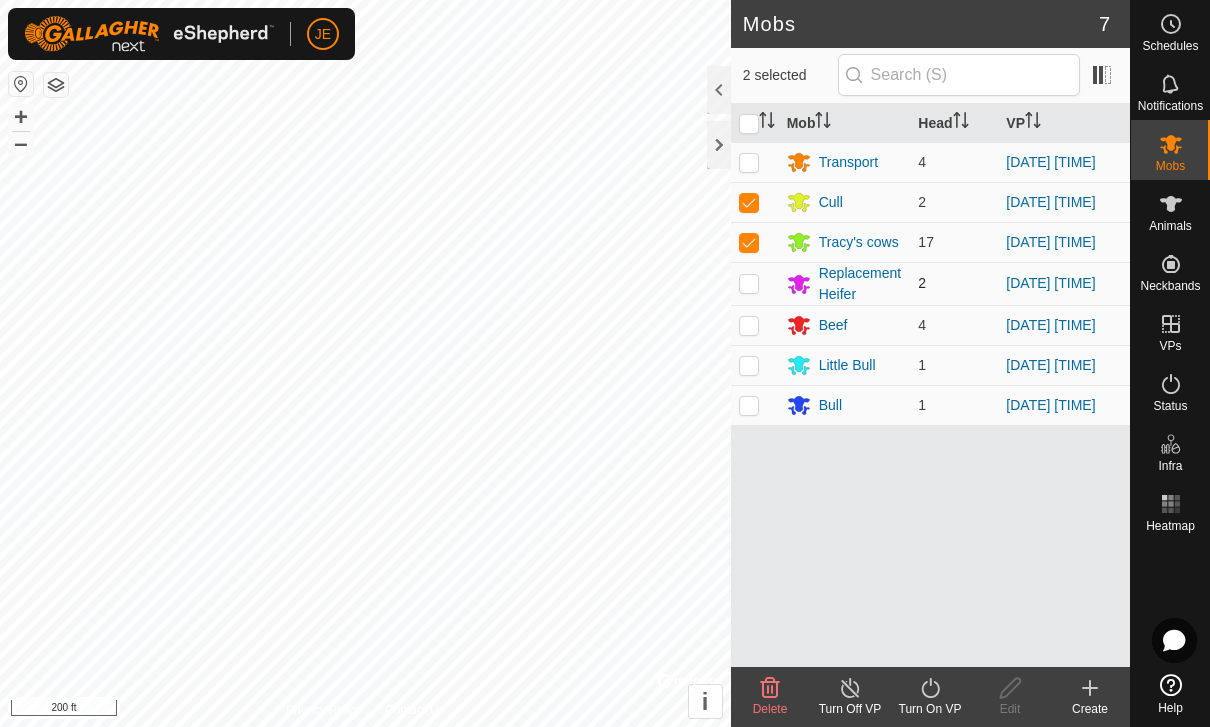 click at bounding box center [755, 283] 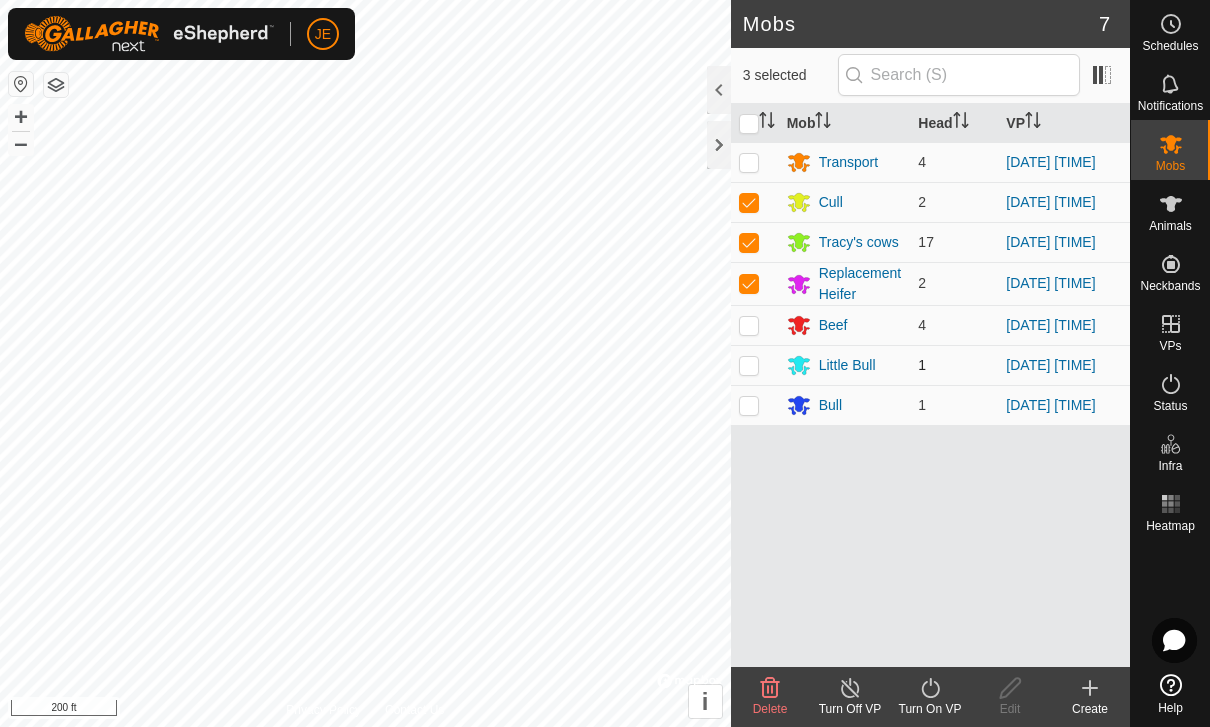 click at bounding box center [755, 365] 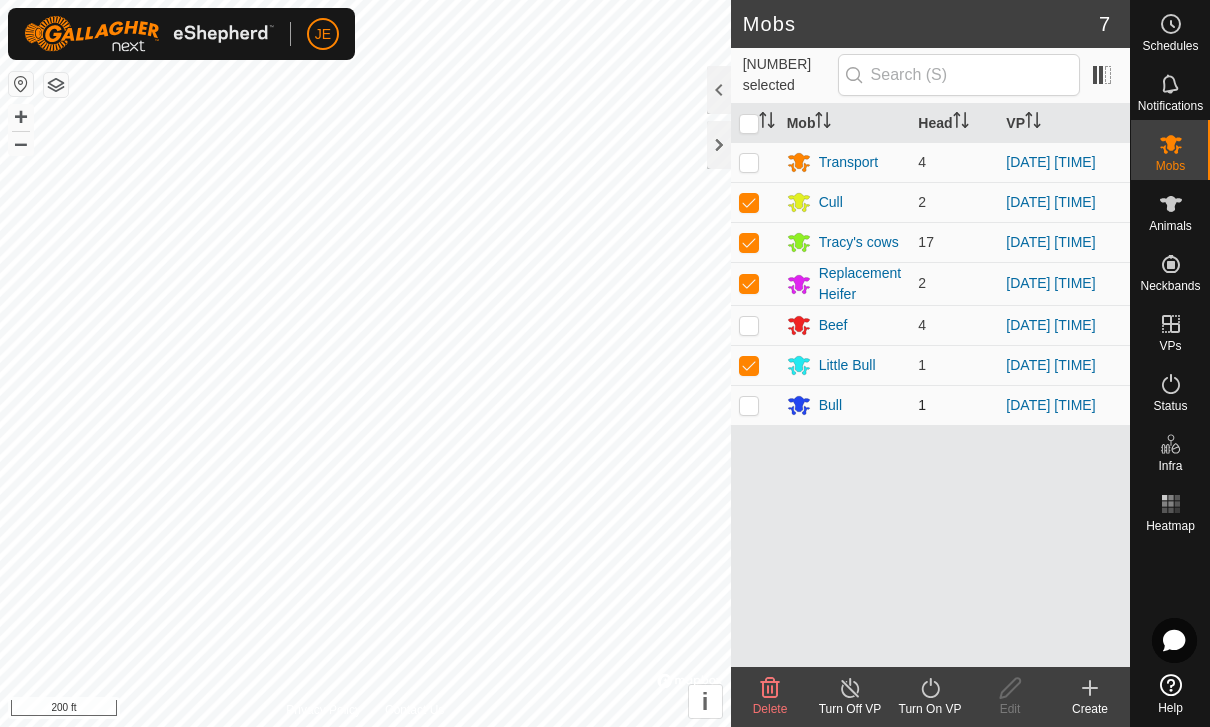 click at bounding box center (749, 405) 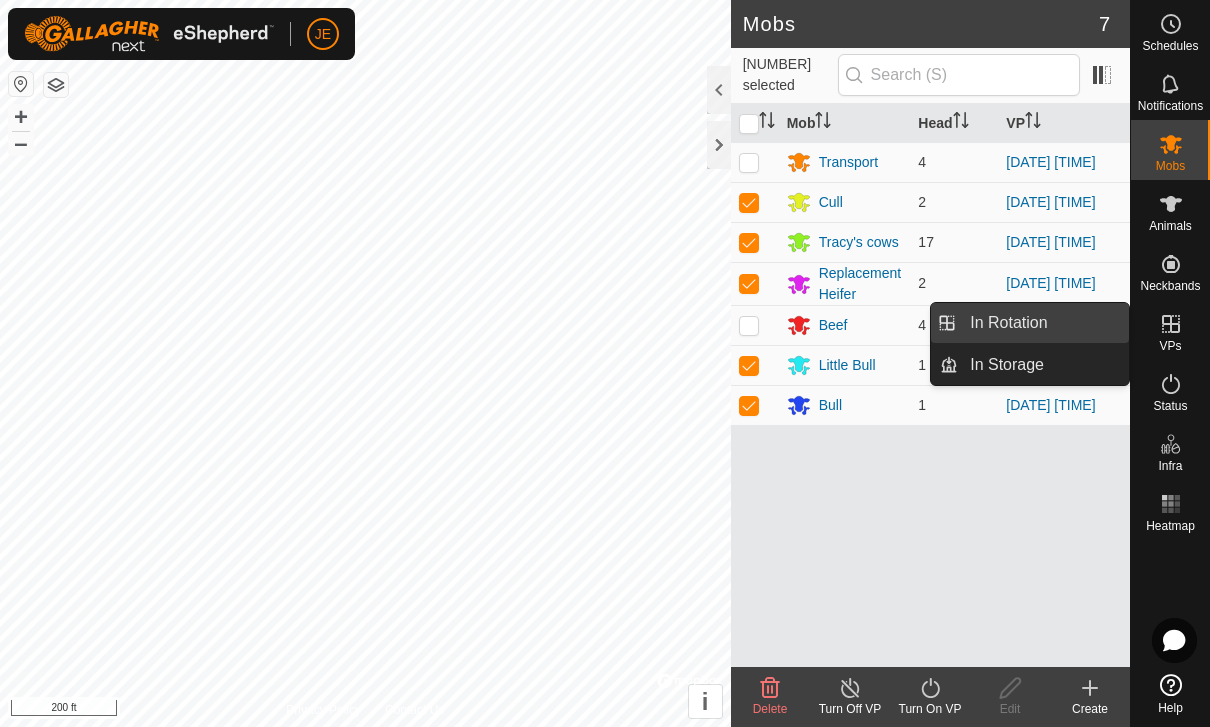 click on "In Rotation" at bounding box center [1043, 323] 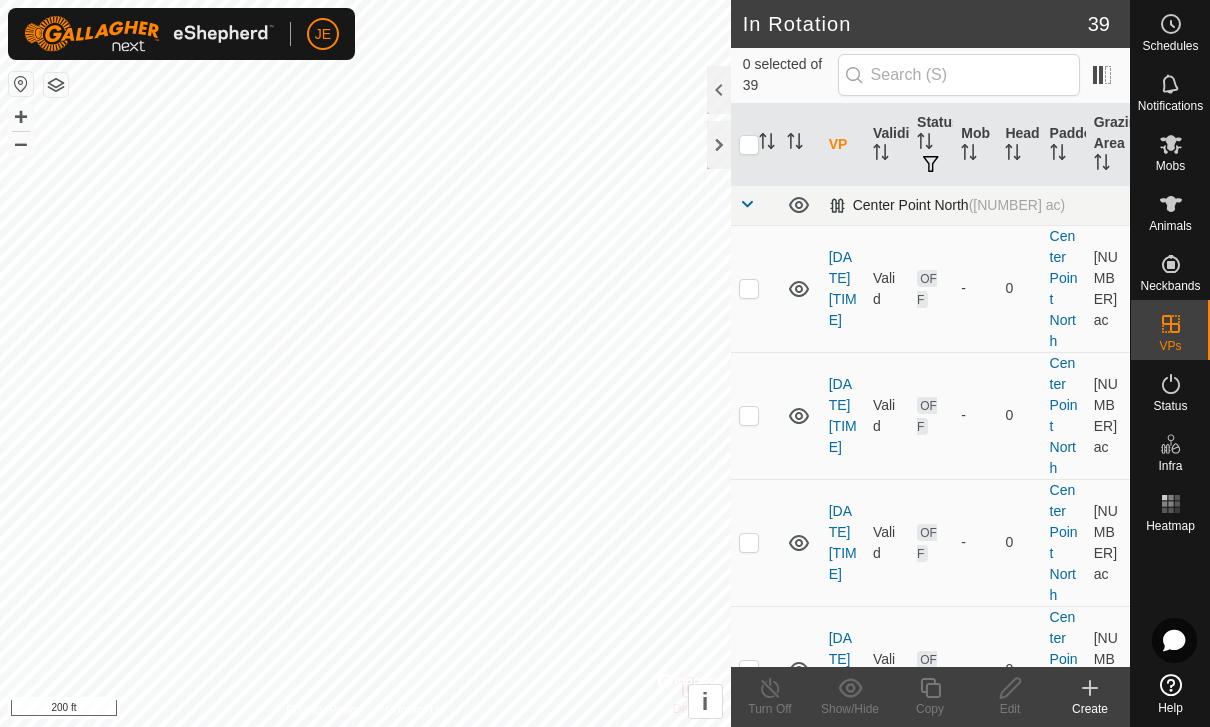 click at bounding box center [747, 204] 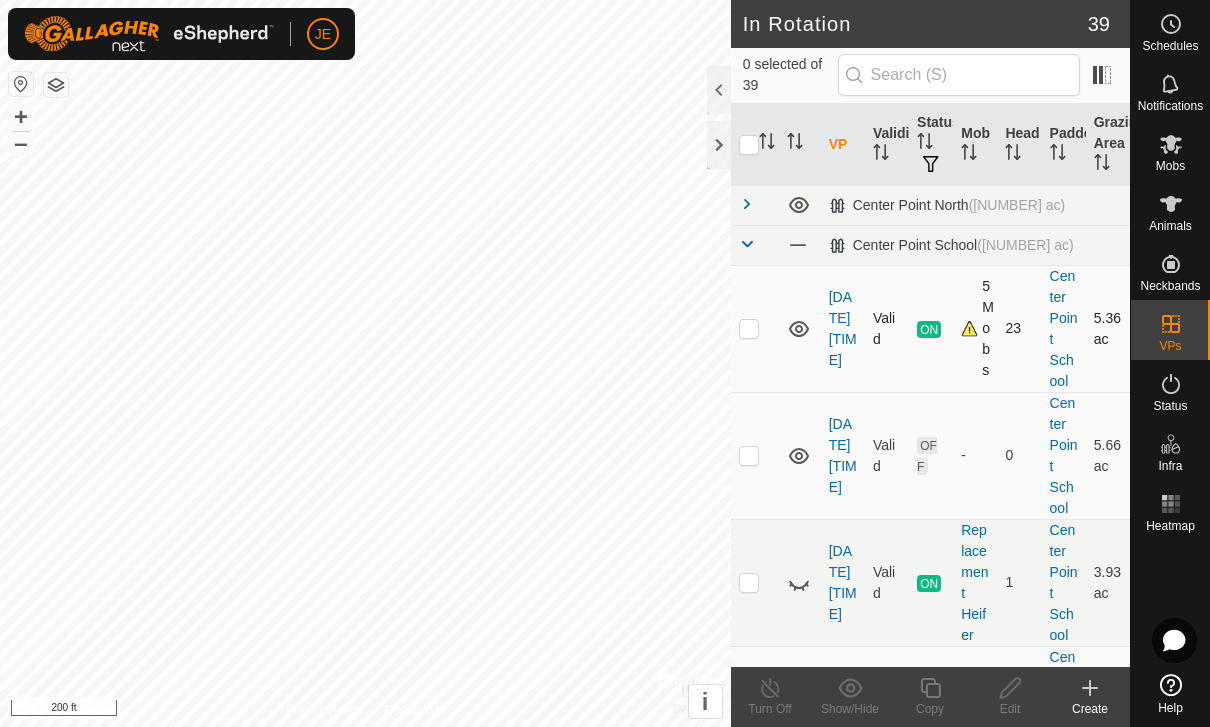 click at bounding box center [749, 328] 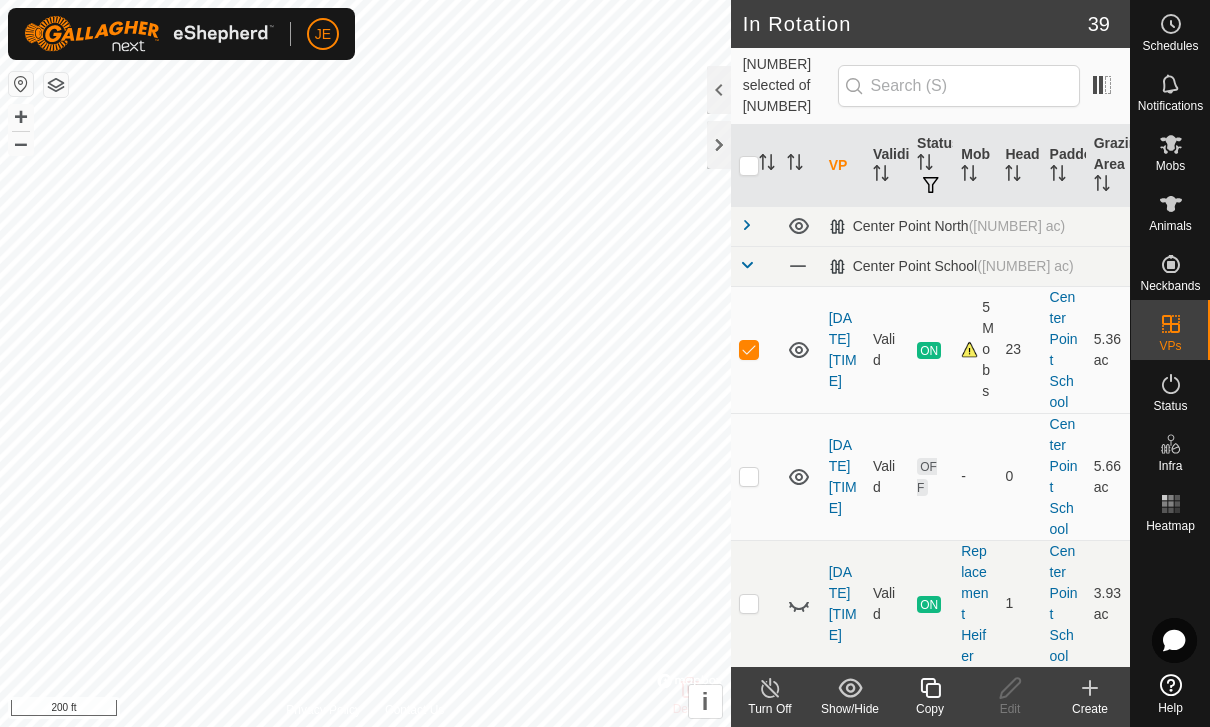click 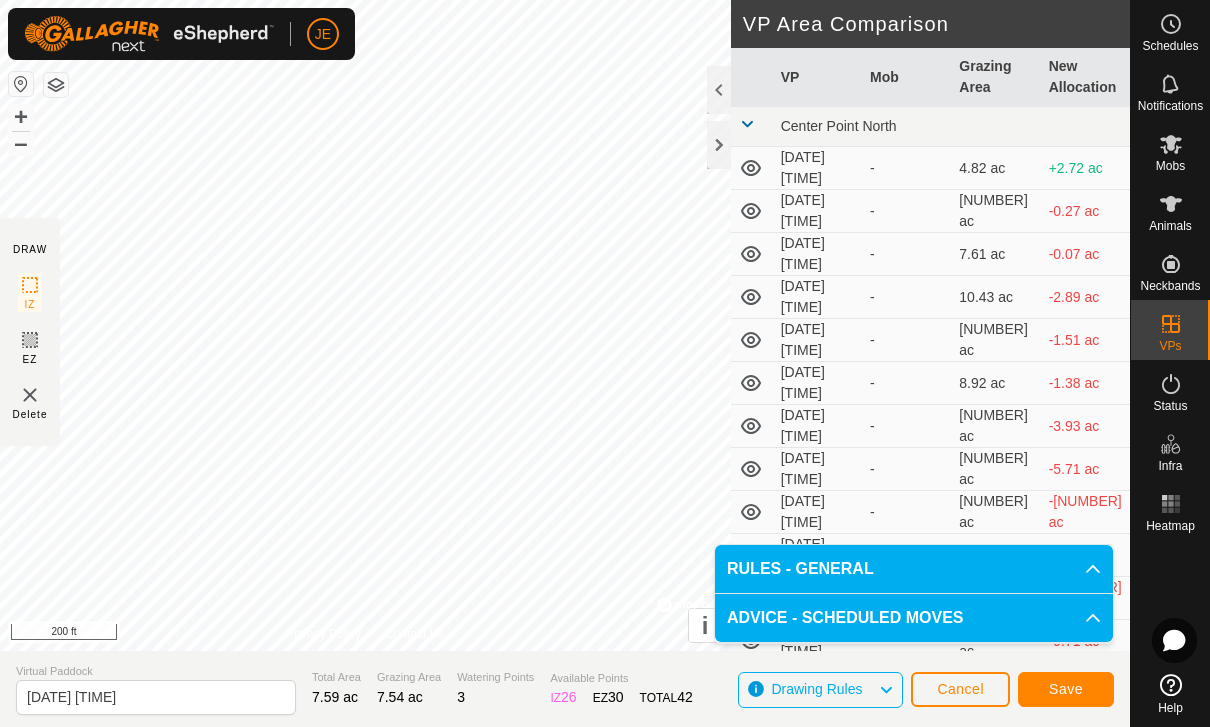 click on "Save" 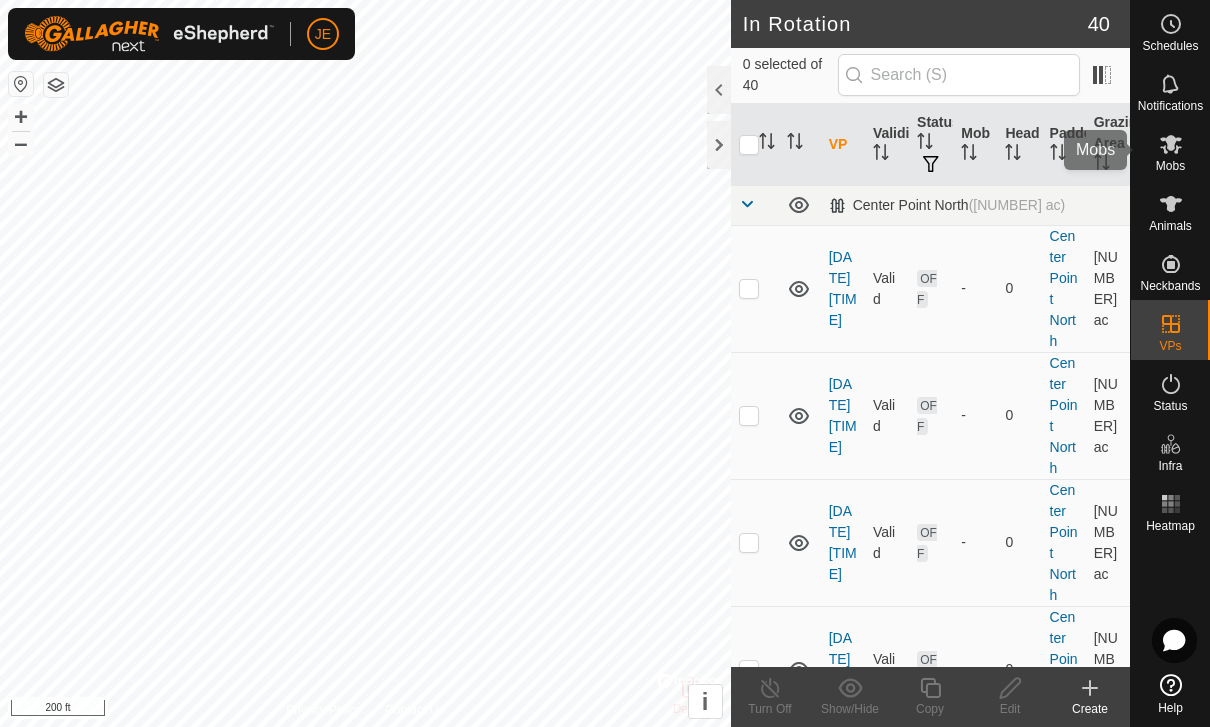 click 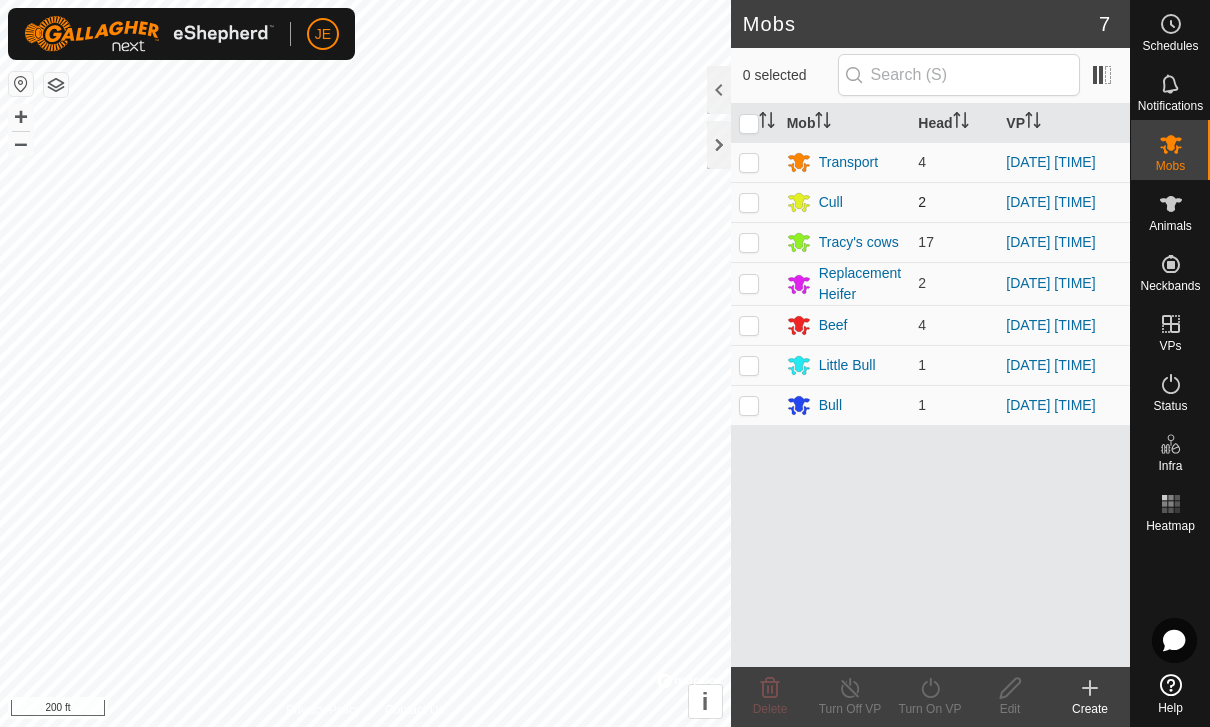 click at bounding box center [749, 202] 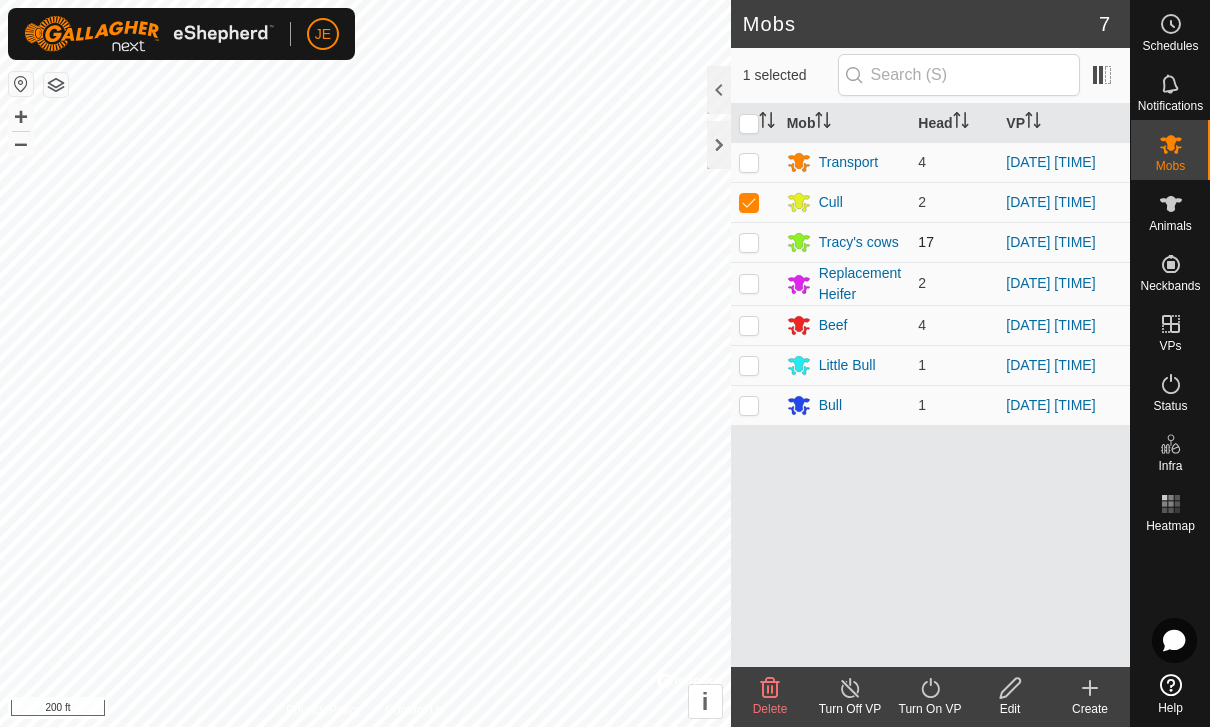 click at bounding box center [755, 242] 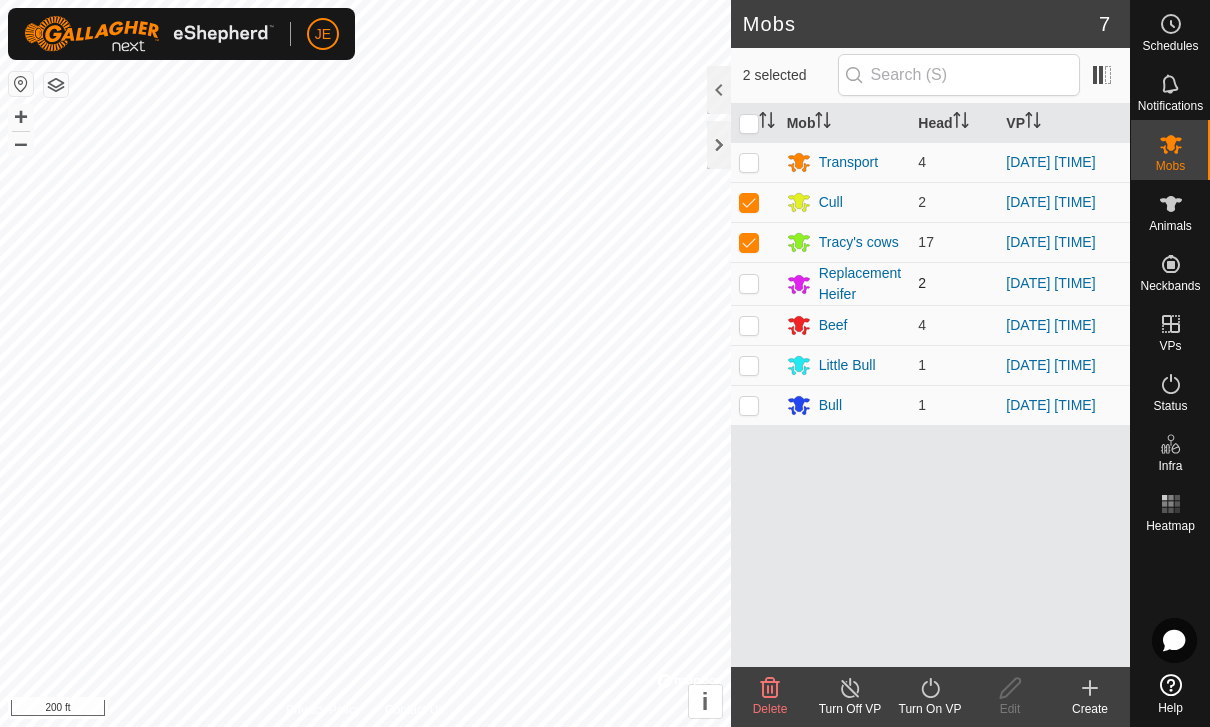 click at bounding box center (755, 283) 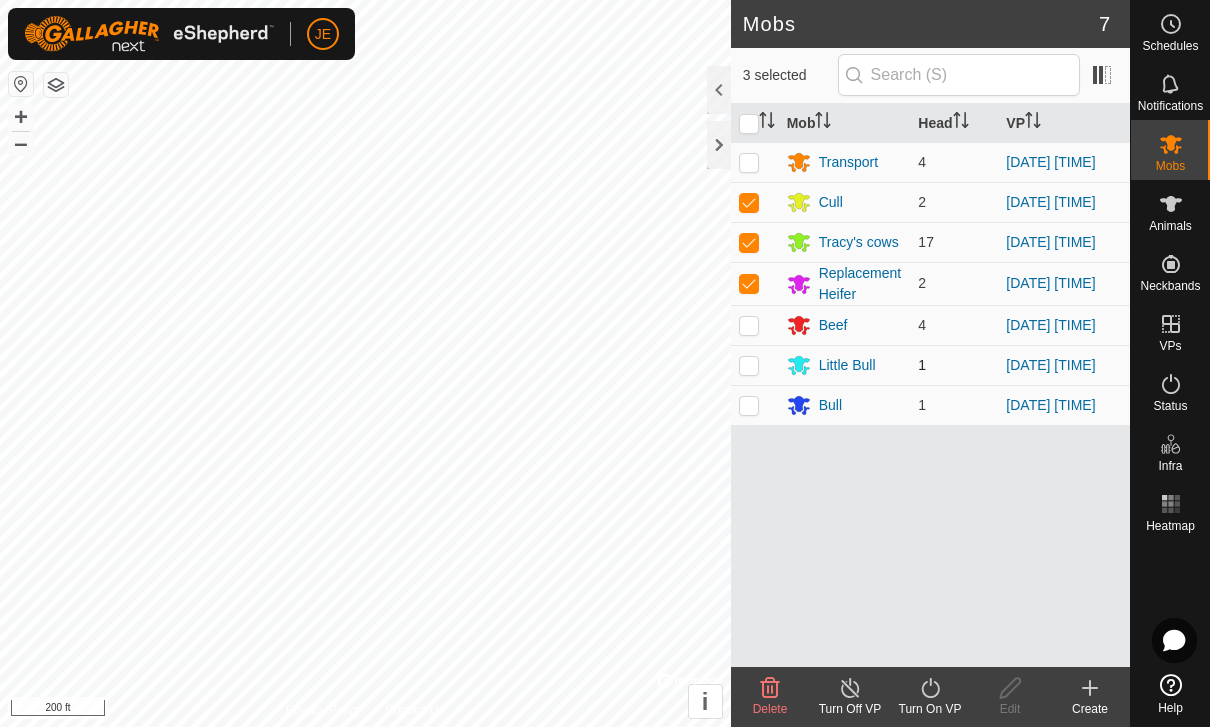 click at bounding box center [749, 365] 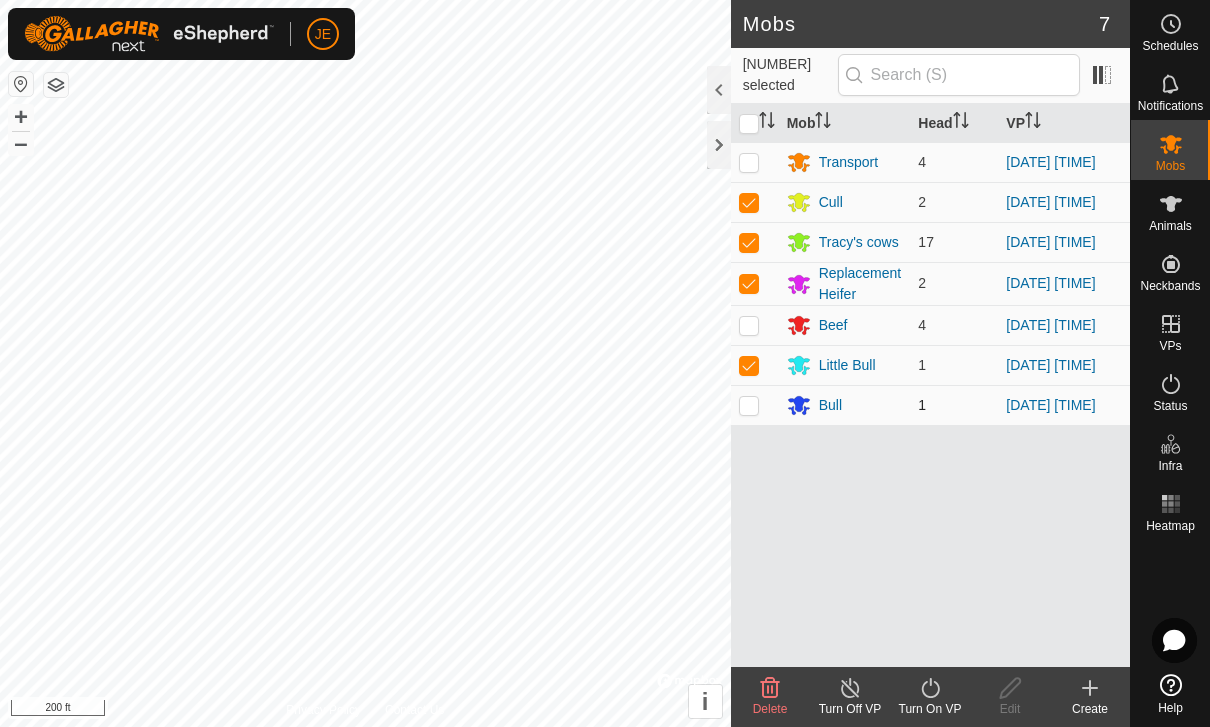 click at bounding box center (749, 405) 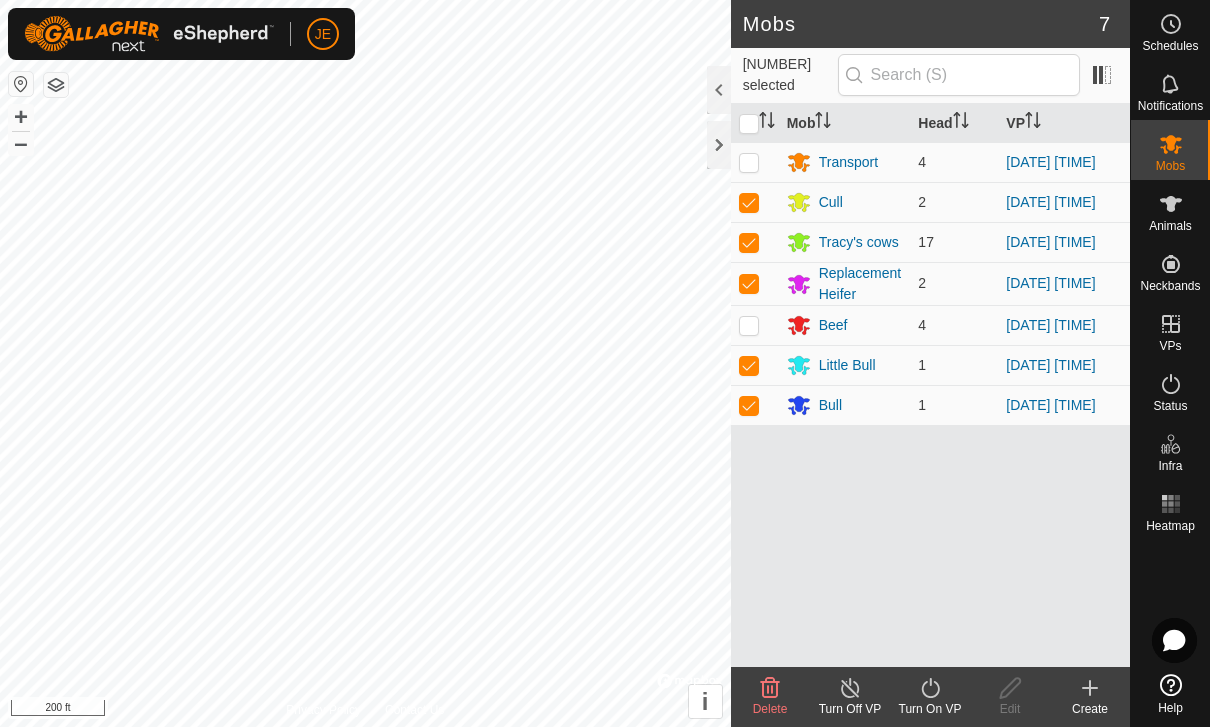 click 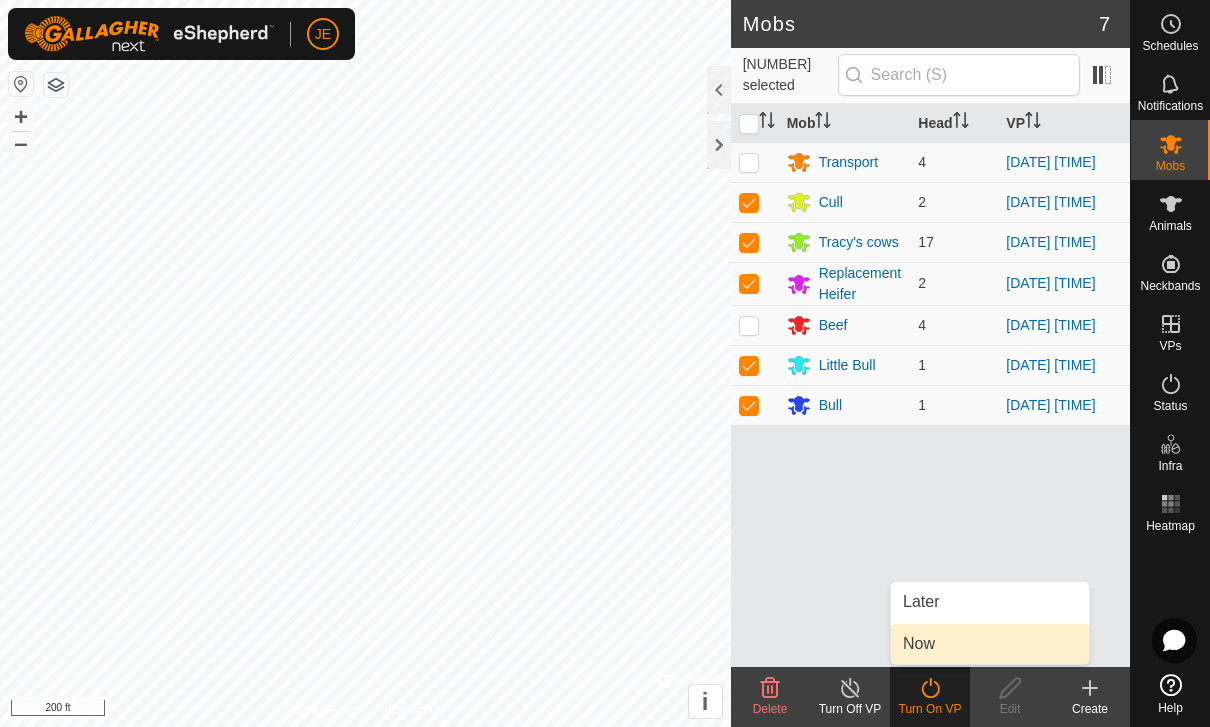 click on "Now" at bounding box center (990, 644) 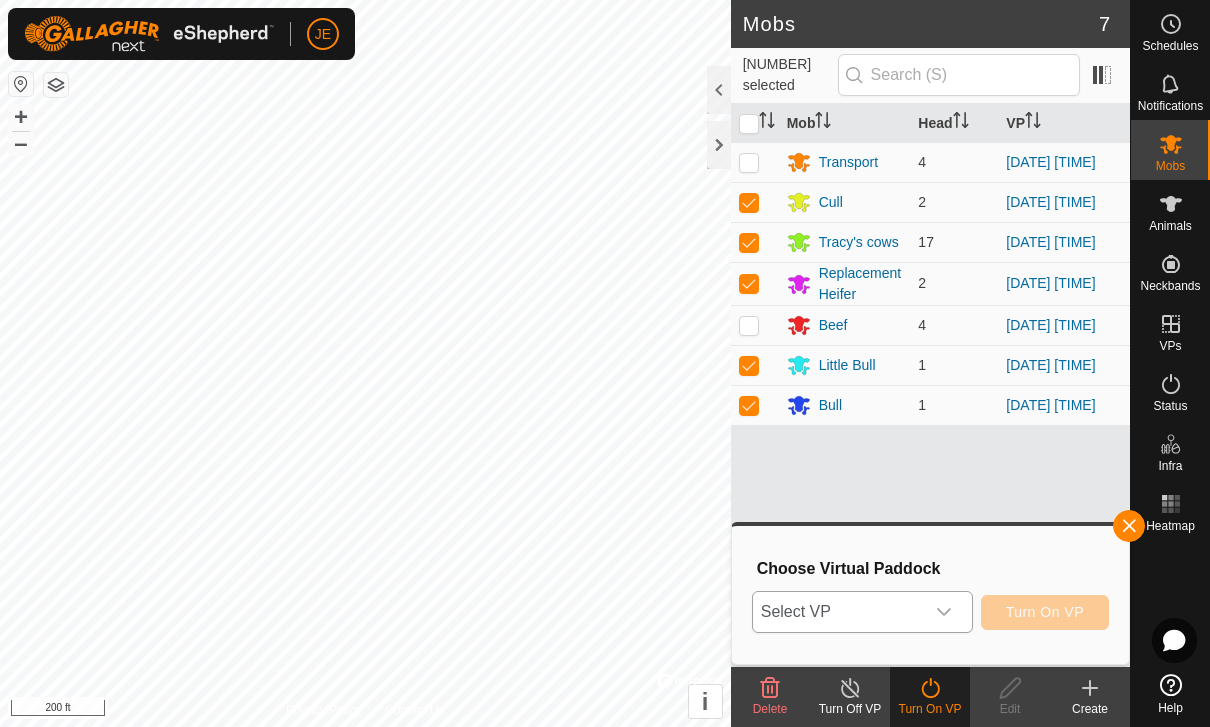 click 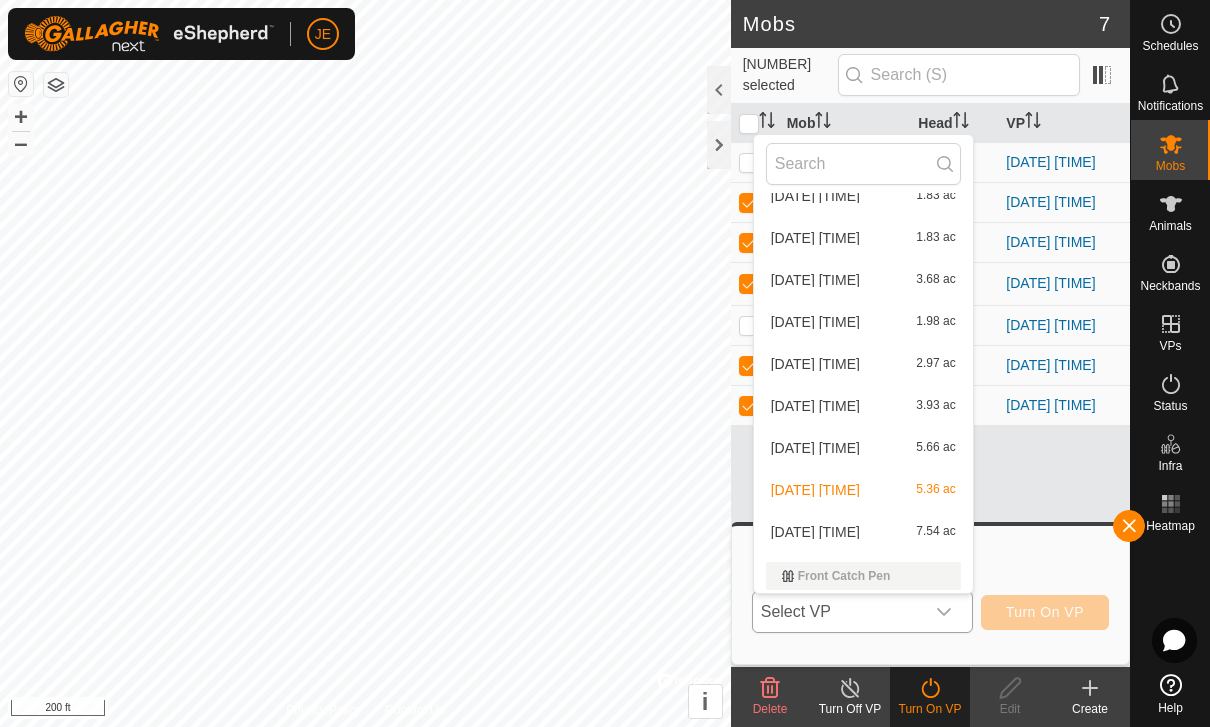 scroll, scrollTop: 868, scrollLeft: 0, axis: vertical 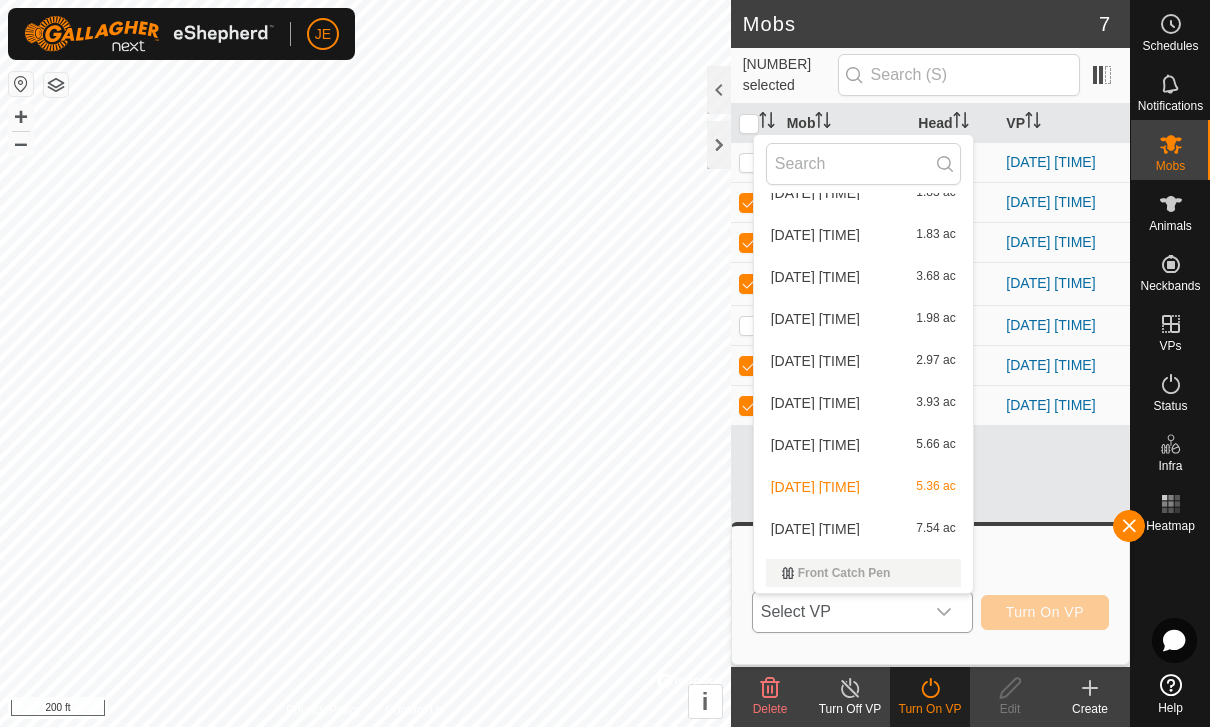 click on "[DATE] [TIME]" at bounding box center (815, 529) 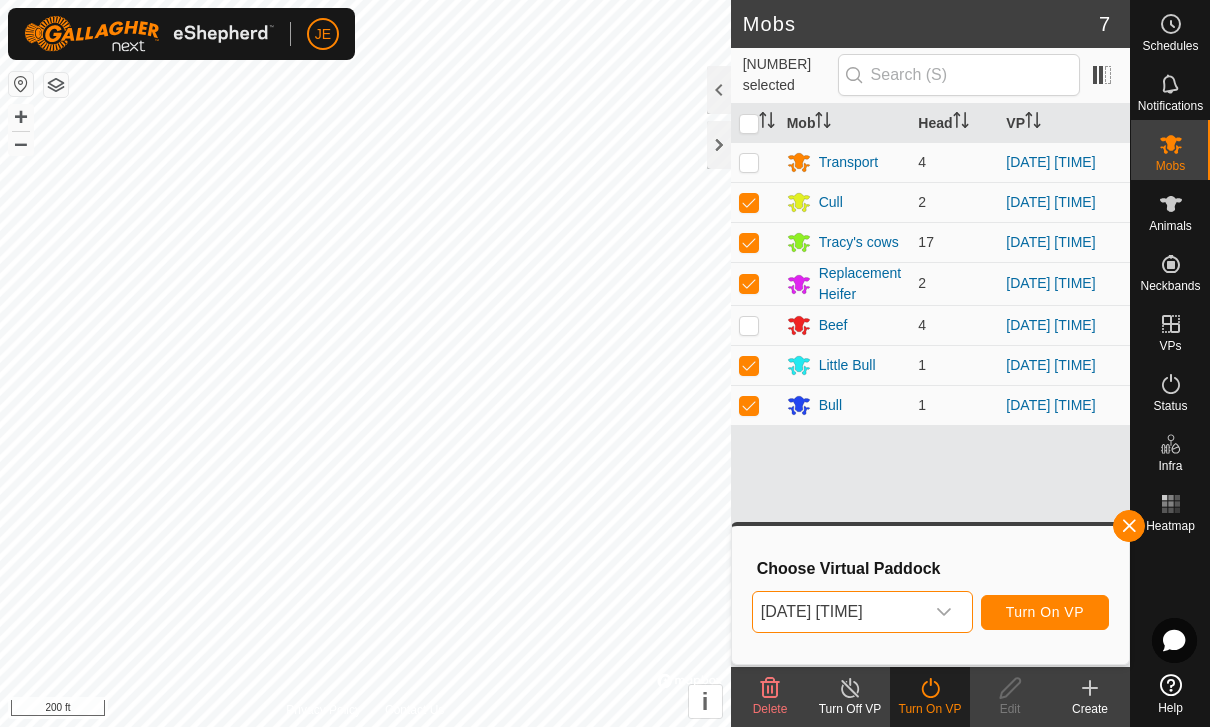 click on "Turn On VP" at bounding box center [1045, 612] 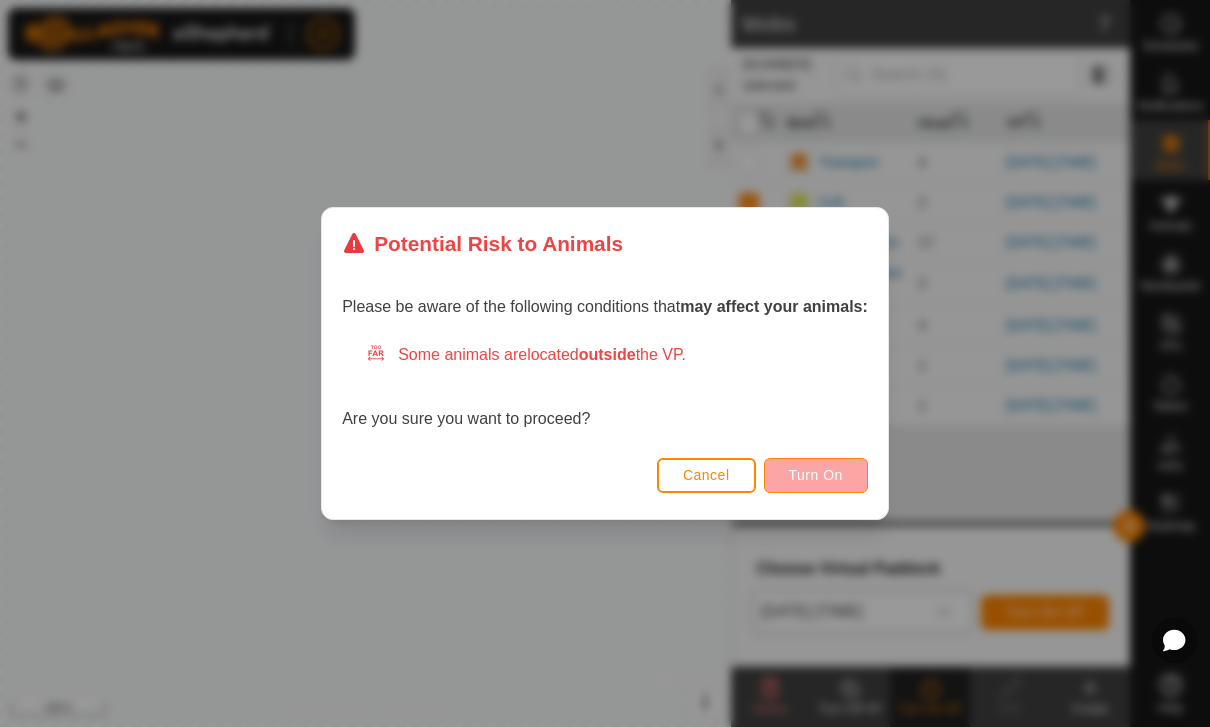 click on "Turn On" at bounding box center [816, 475] 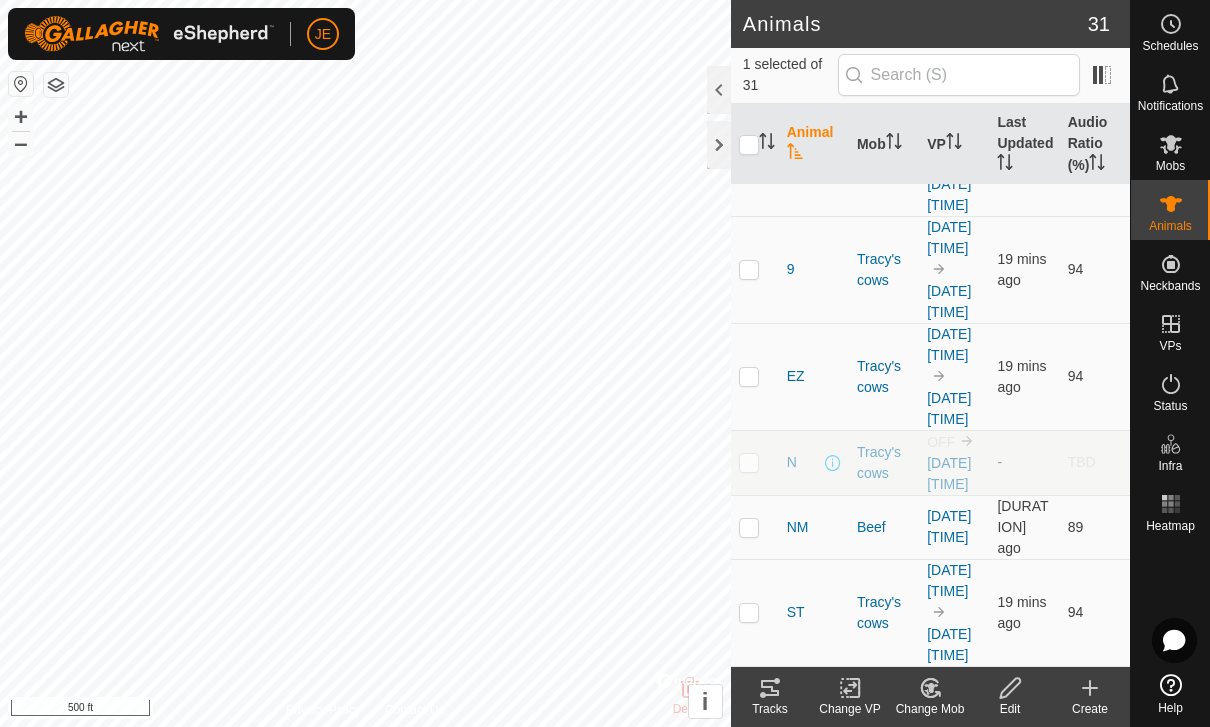 scroll, scrollTop: 2312, scrollLeft: 0, axis: vertical 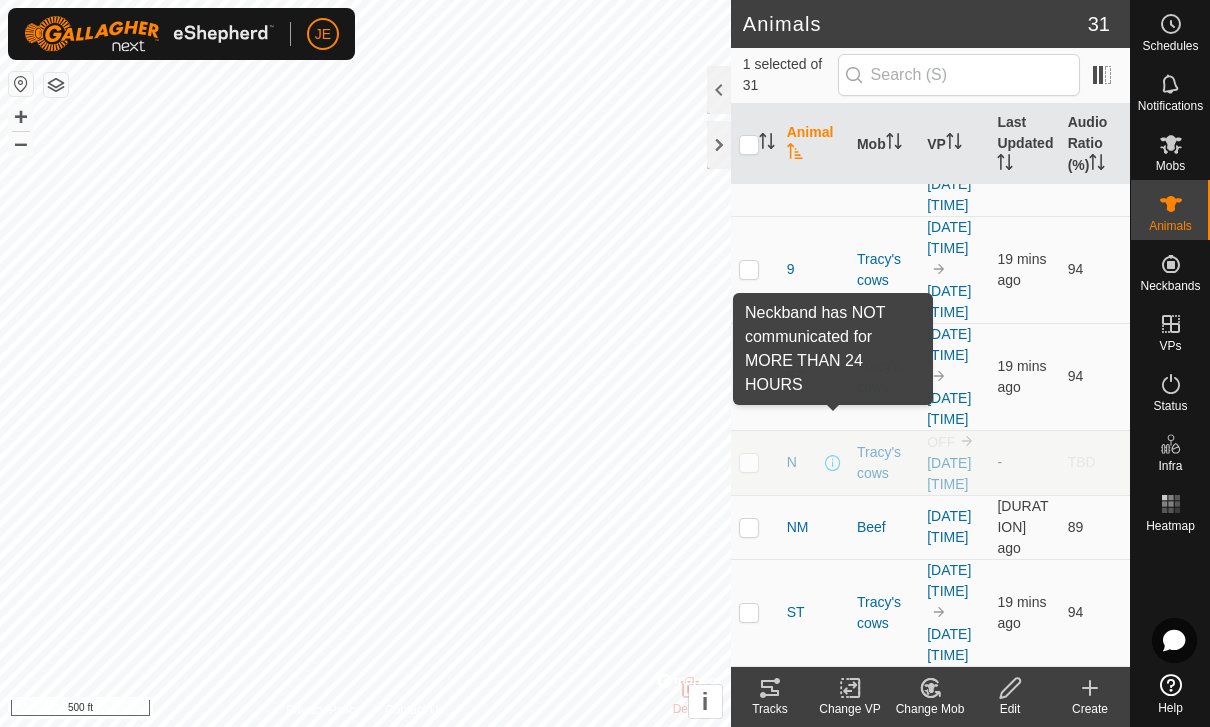 click at bounding box center (833, -308) 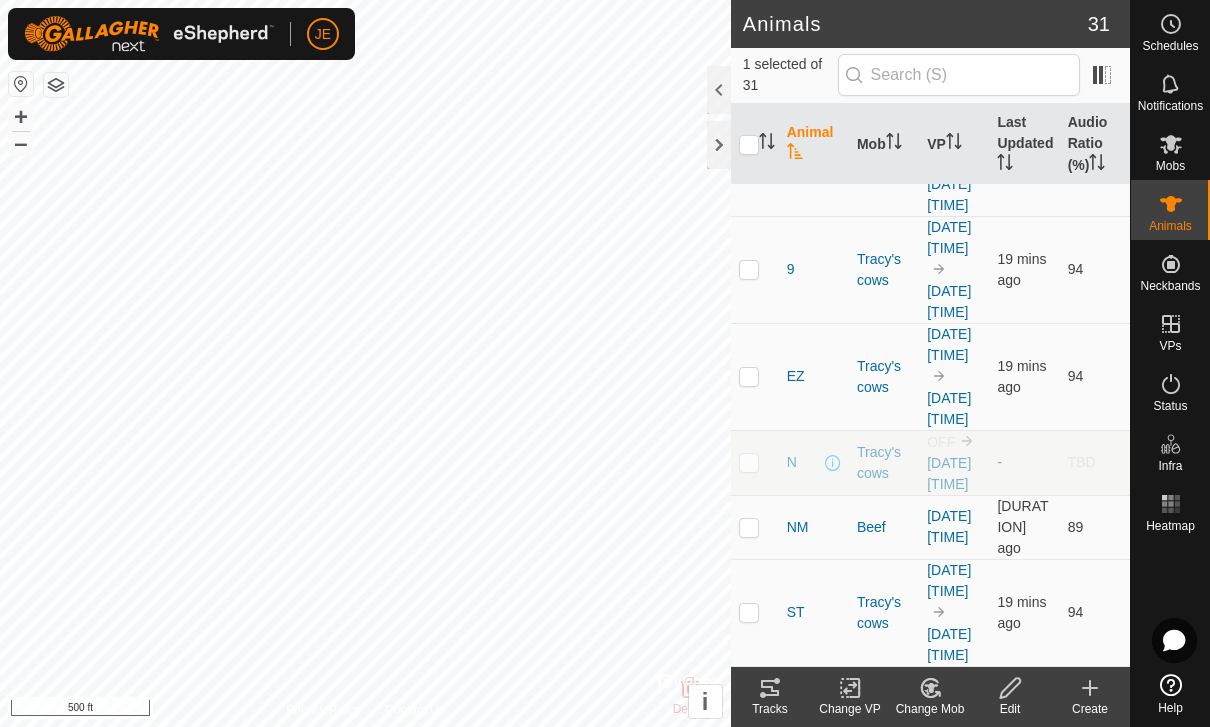 click at bounding box center (833, -308) 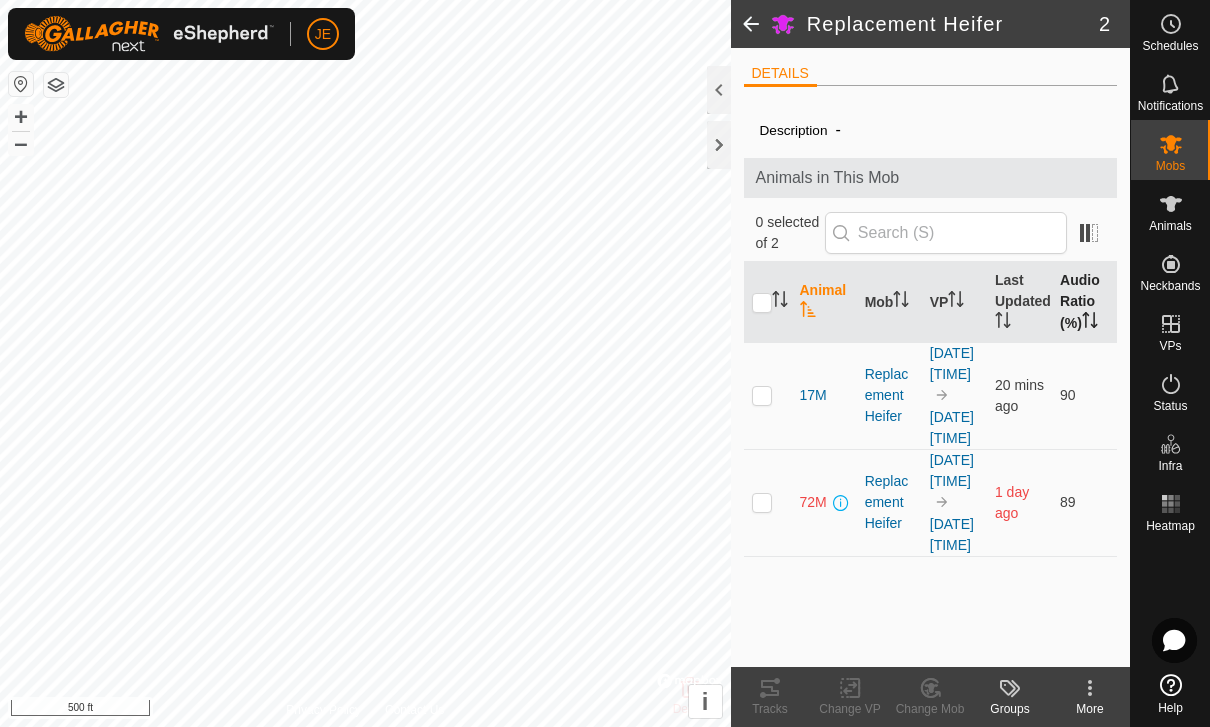 click 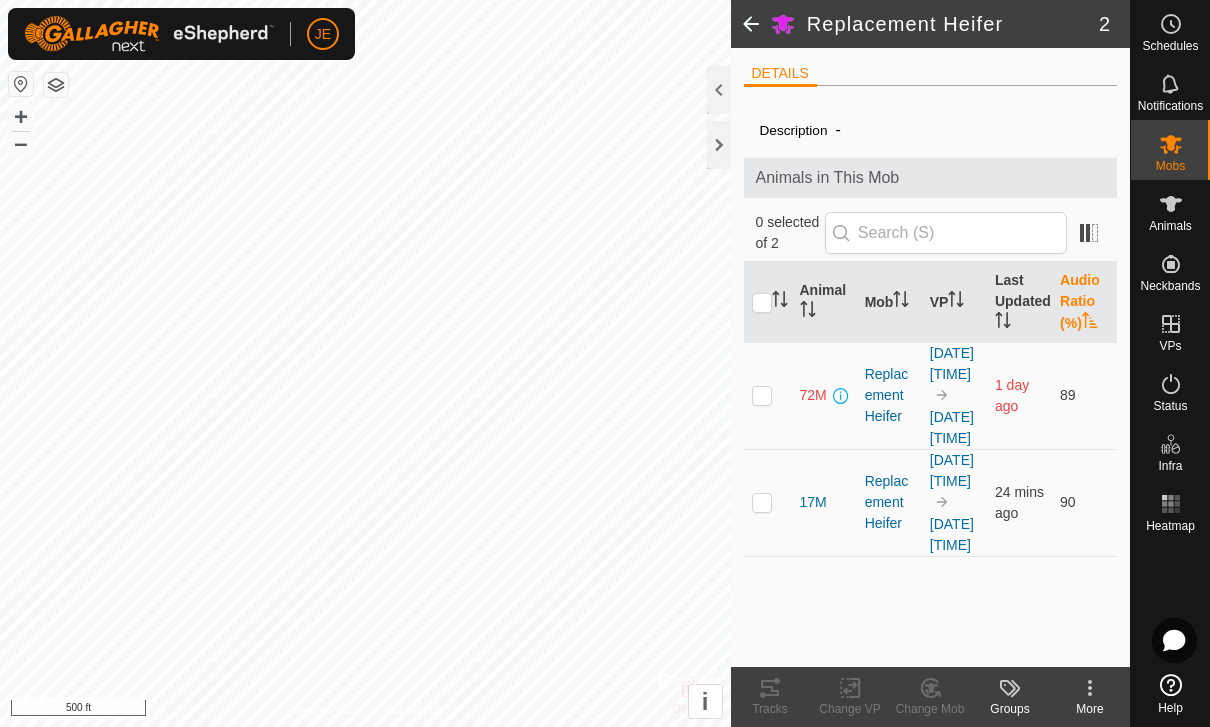 click 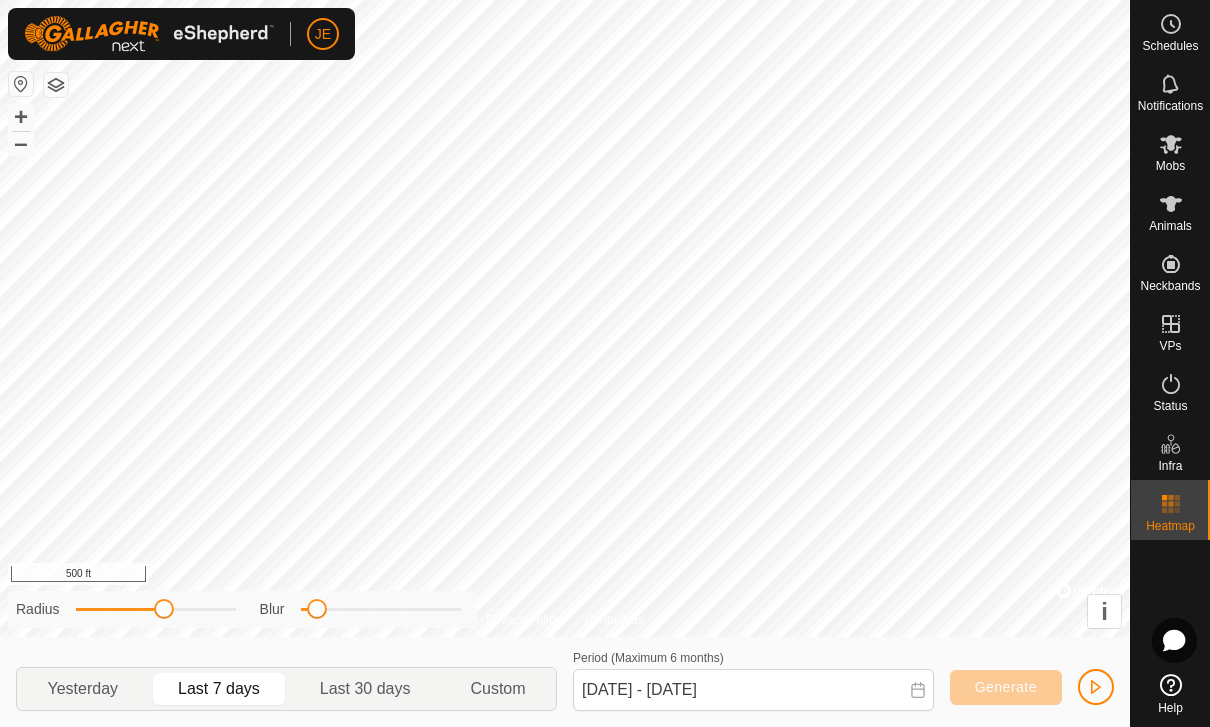 click 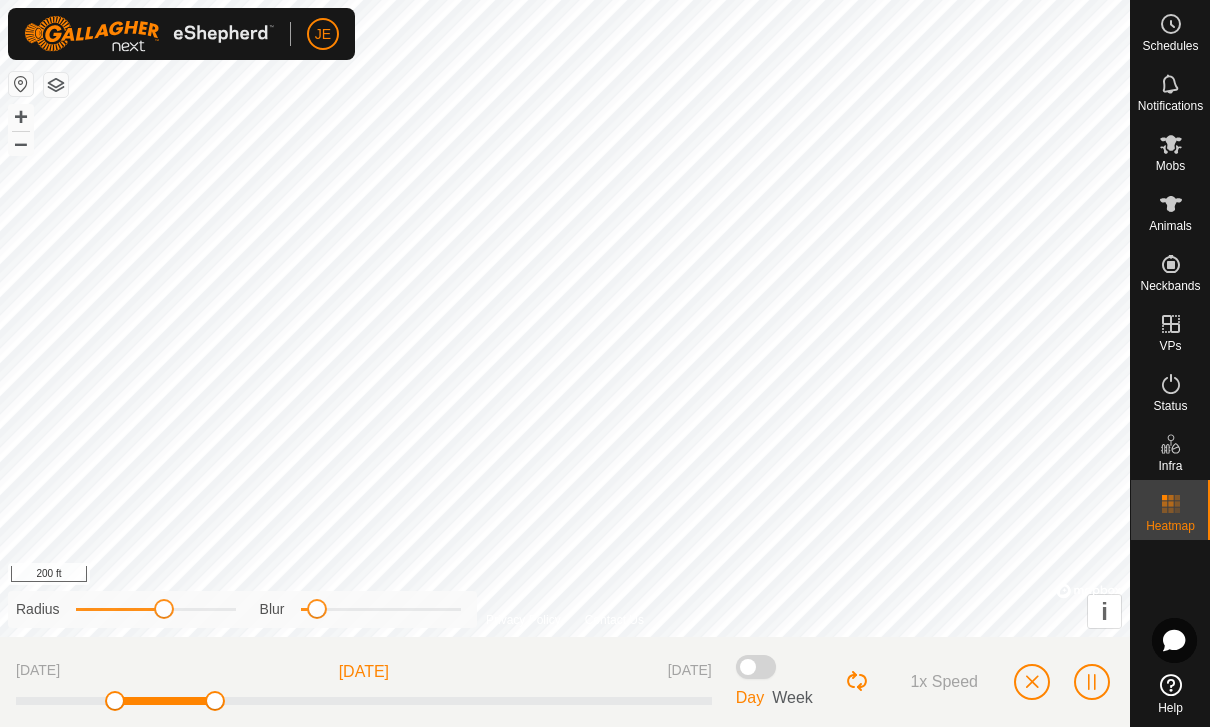 click 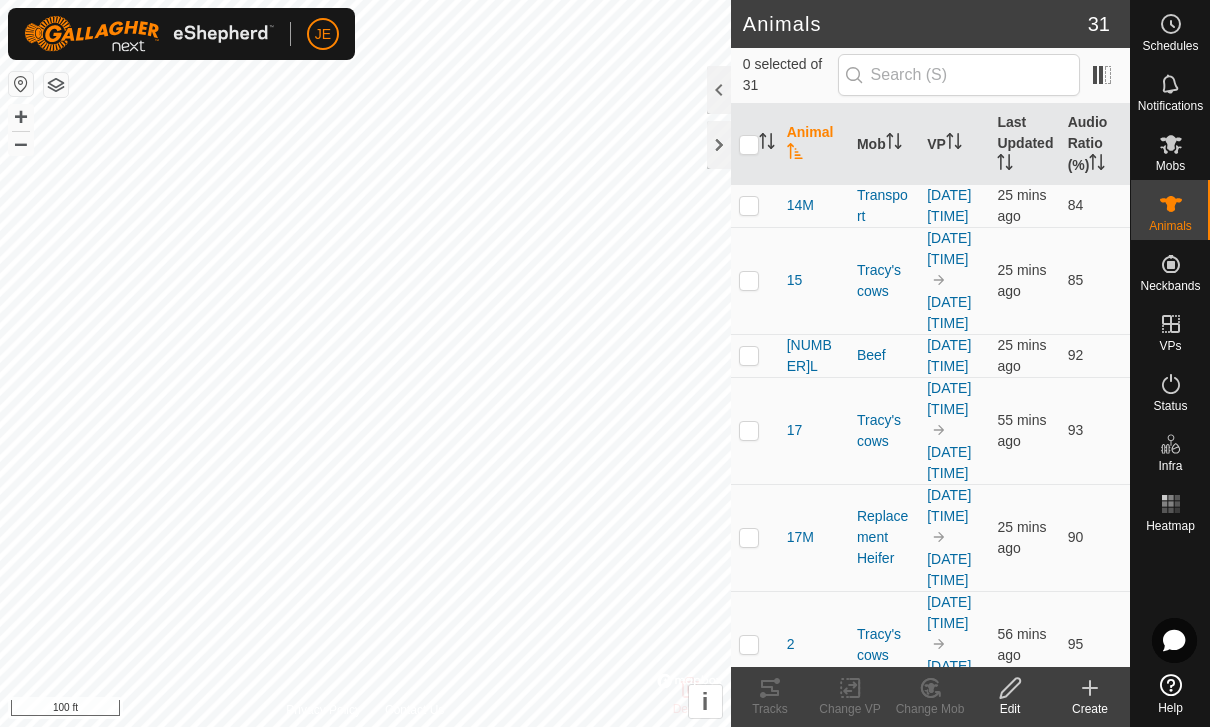 checkbox on "true" 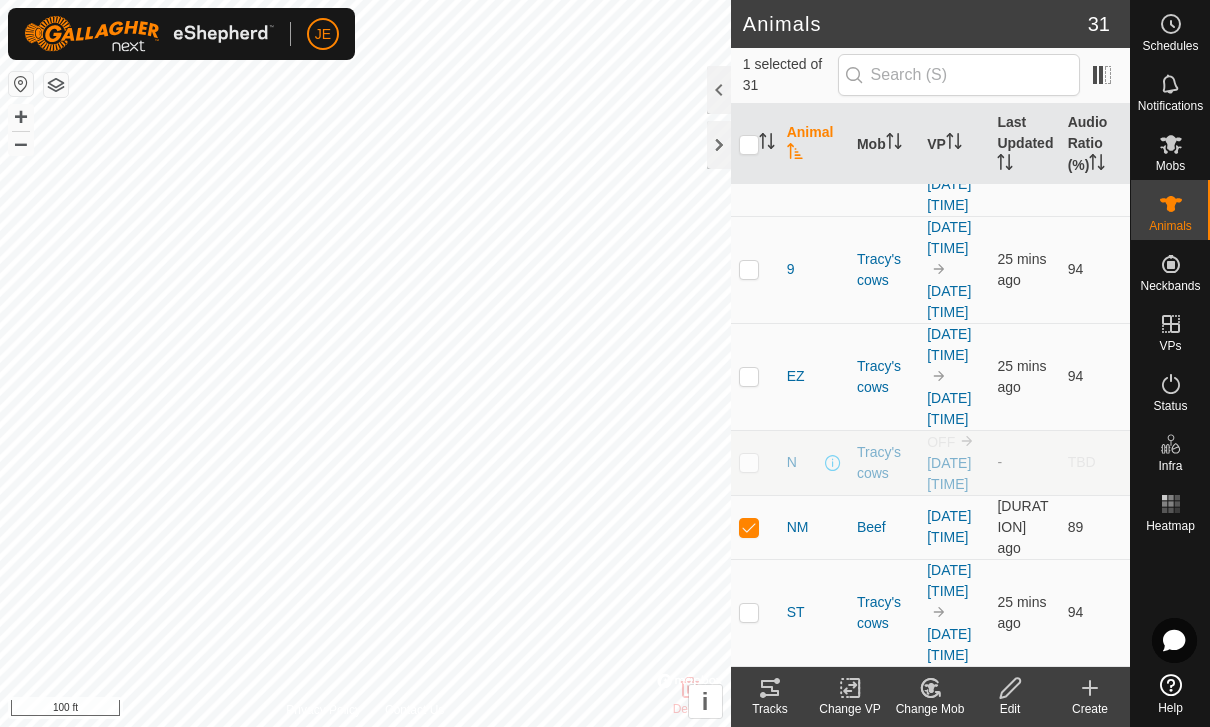 scroll, scrollTop: 3394, scrollLeft: 0, axis: vertical 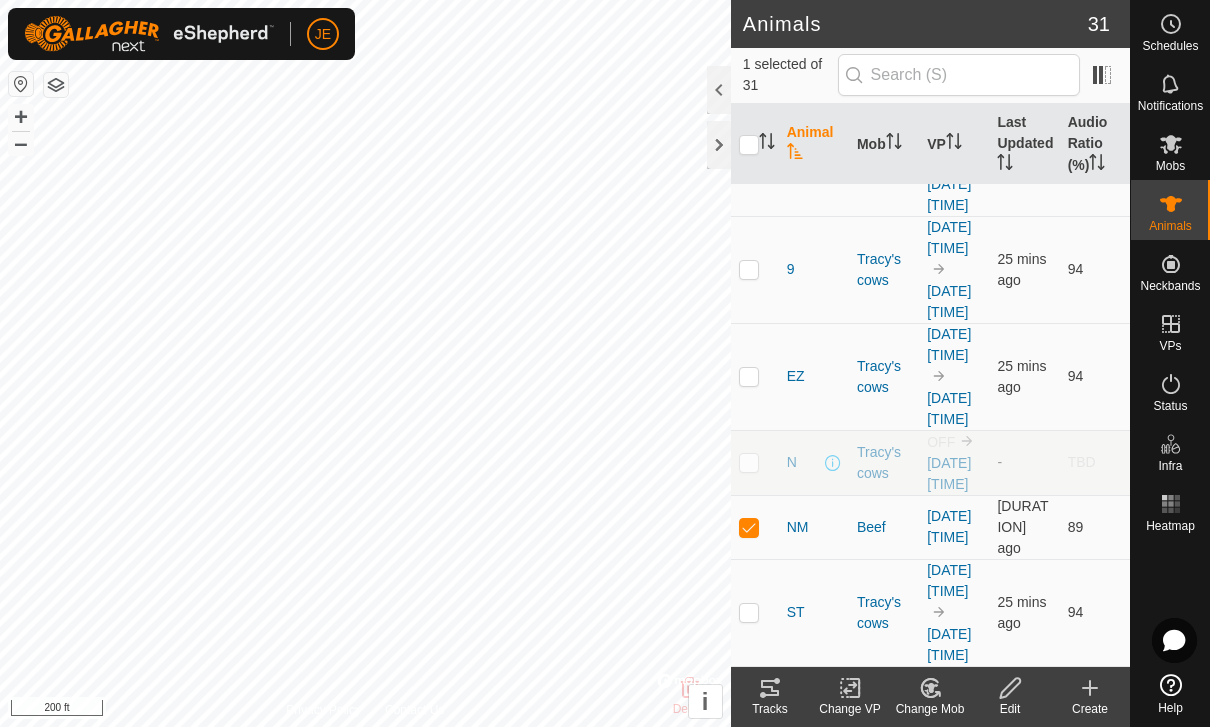 click 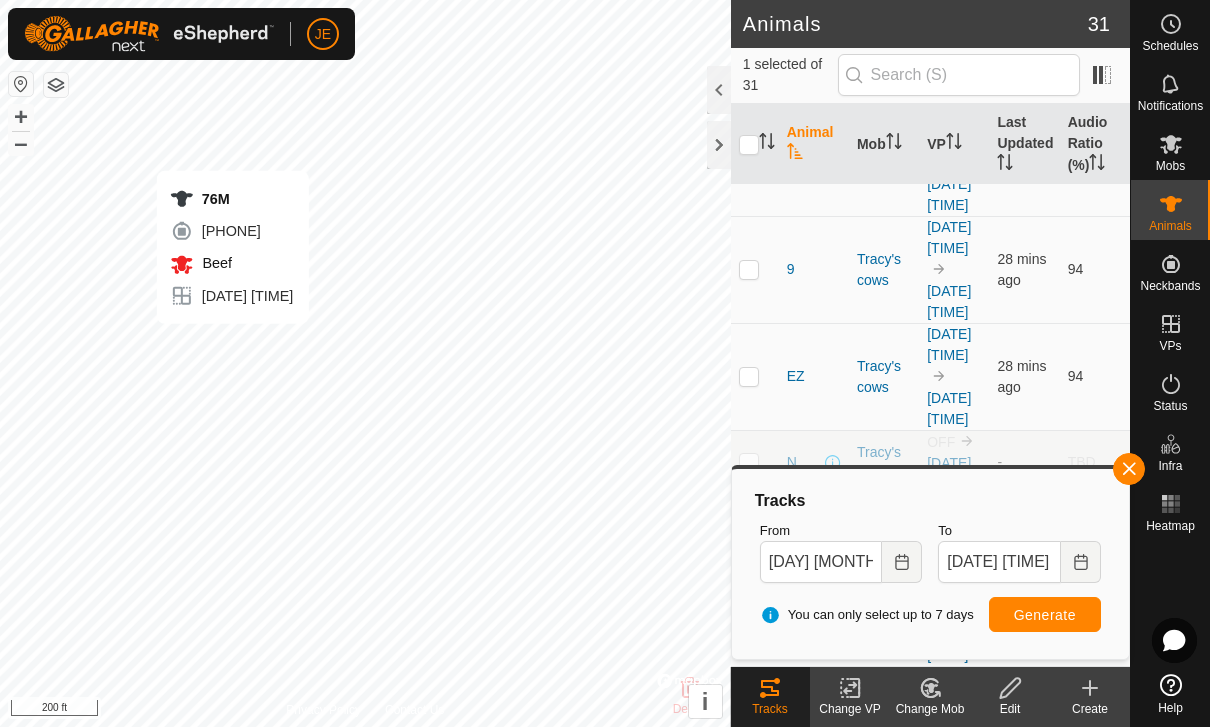checkbox on "true" 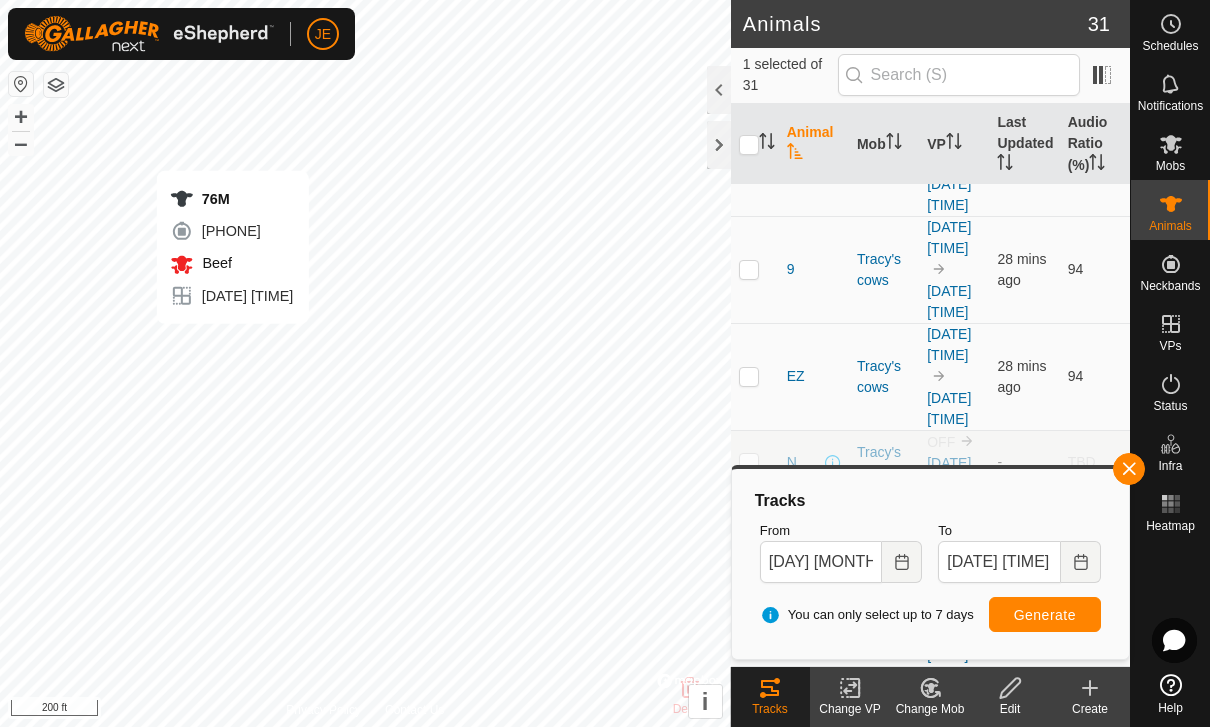 checkbox on "false" 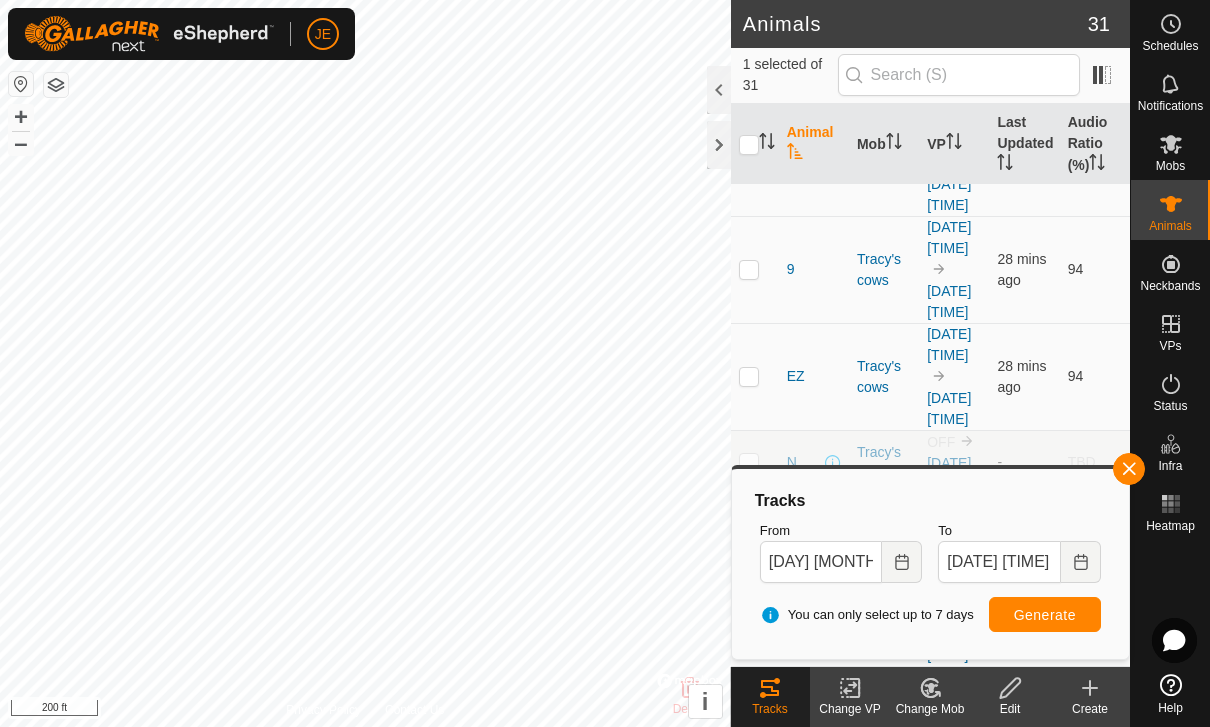 click at bounding box center [1129, 469] 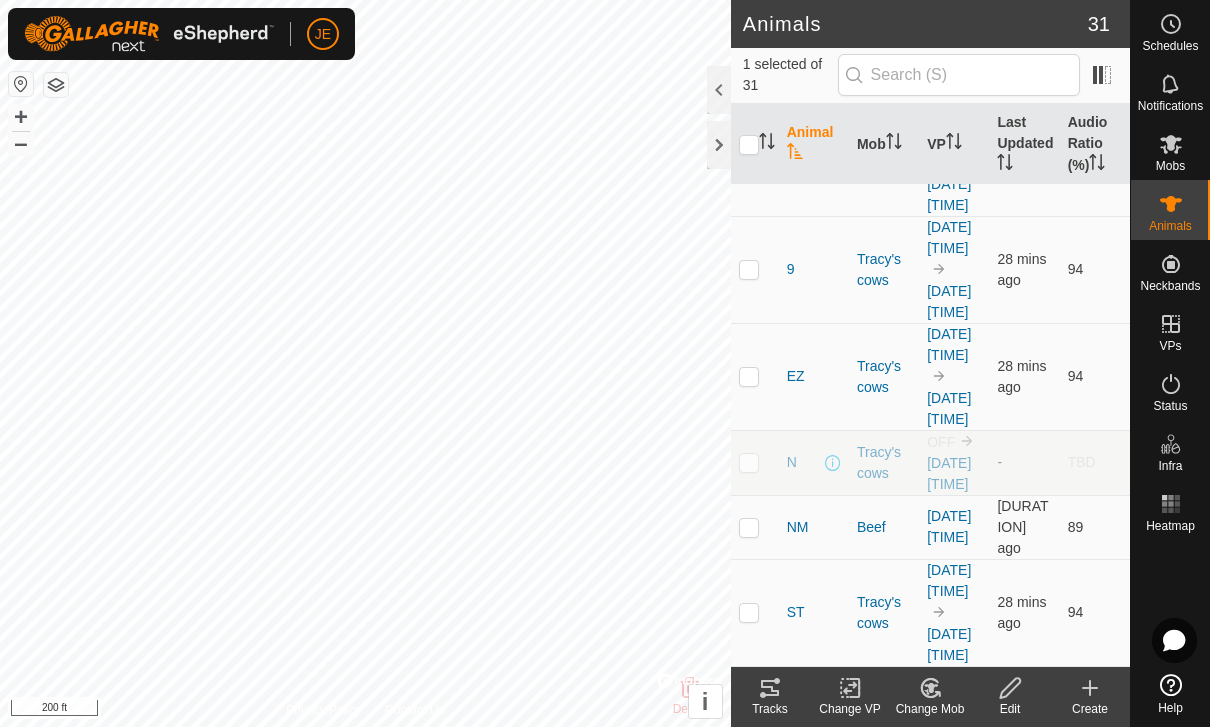 click on "Tracks" 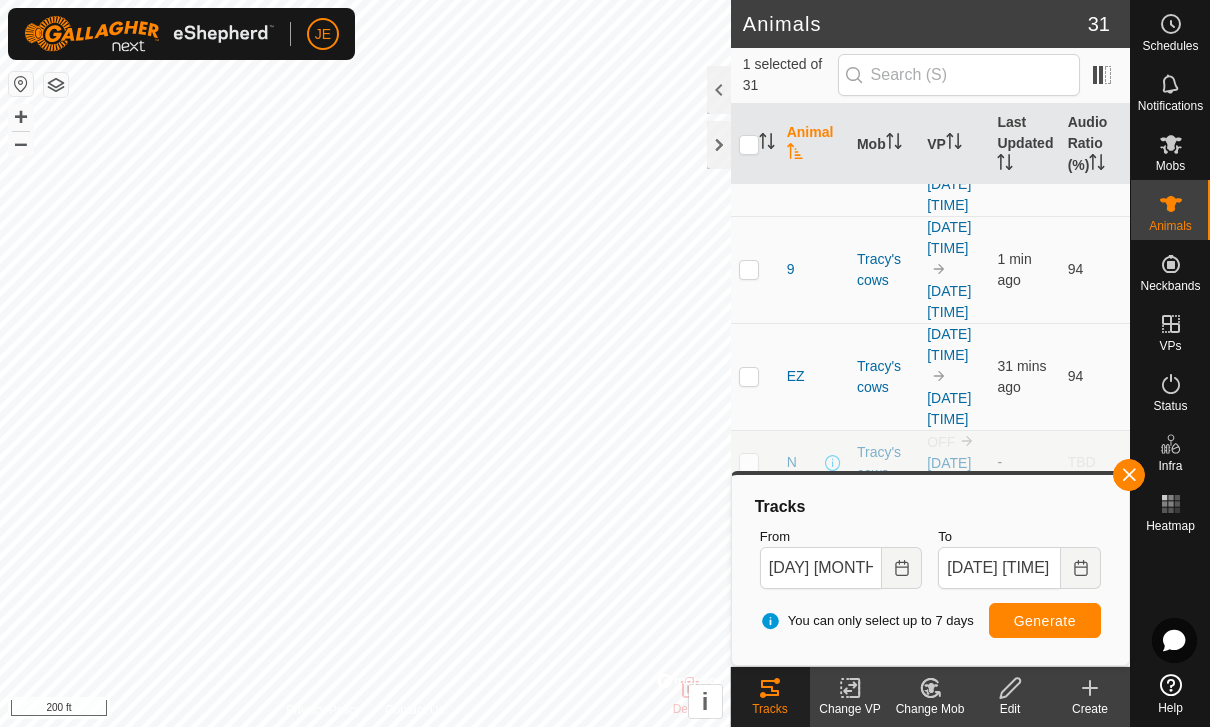 click at bounding box center [1129, 475] 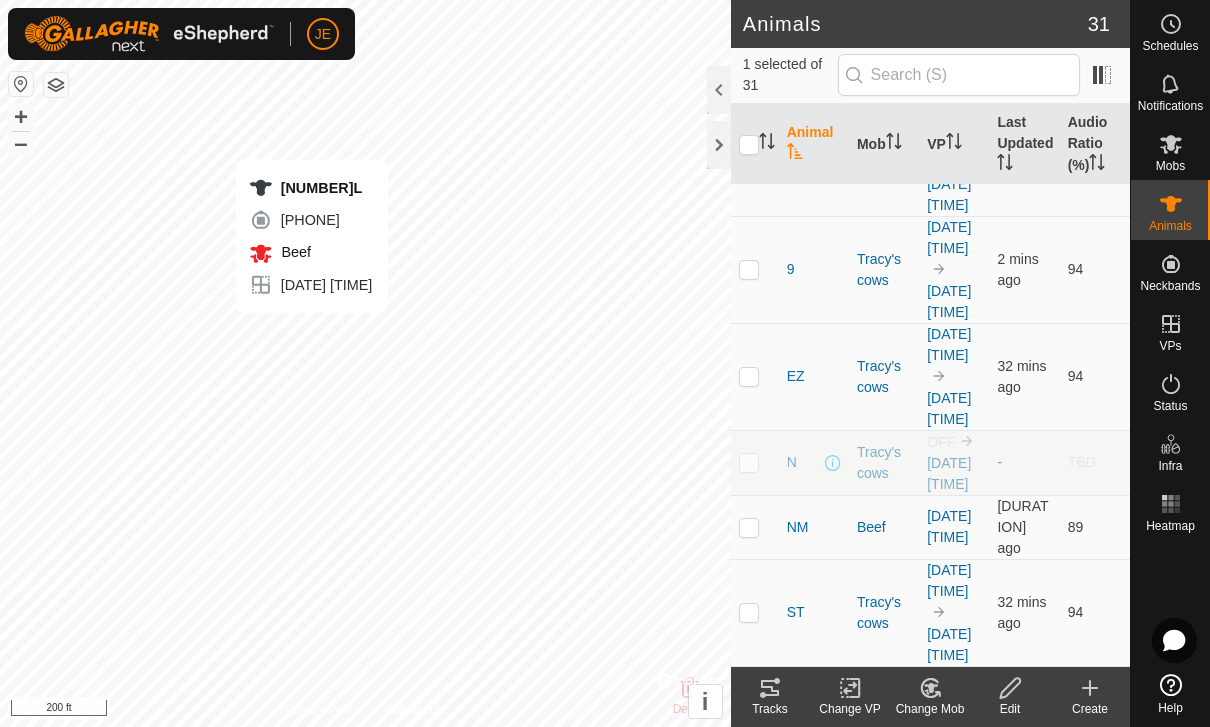 checkbox on "true" 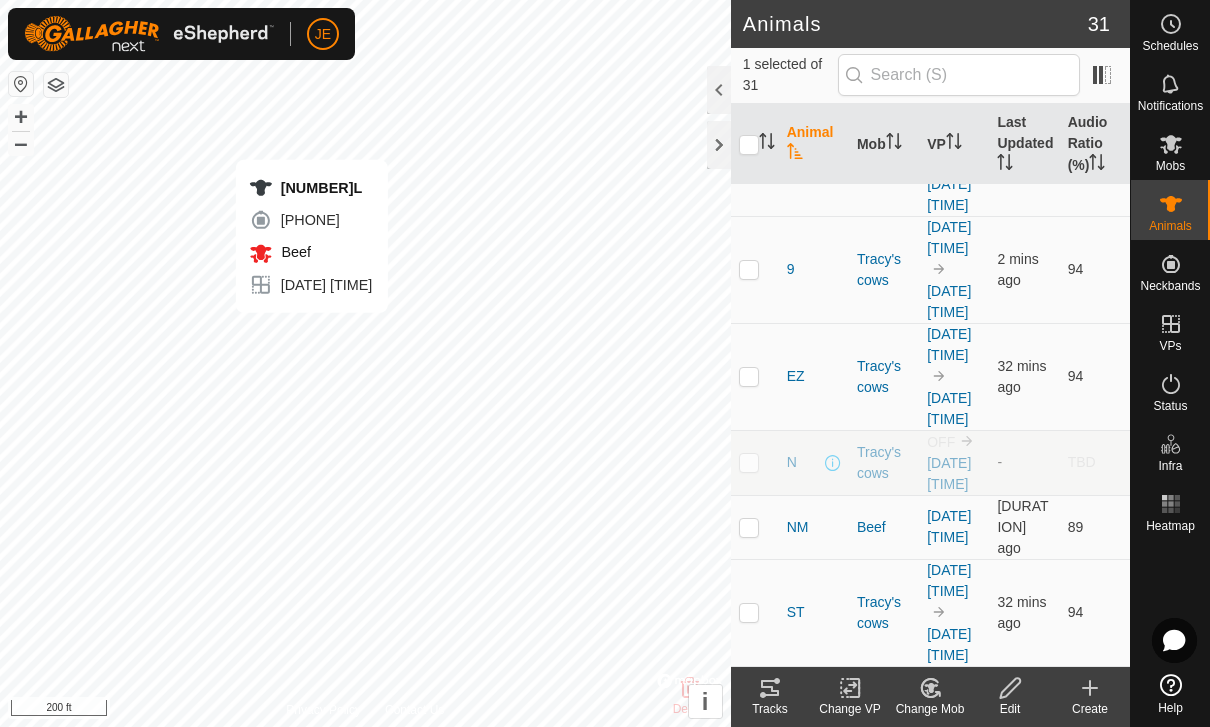 checkbox on "false" 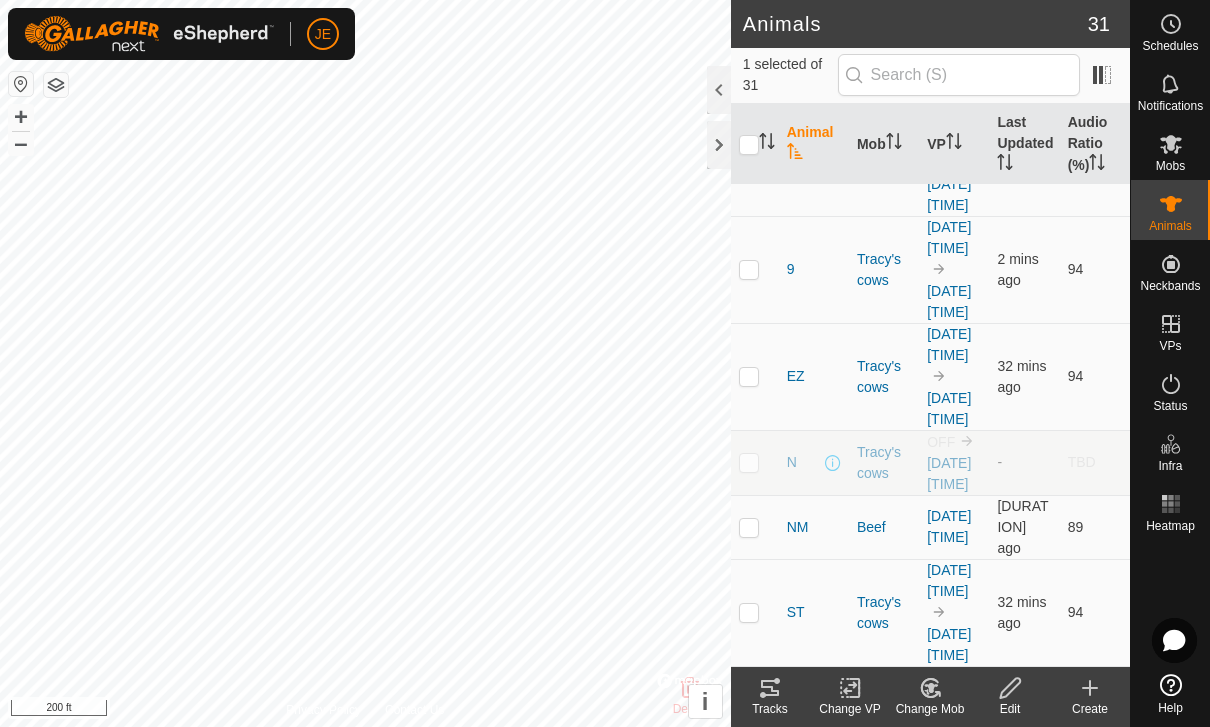 click on "Tracks" 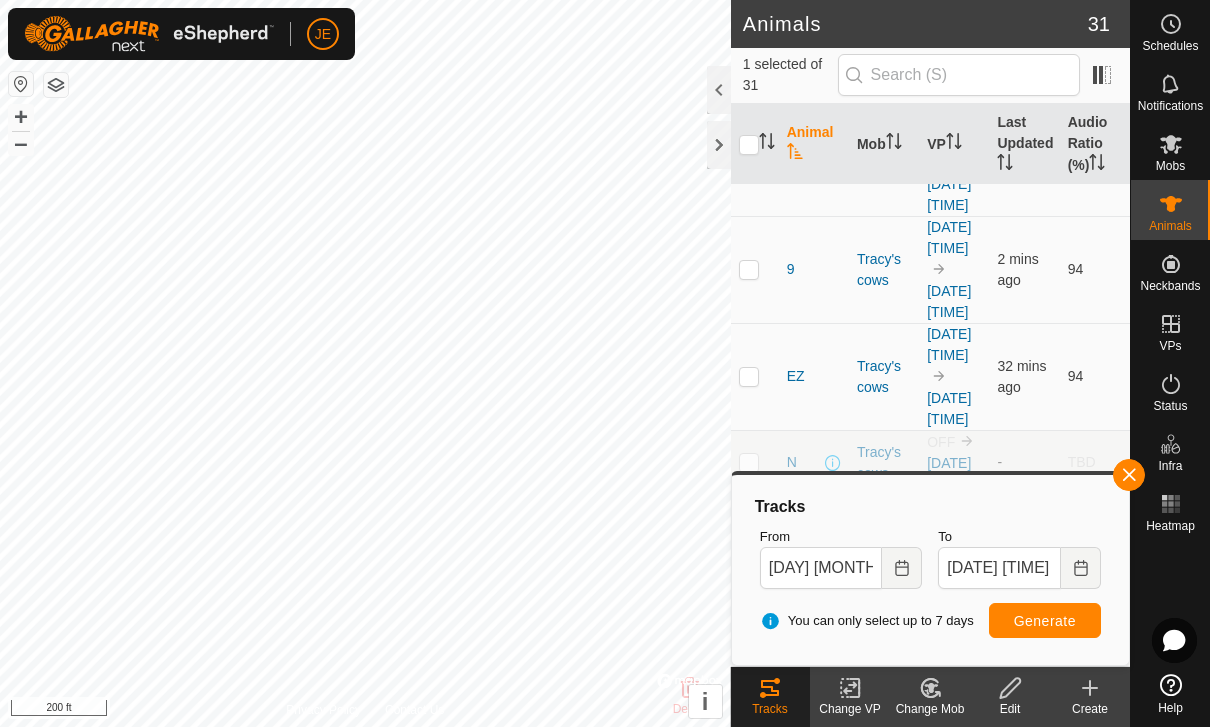 click at bounding box center (1129, 475) 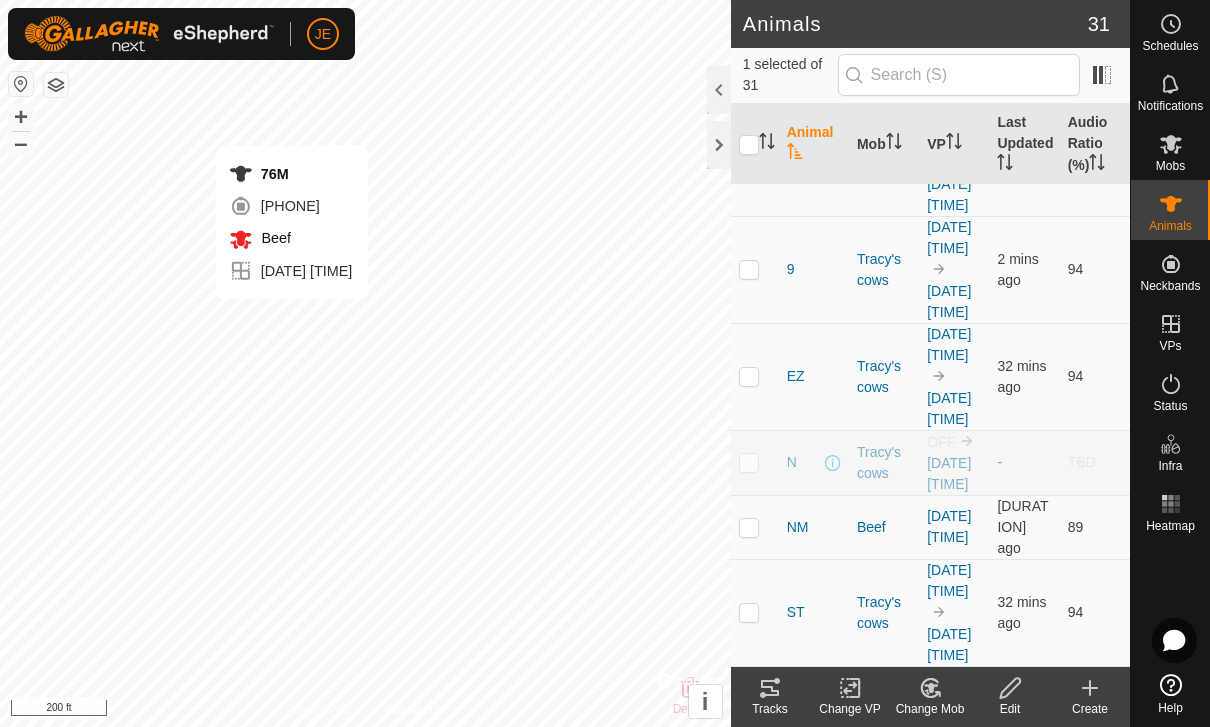 checkbox on "false" 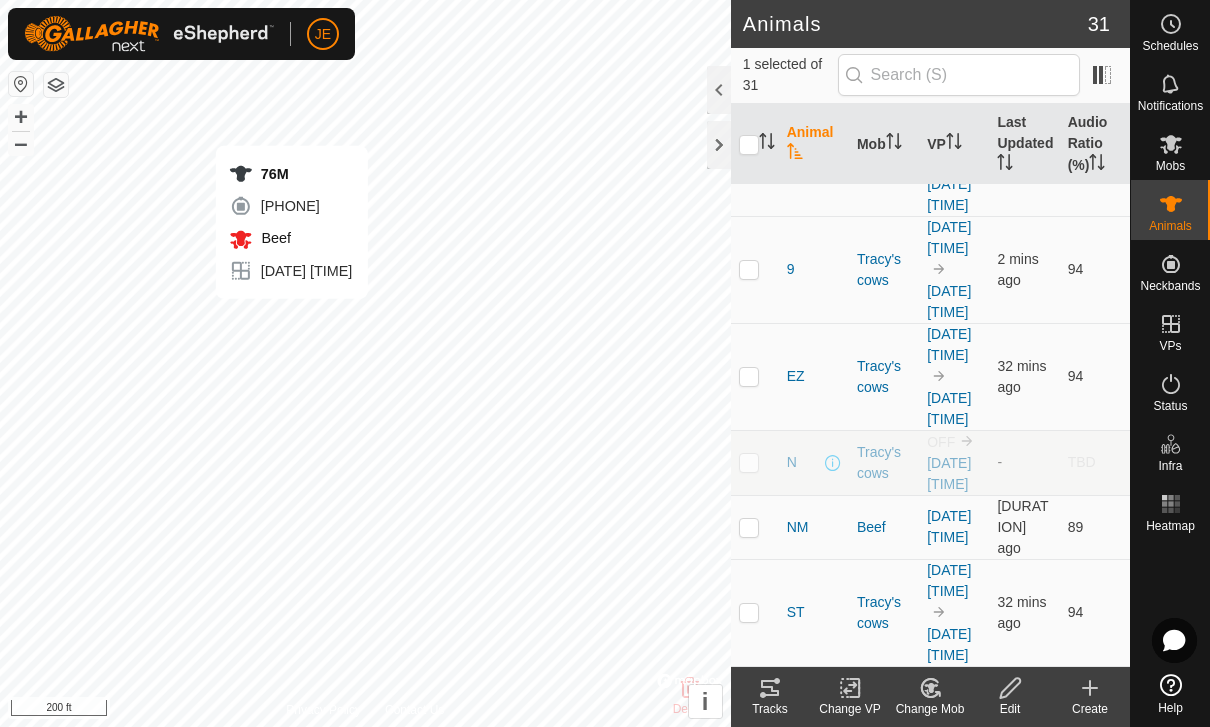checkbox on "true" 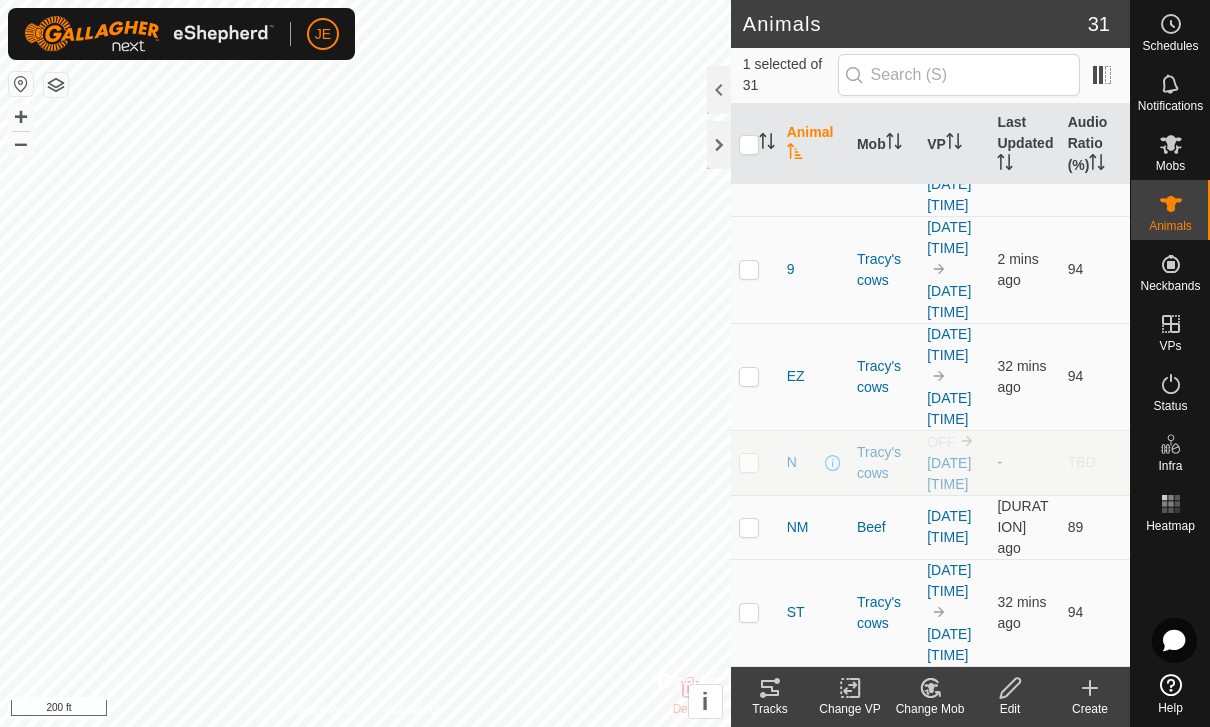 click 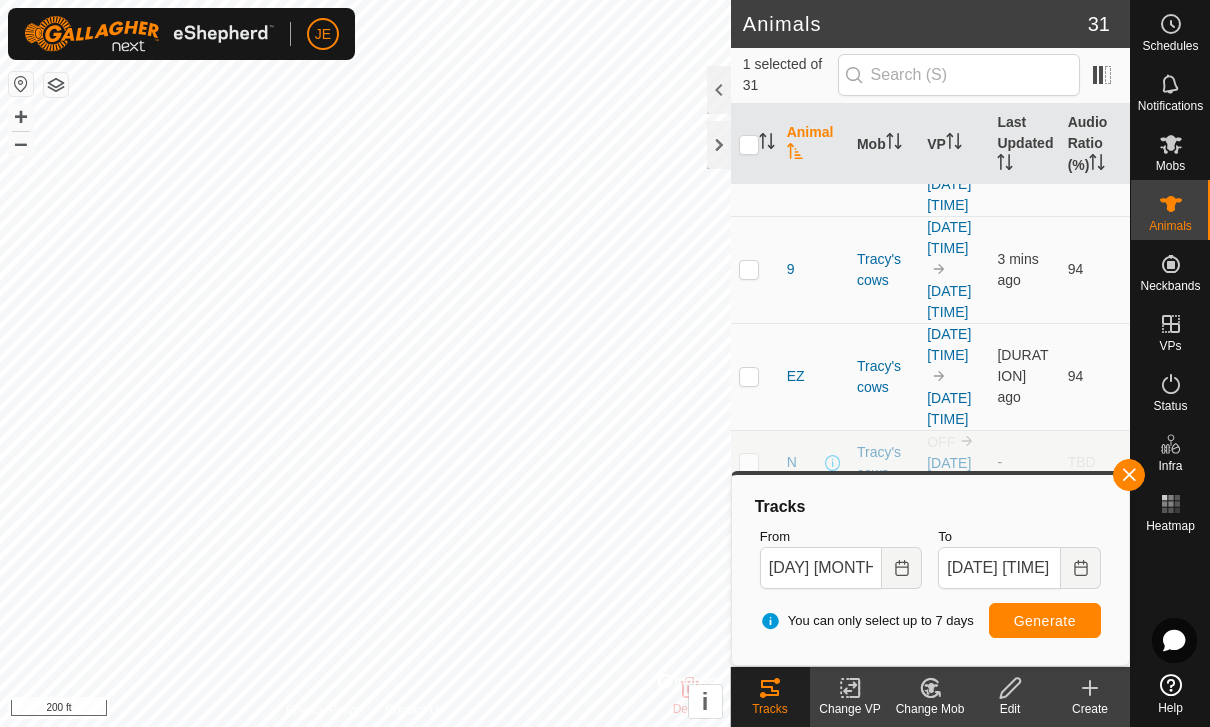 click at bounding box center (1129, 475) 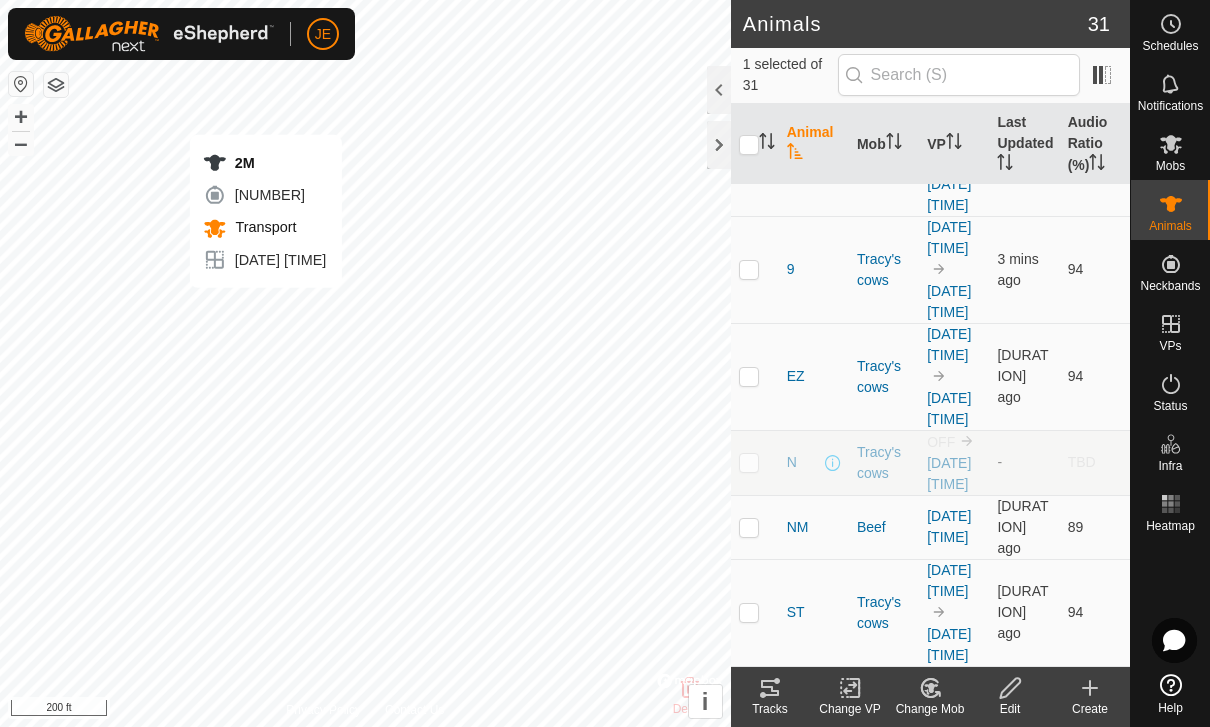 checkbox on "true" 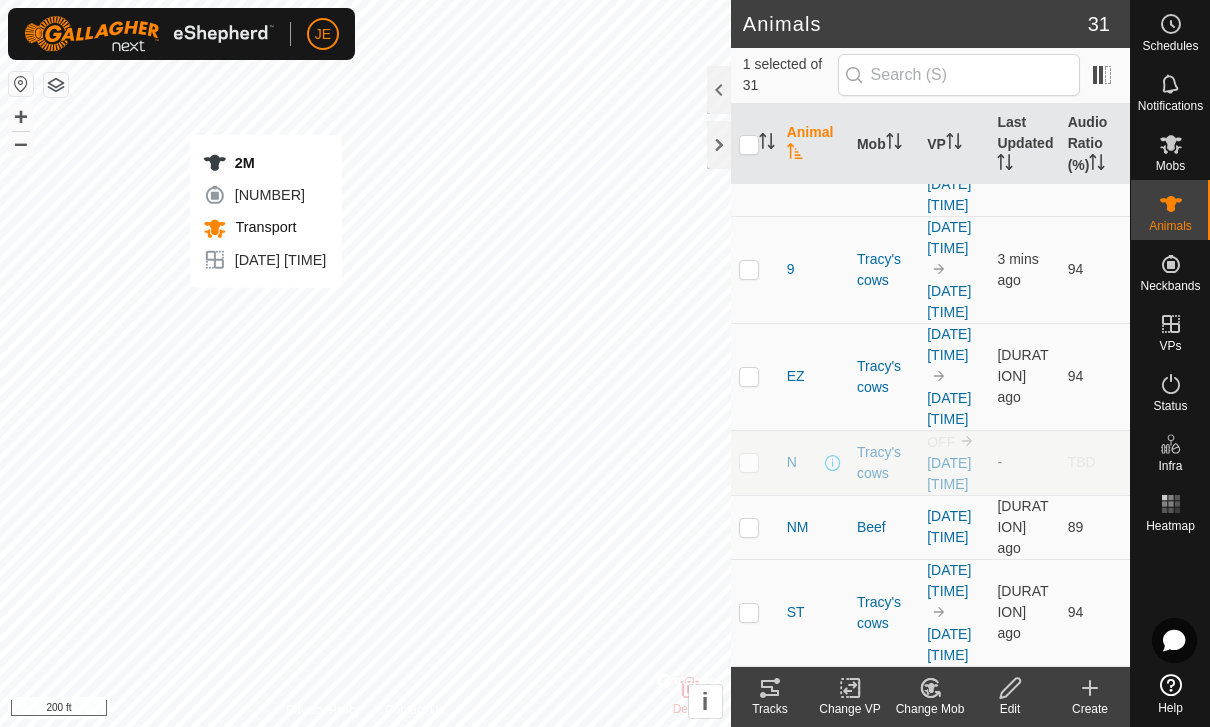 checkbox on "false" 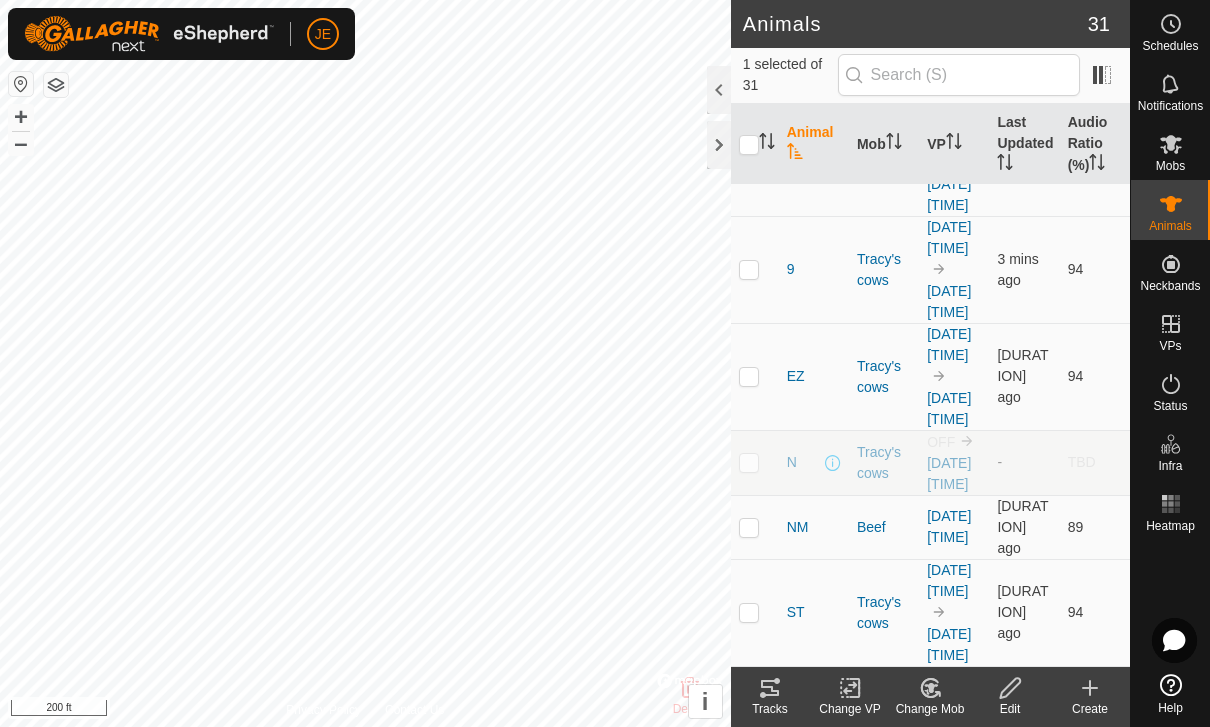 click 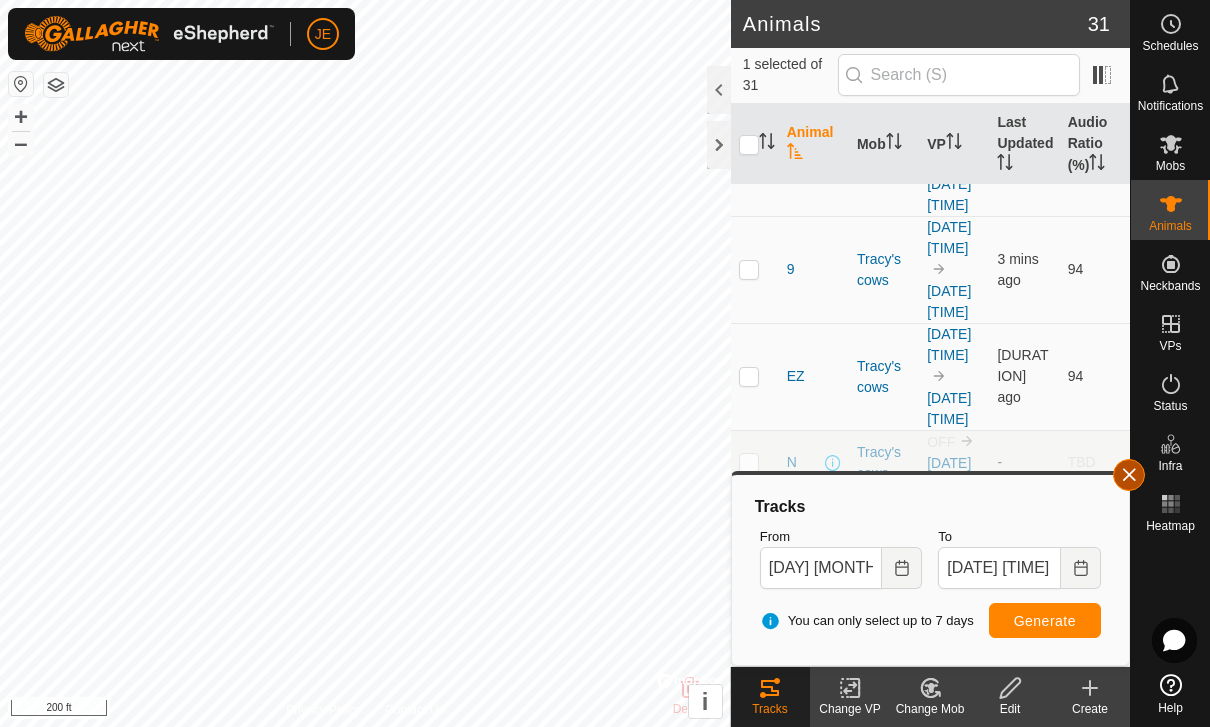 click at bounding box center [1129, 475] 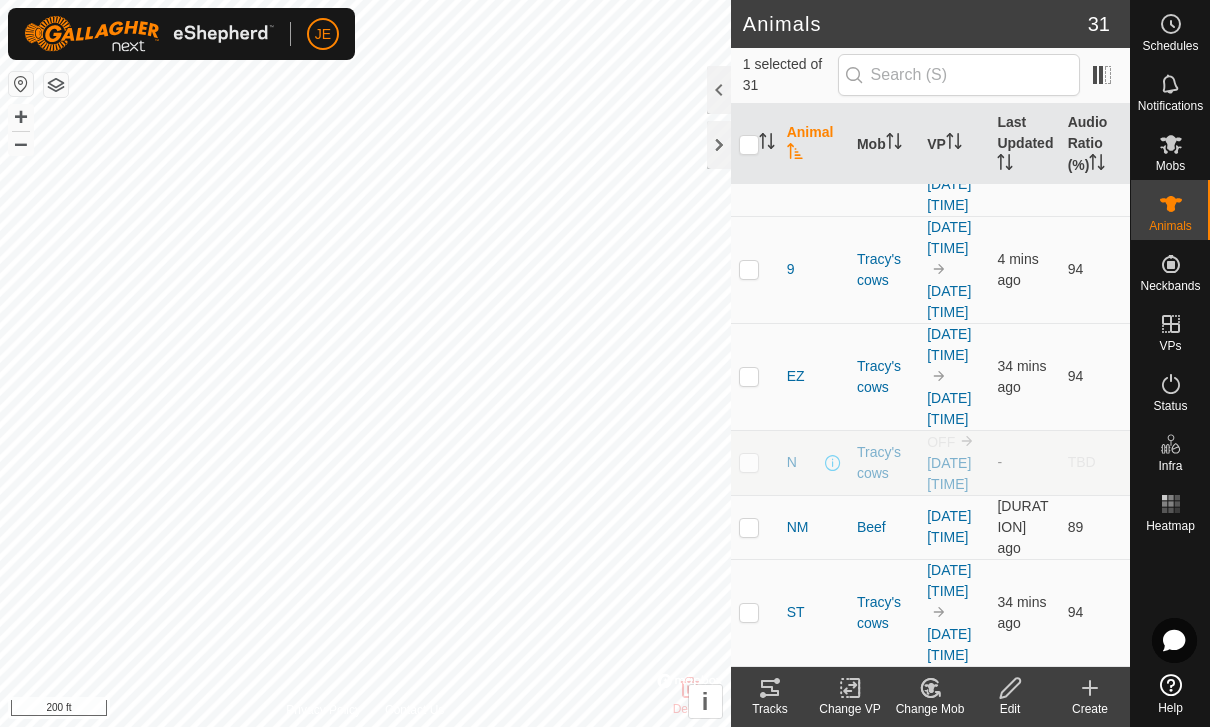 click 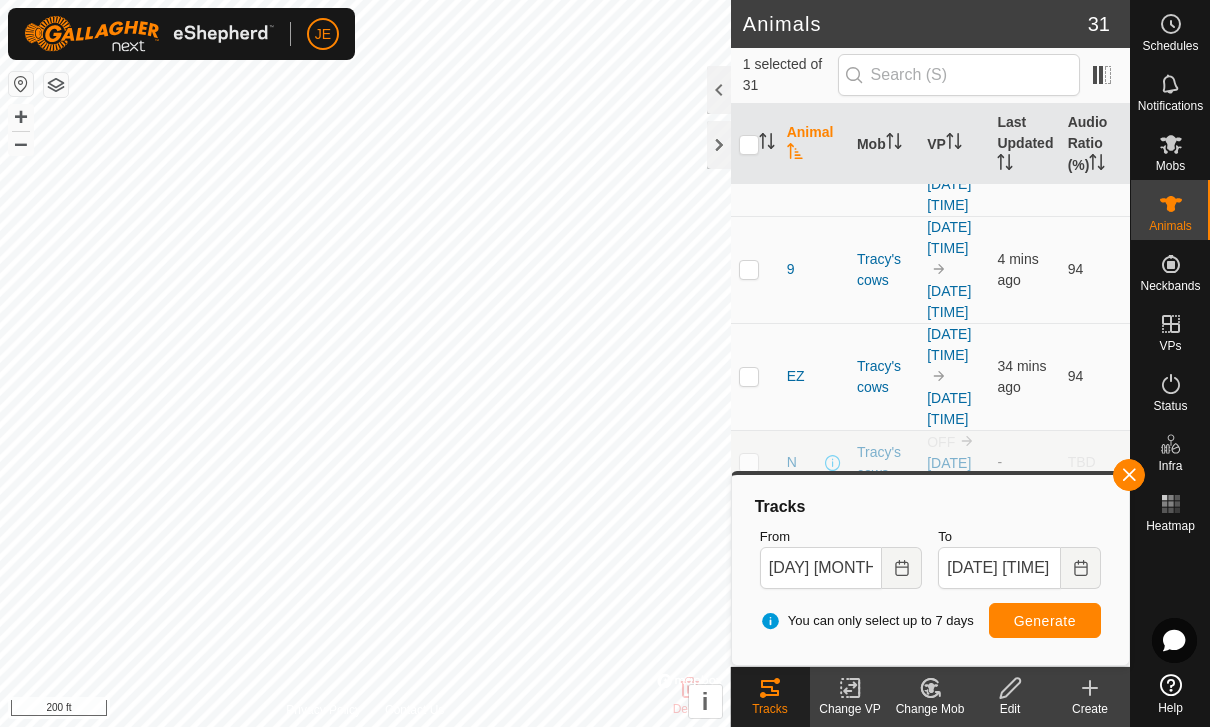 click at bounding box center [1129, 475] 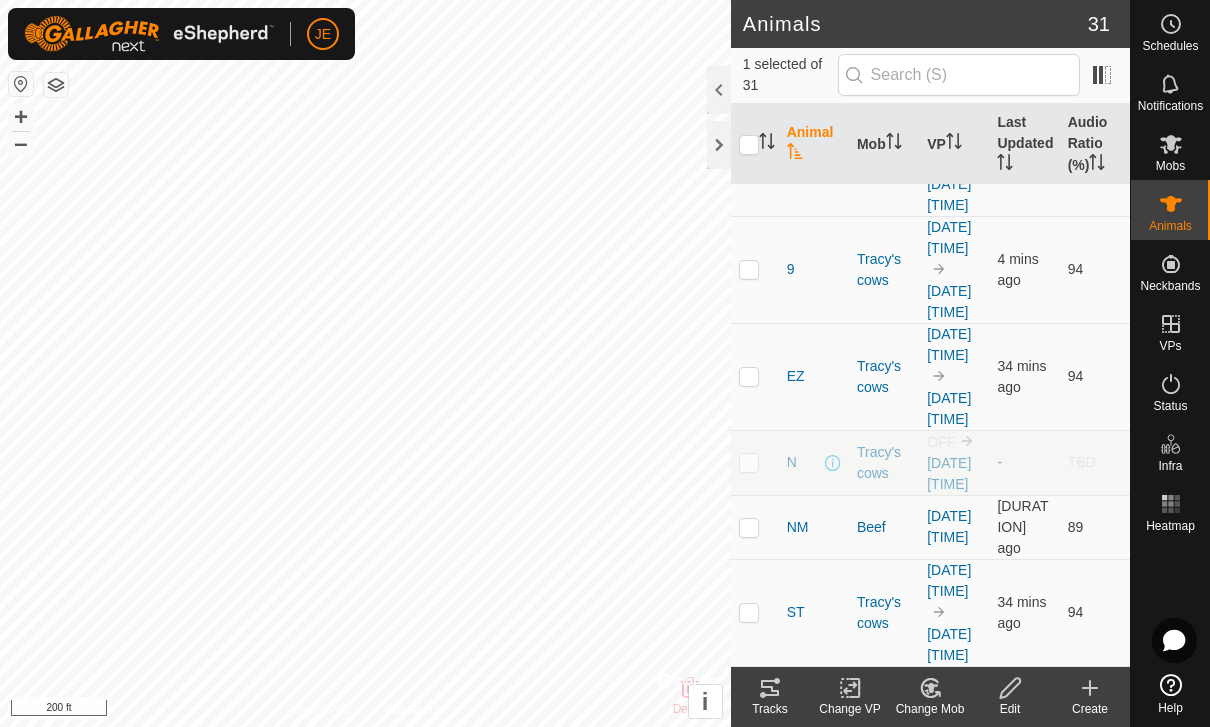 click 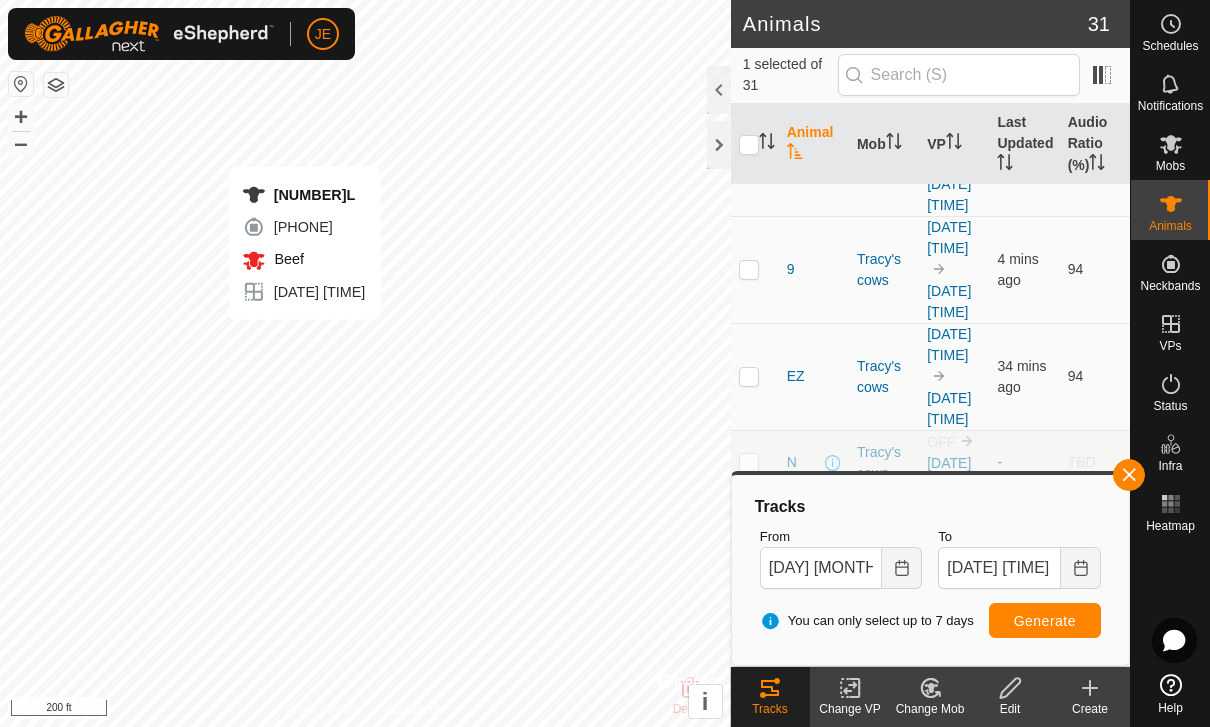 checkbox on "true" 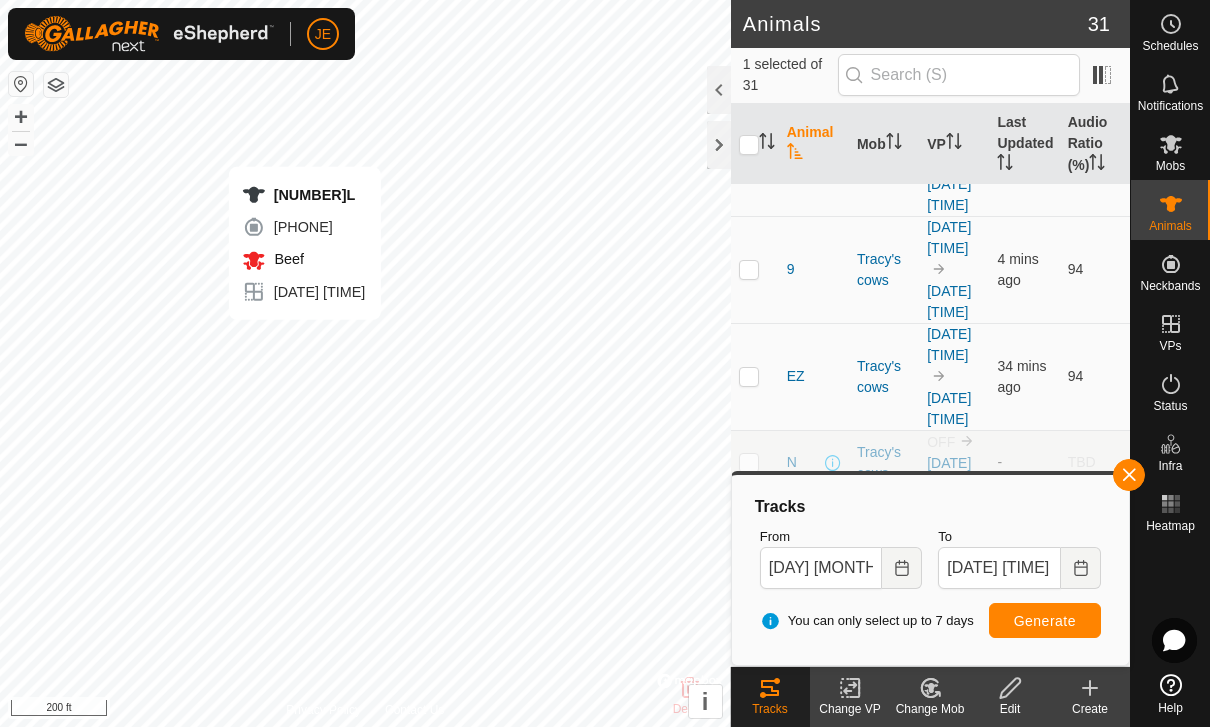 checkbox on "false" 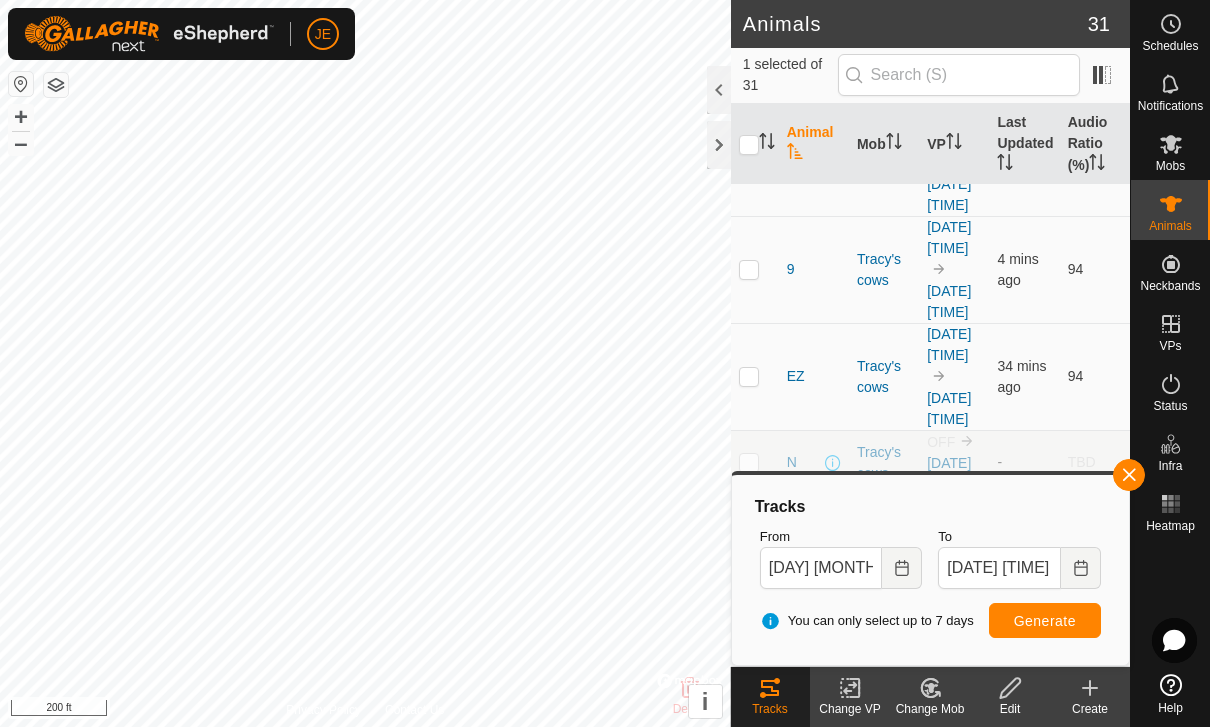 click at bounding box center [1129, 475] 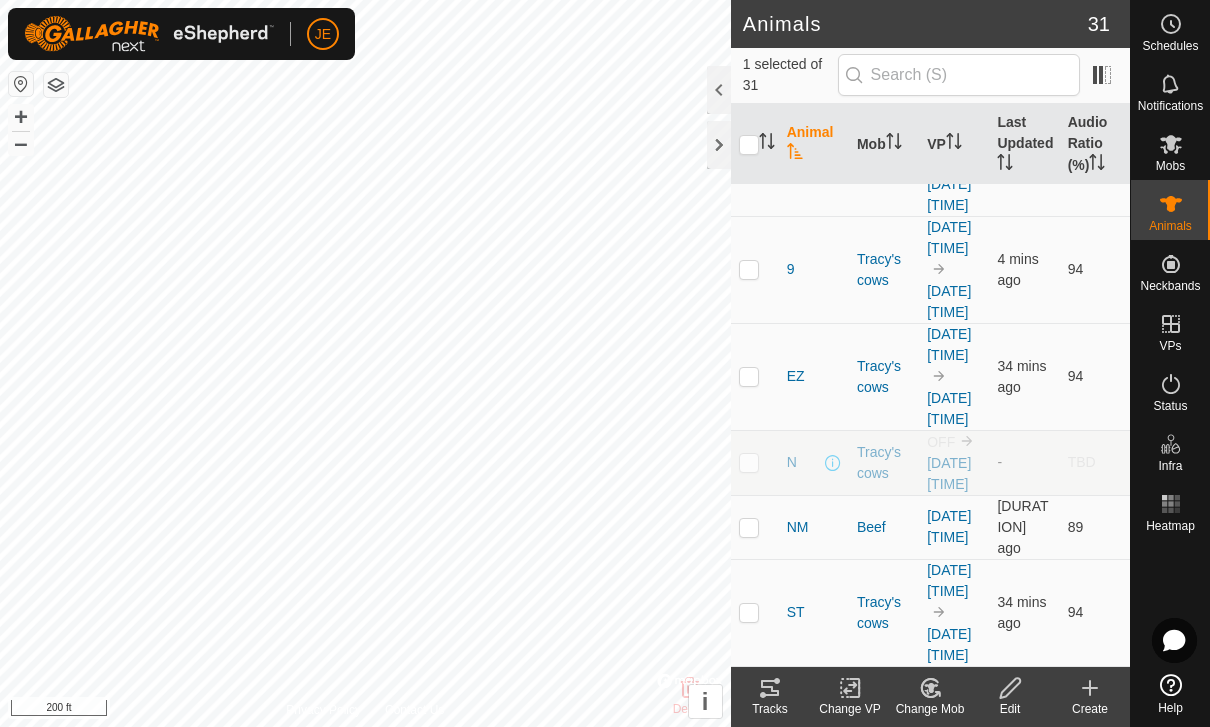 click 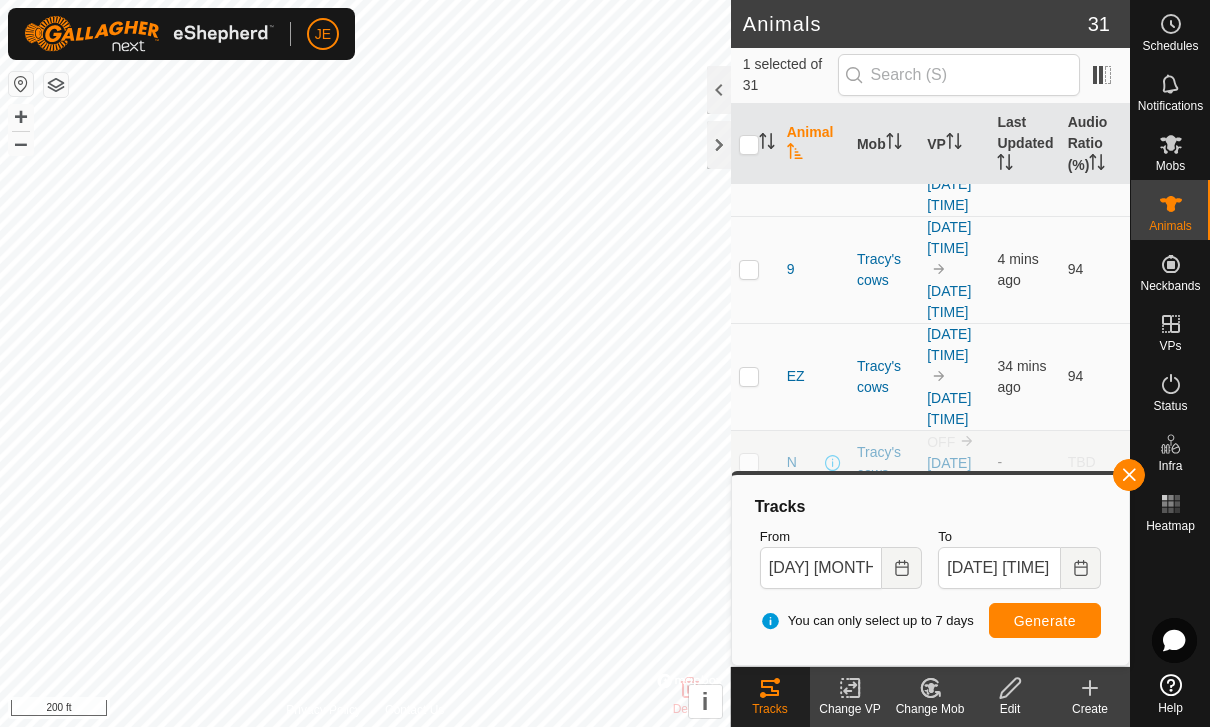 click at bounding box center [1129, 475] 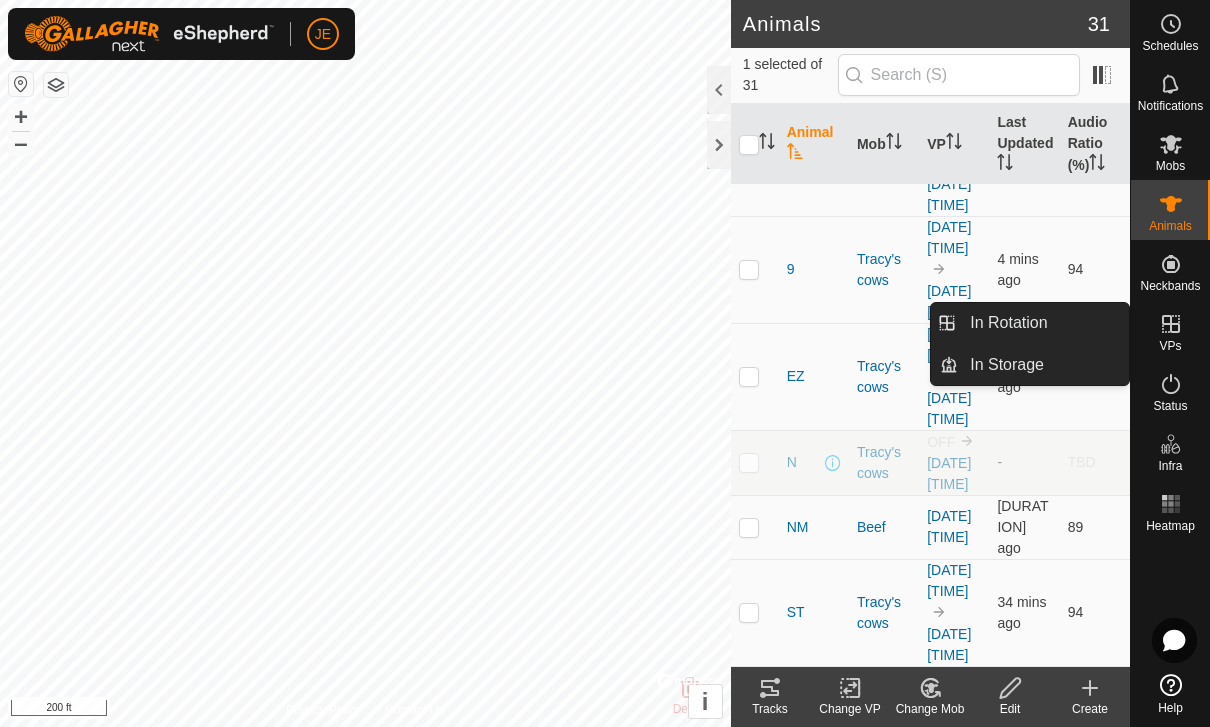 click on "VPs" at bounding box center [1170, 346] 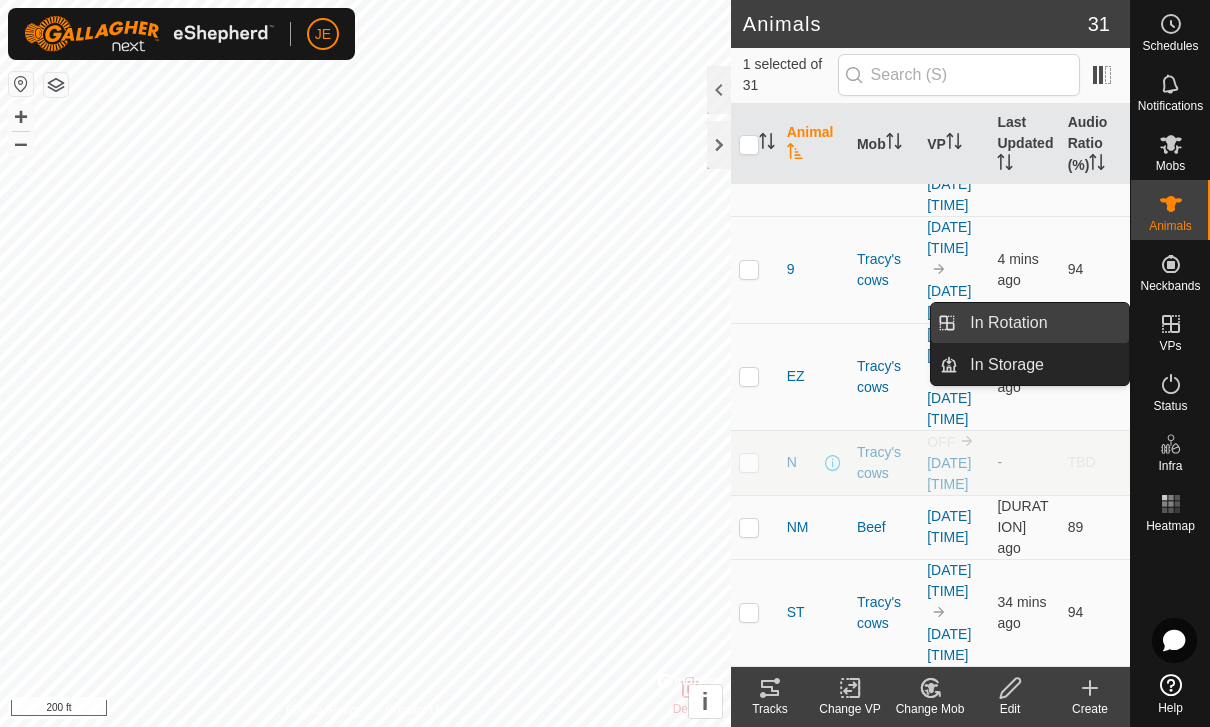 click on "In Rotation" at bounding box center (1043, 323) 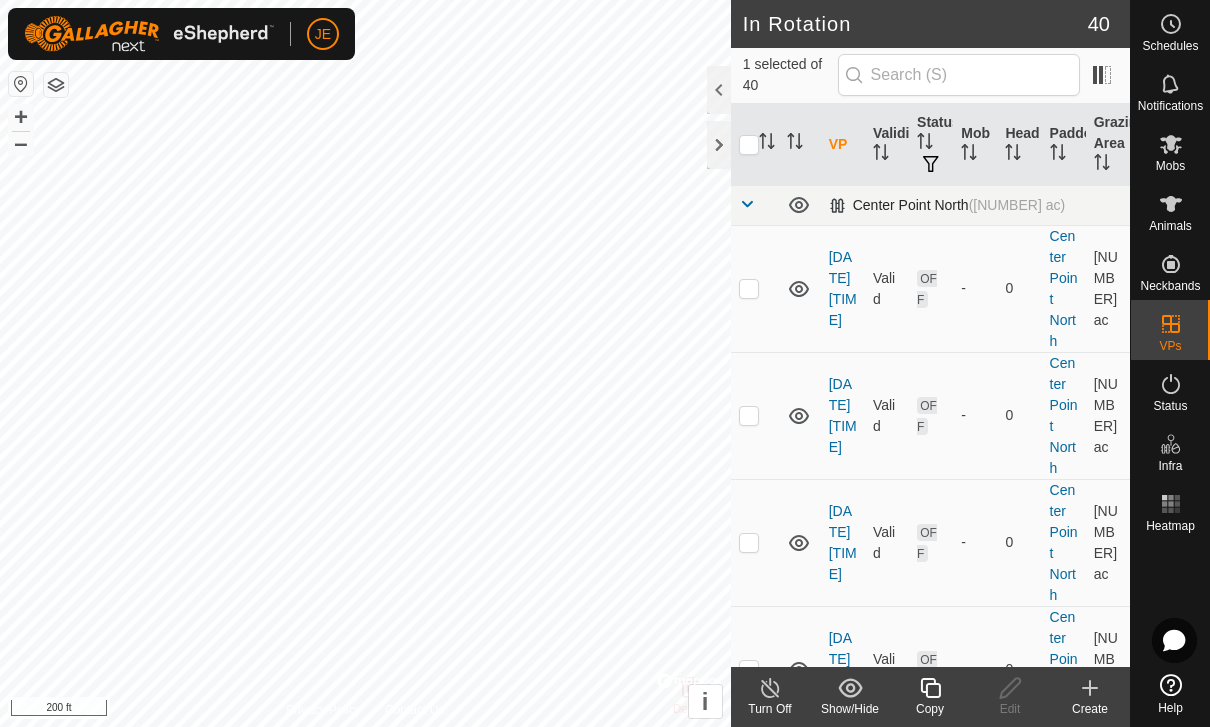 click at bounding box center [747, 204] 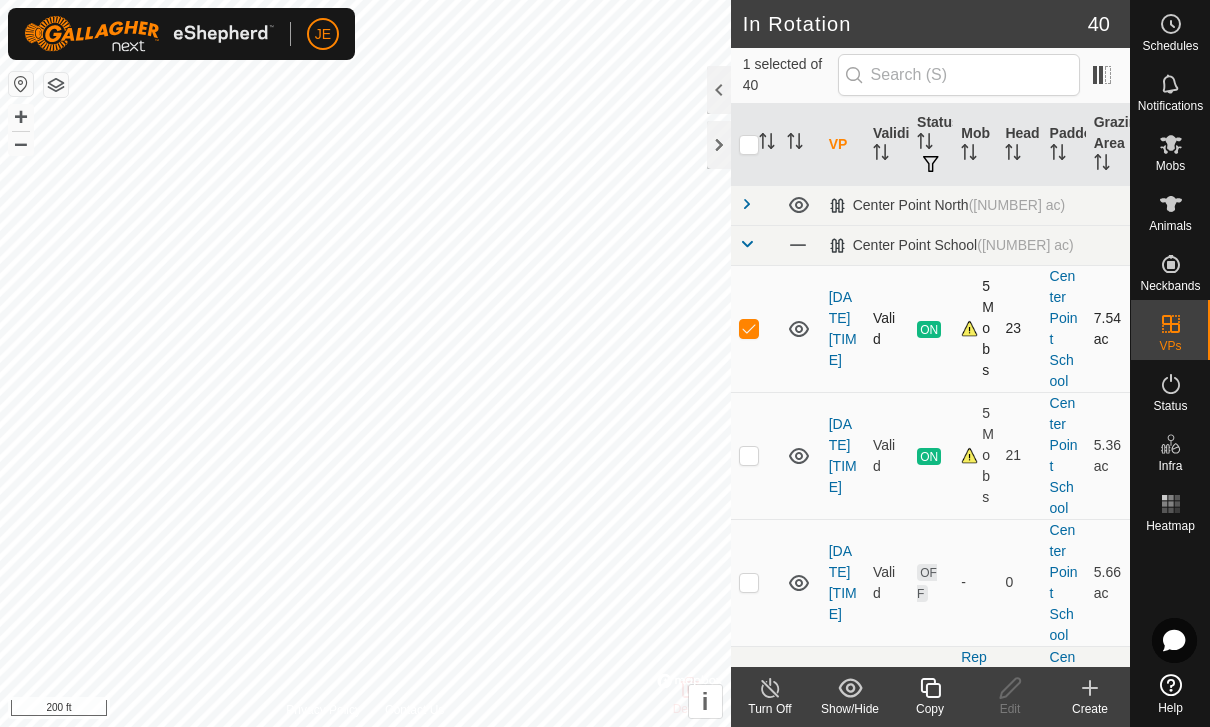 click at bounding box center [749, 328] 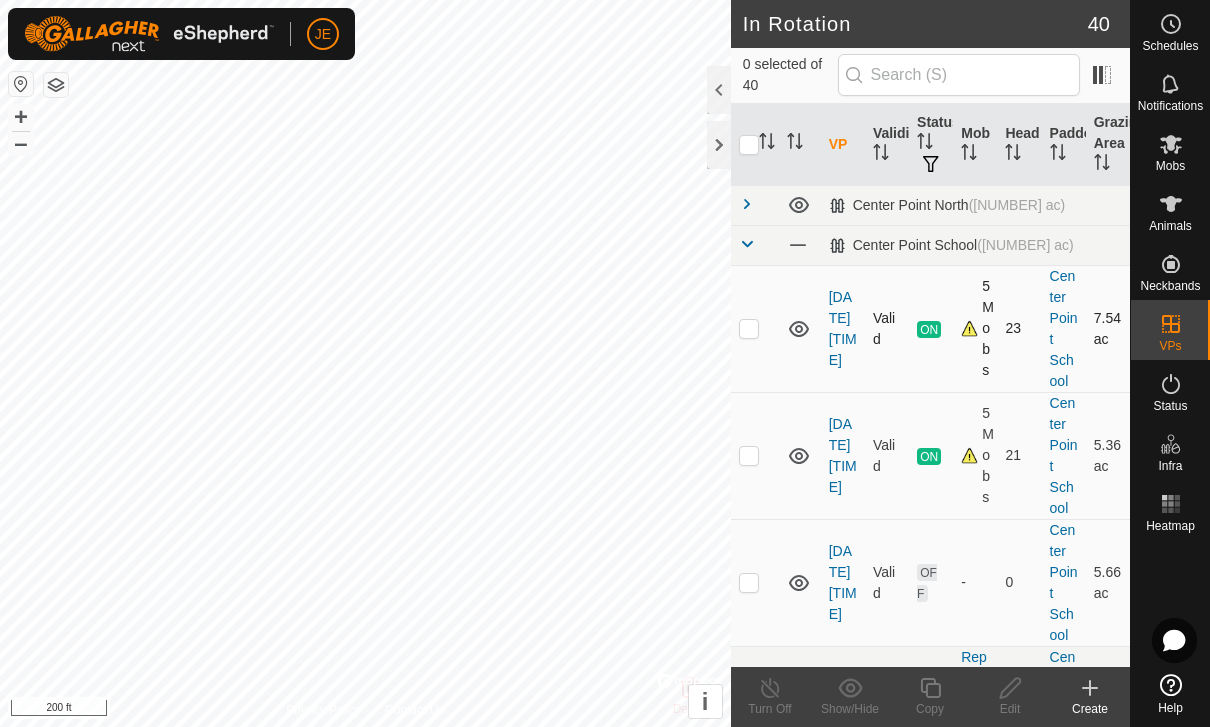 checkbox on "false" 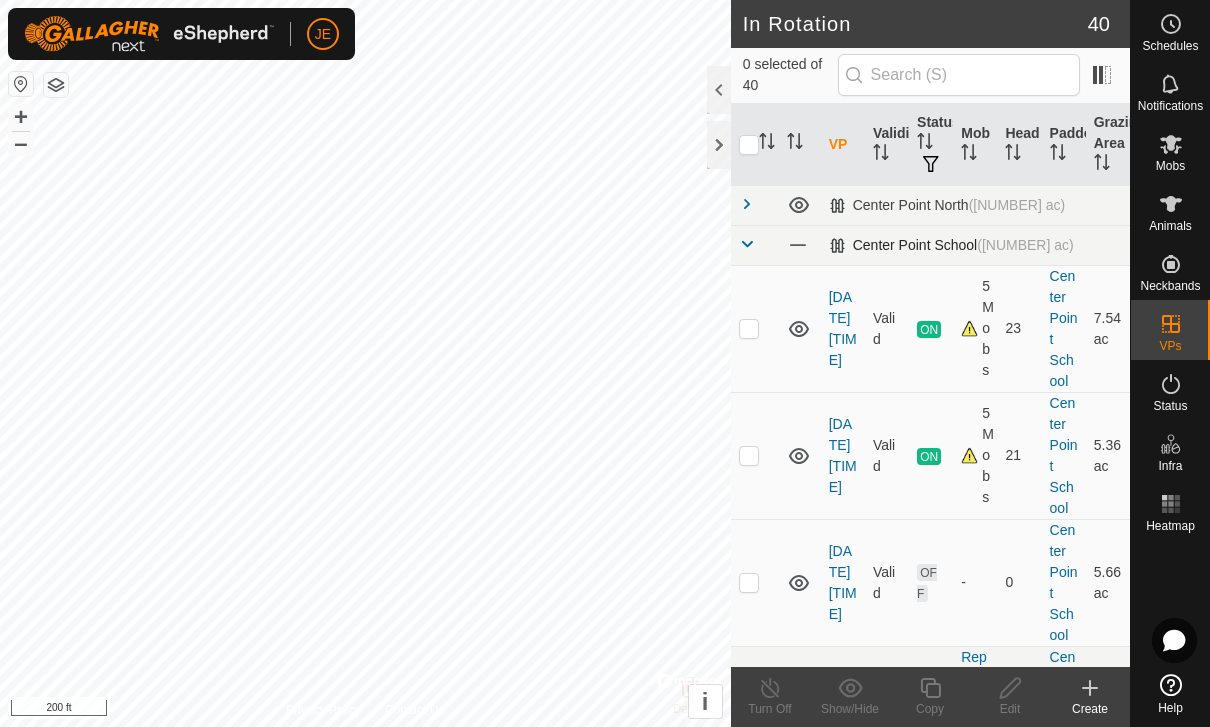 click at bounding box center (747, 244) 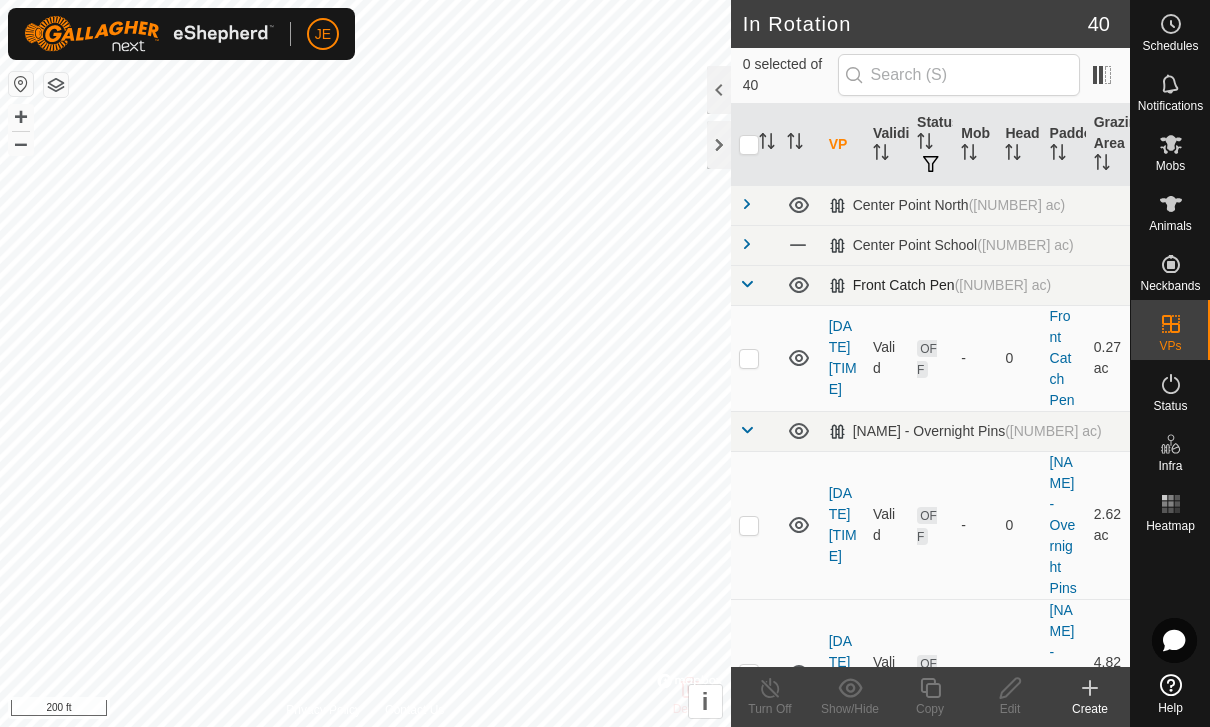 click at bounding box center (747, 284) 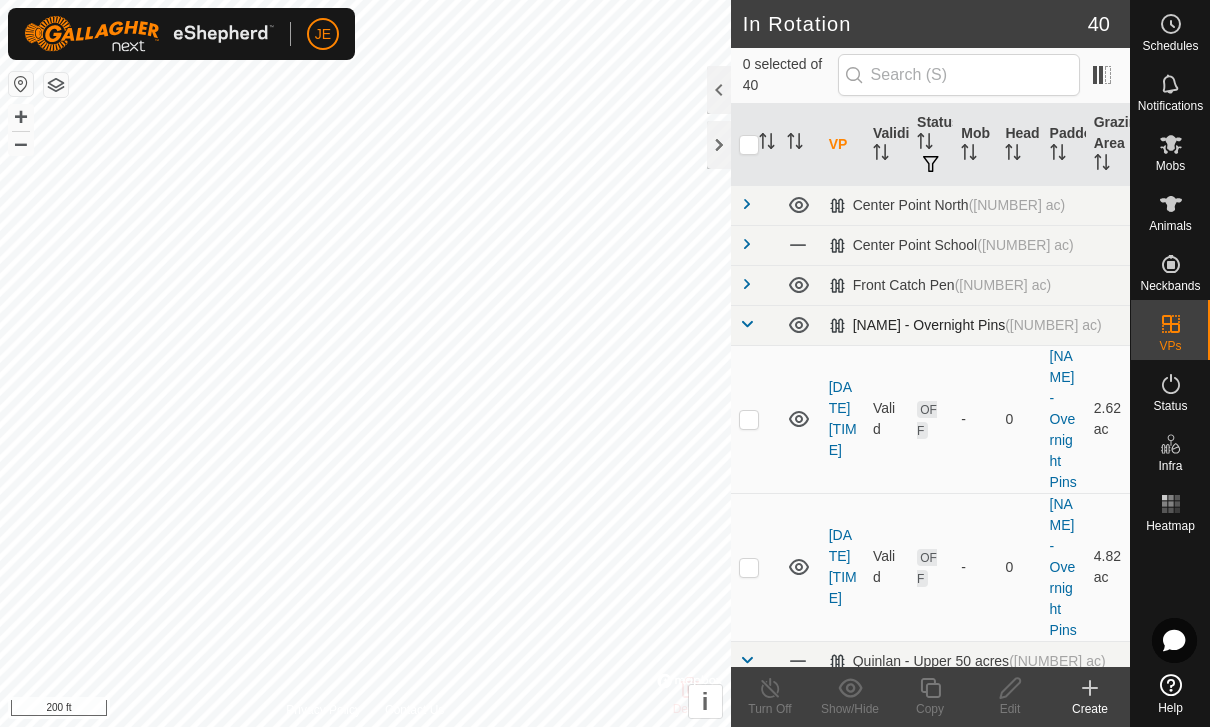 click at bounding box center (747, 324) 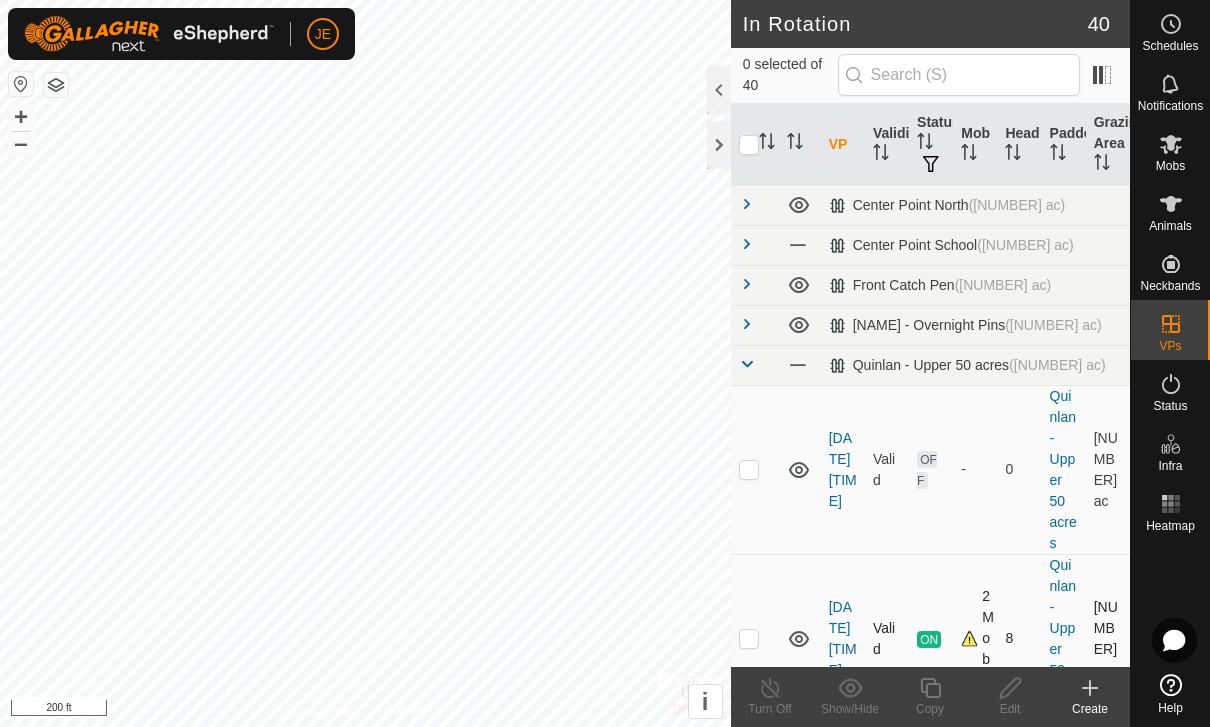 click at bounding box center (749, 638) 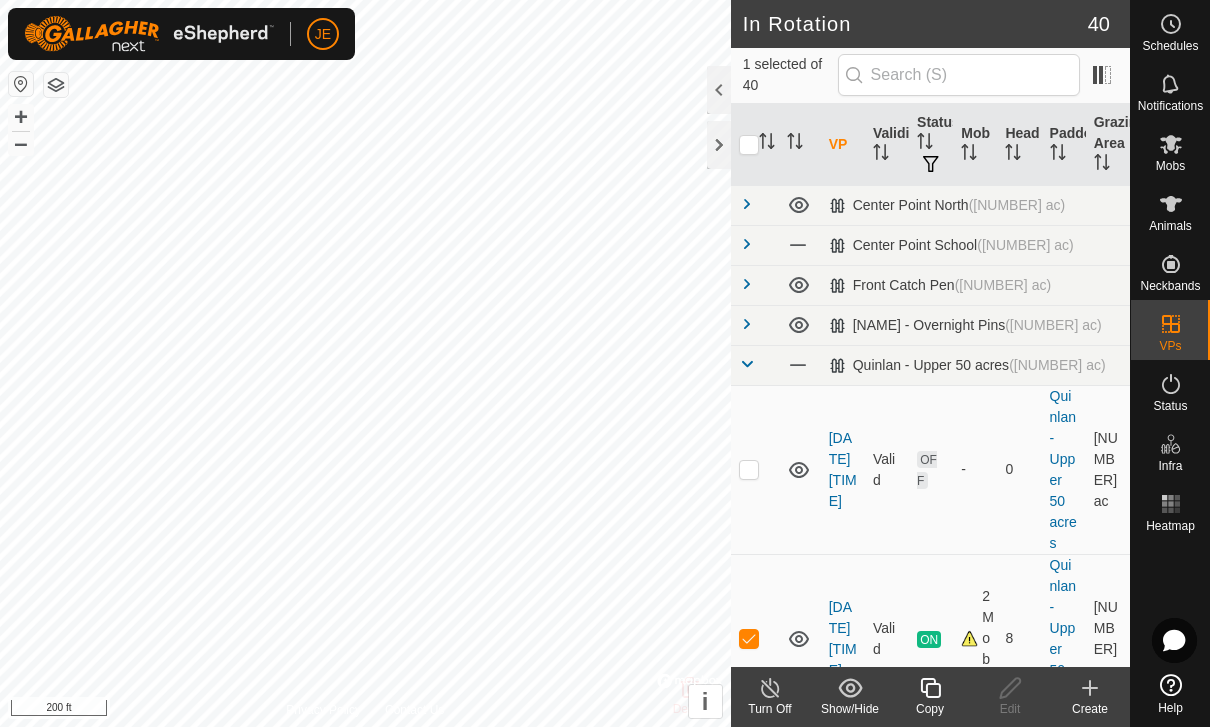 click on "Copy" 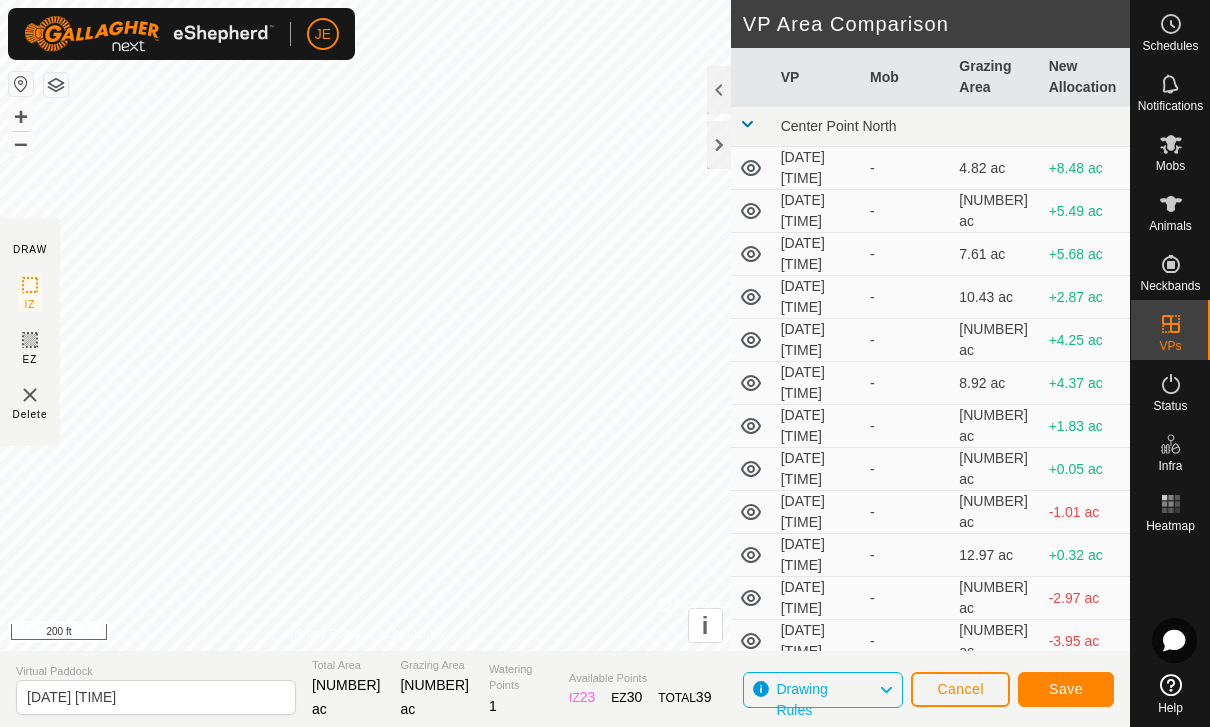 click on "Save" 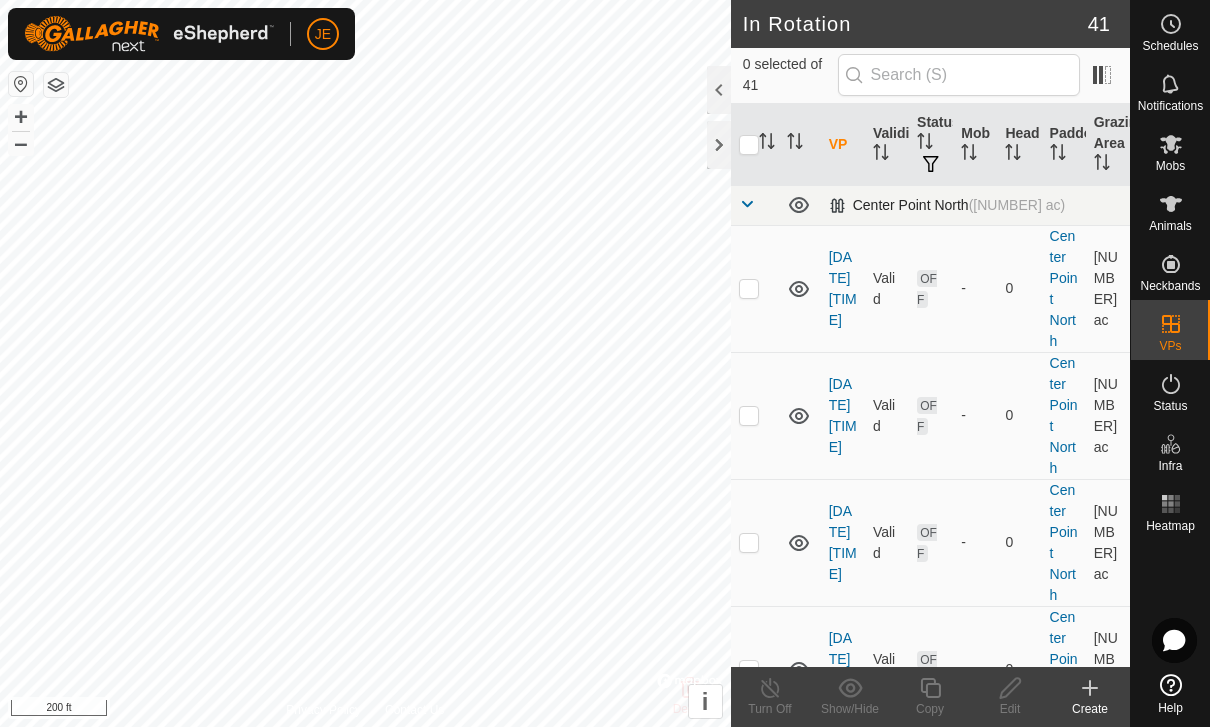 click at bounding box center (747, 204) 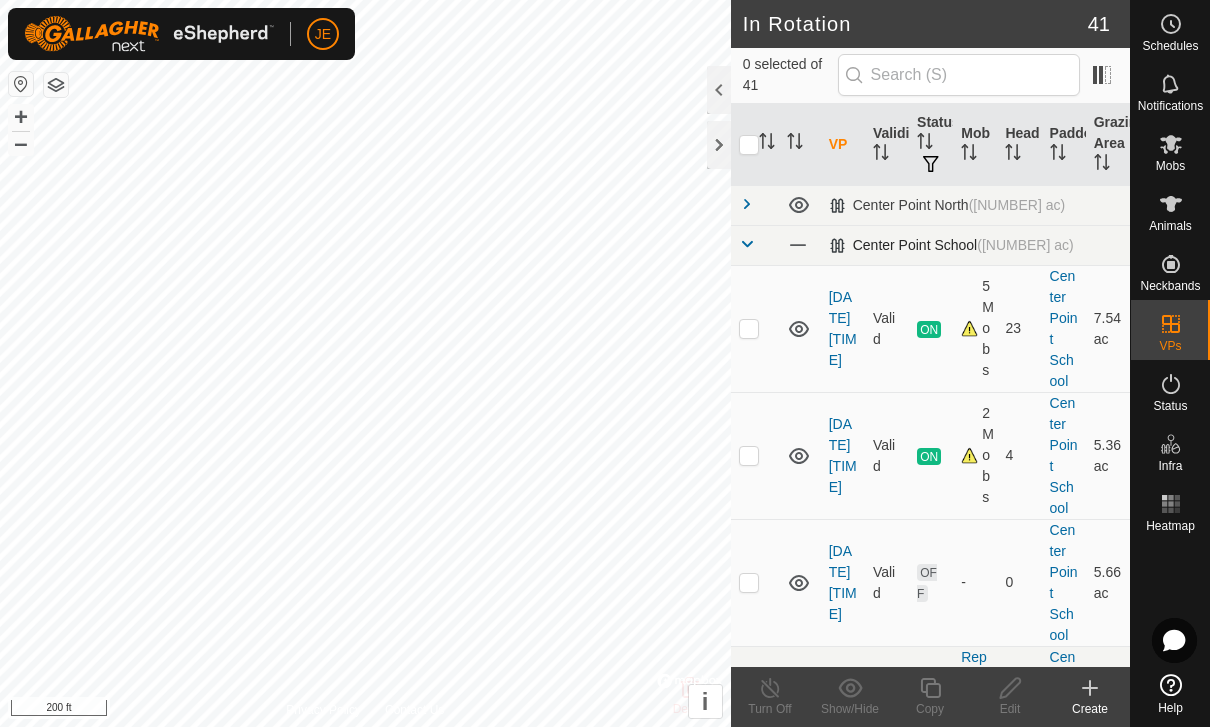 click at bounding box center [747, 244] 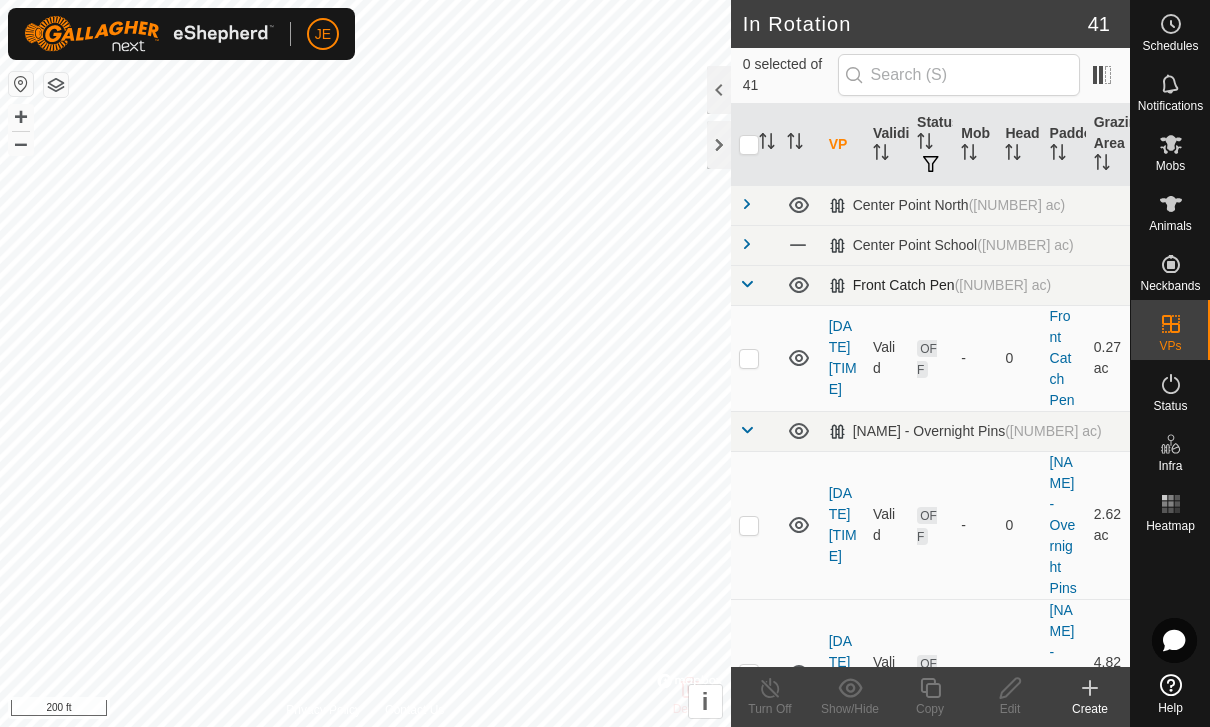 click at bounding box center [747, 284] 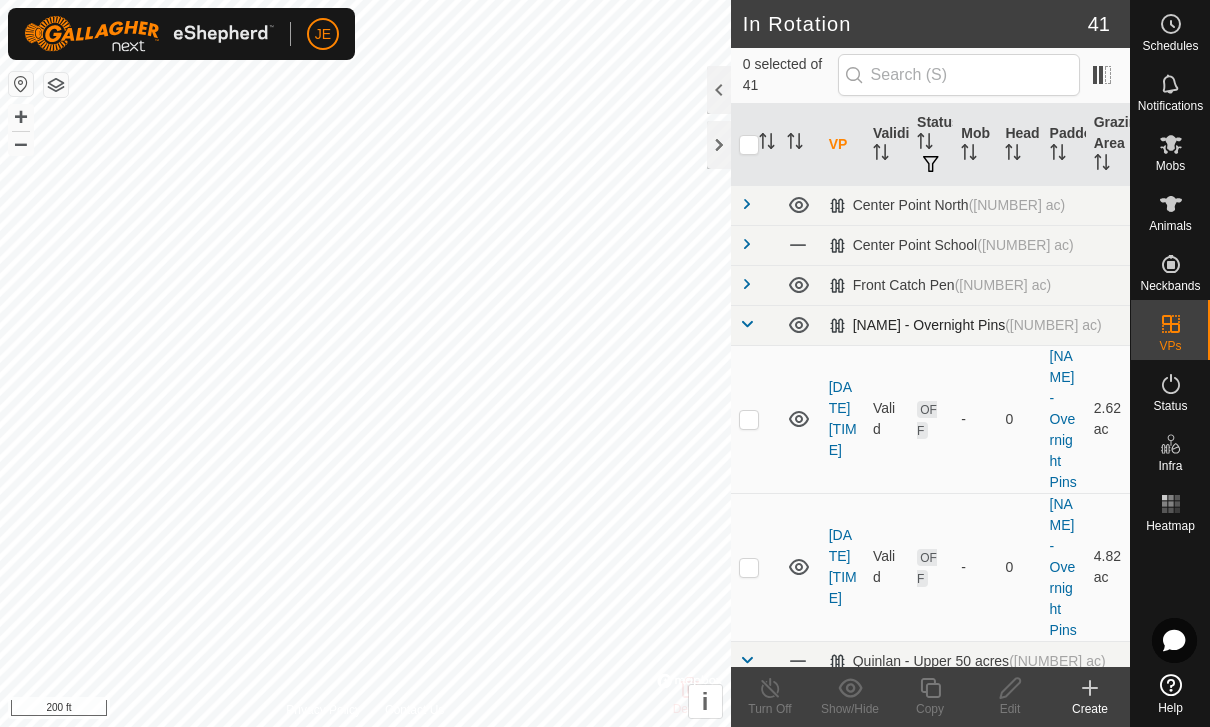 click at bounding box center [747, 324] 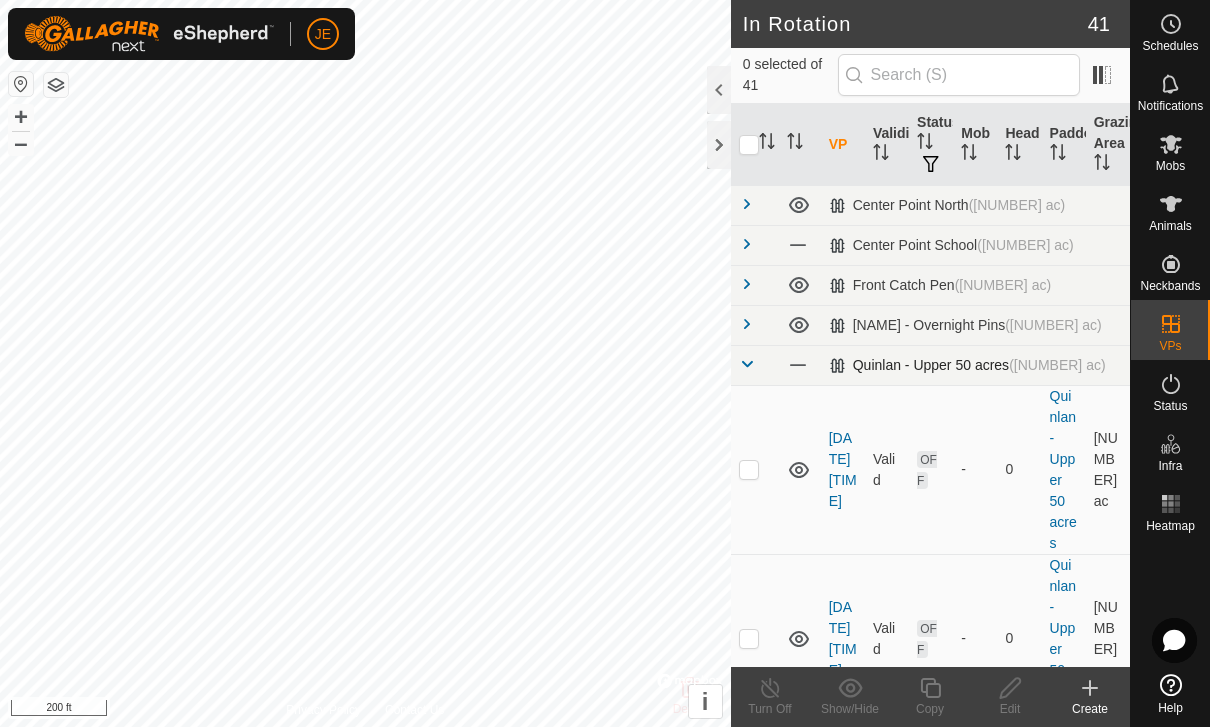 click at bounding box center [747, 364] 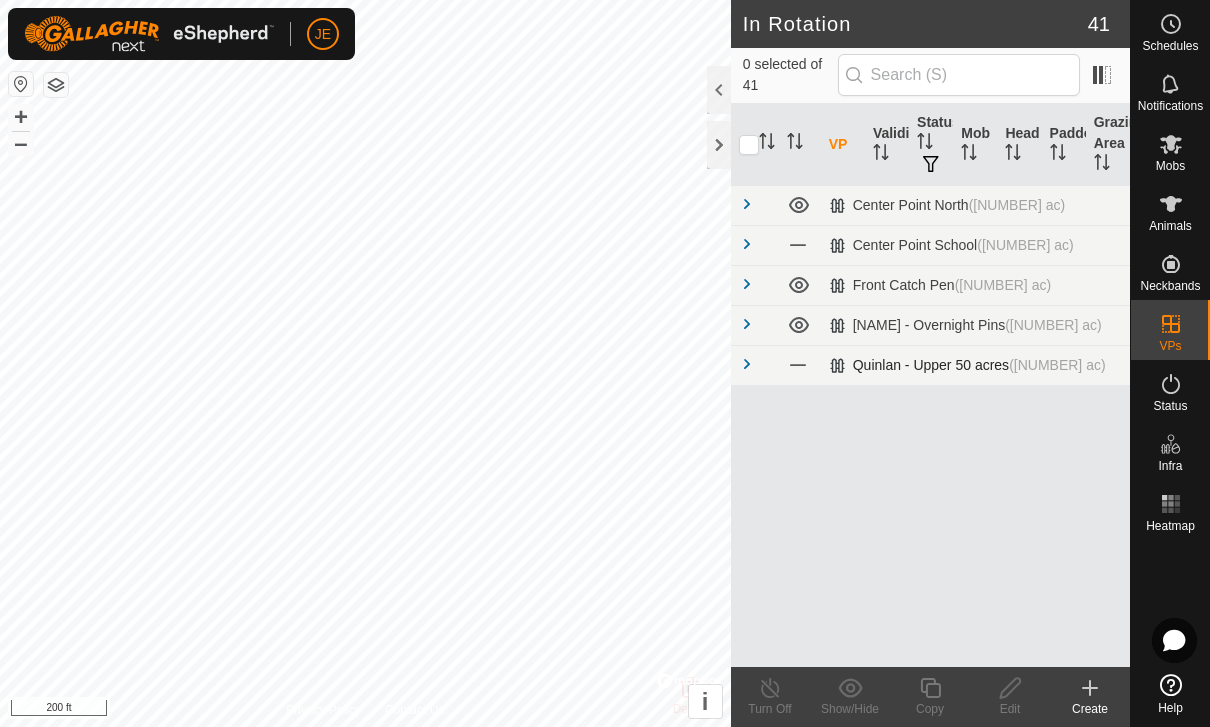 click at bounding box center [747, 364] 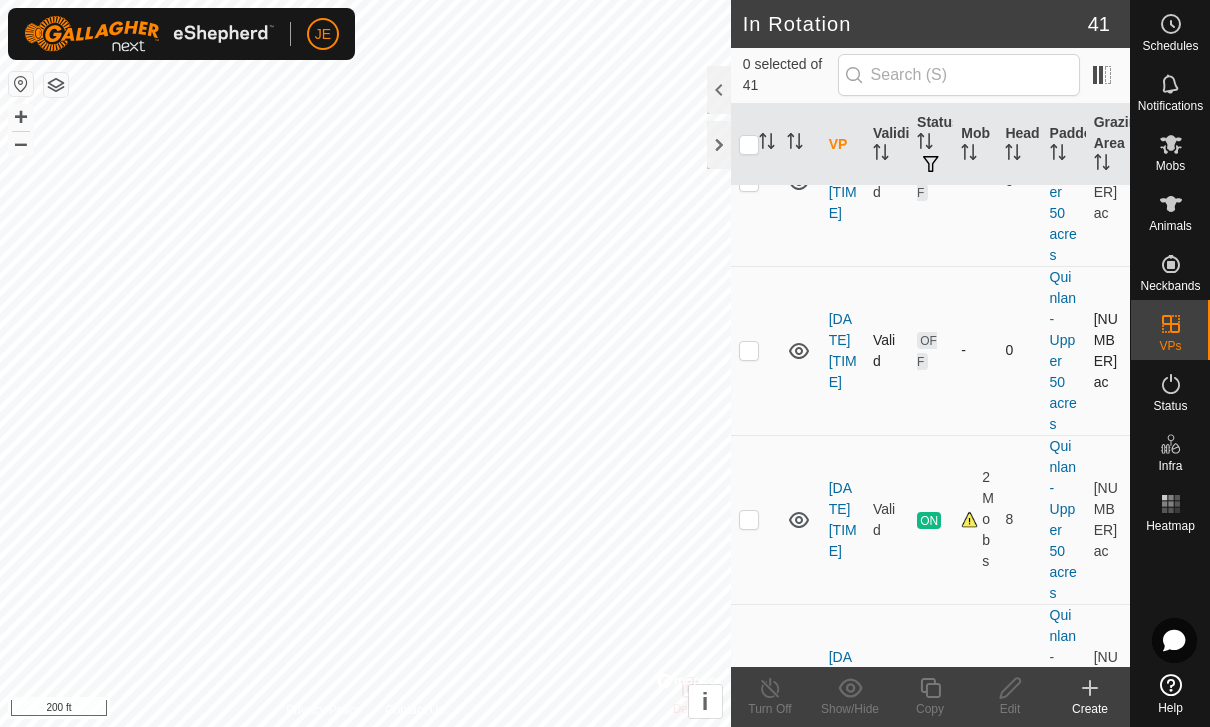 scroll, scrollTop: 322, scrollLeft: 0, axis: vertical 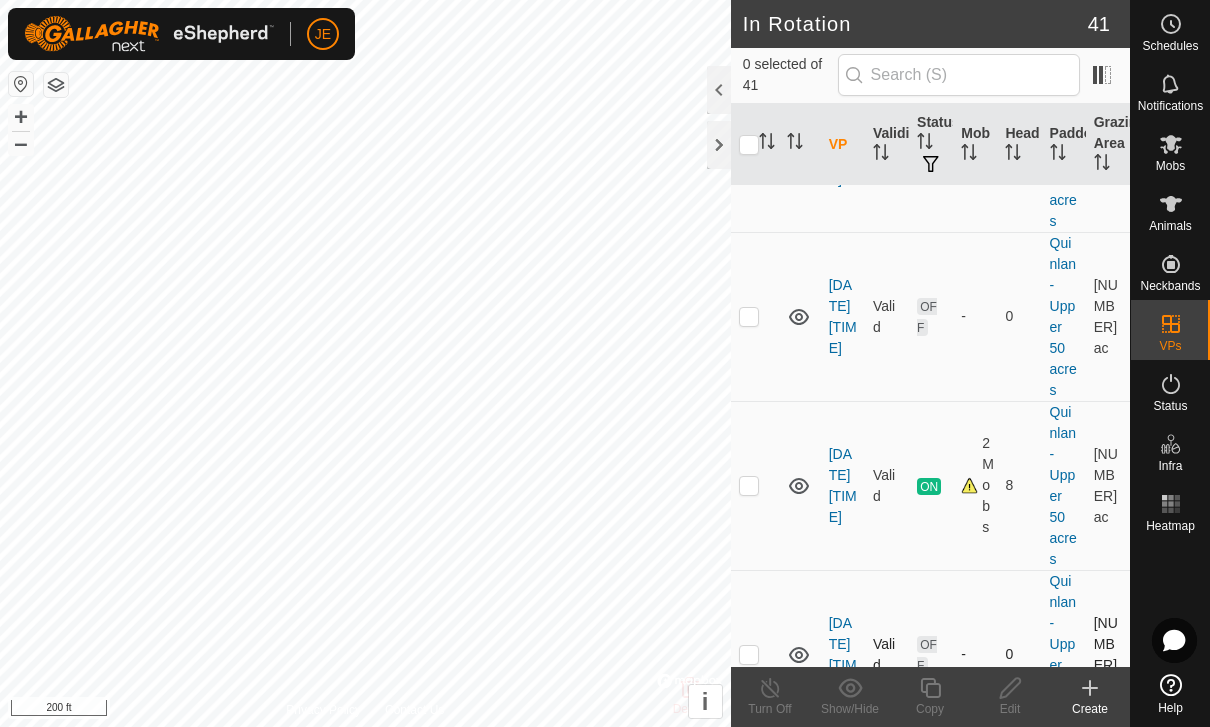 click at bounding box center [749, 654] 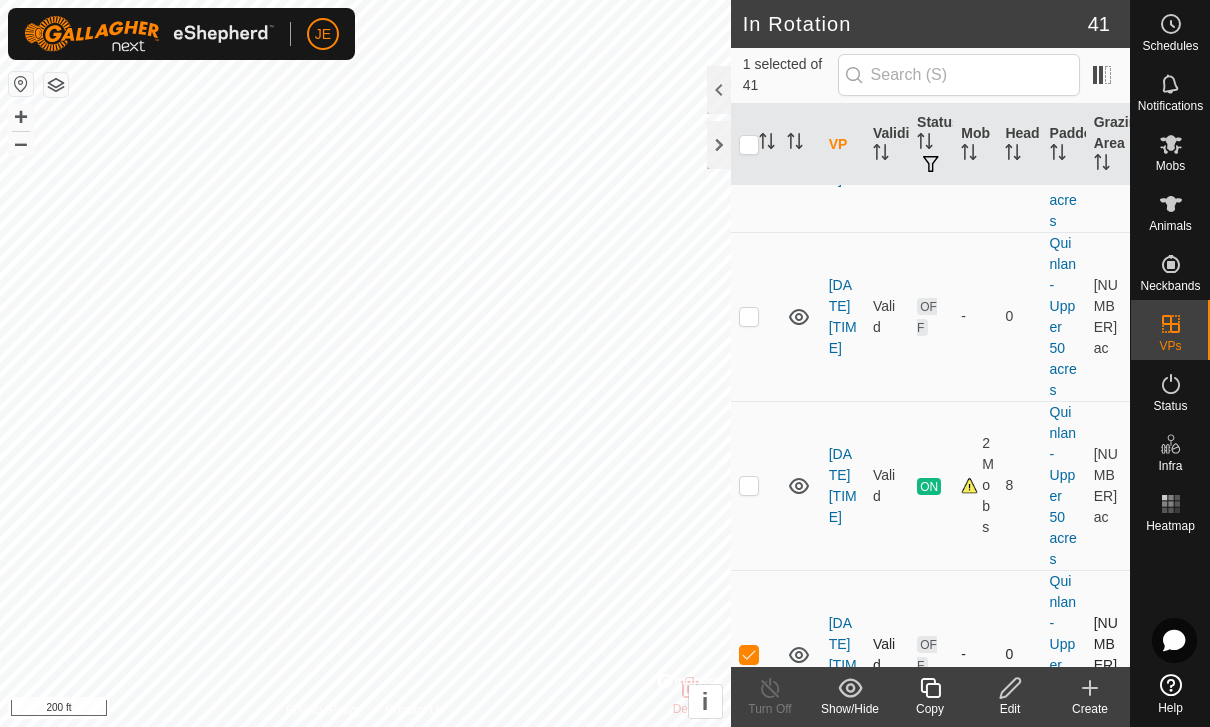 click at bounding box center (749, 654) 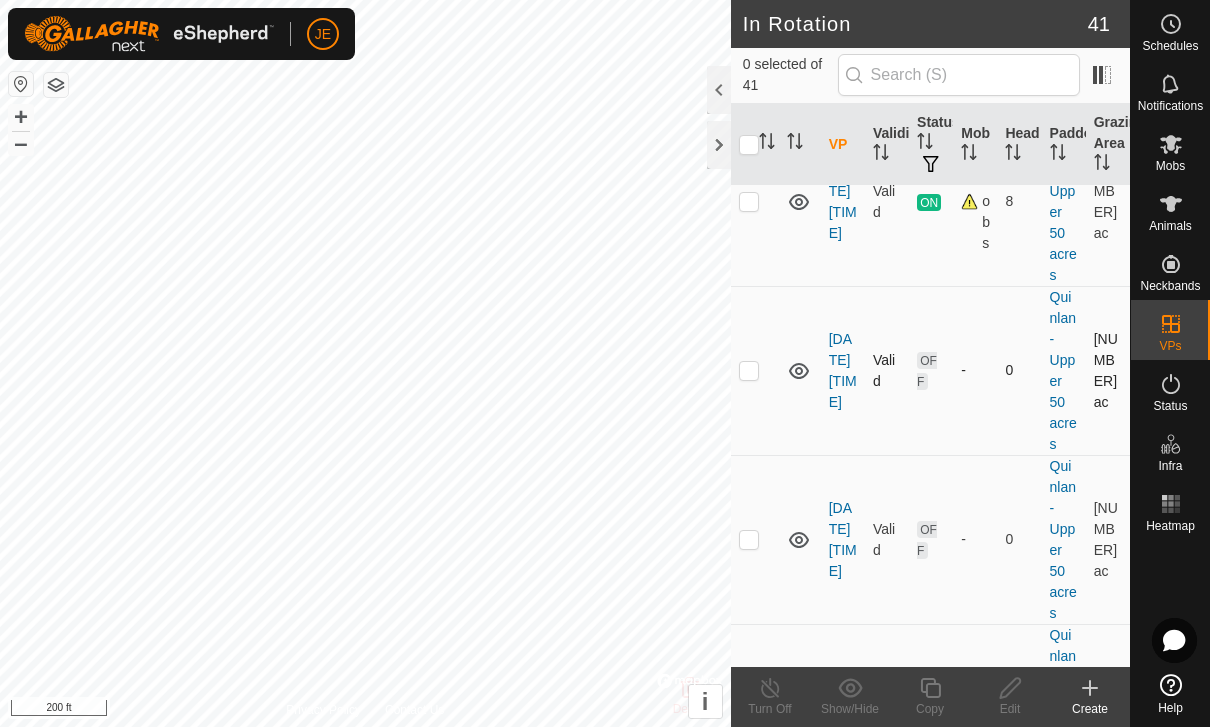 scroll, scrollTop: 607, scrollLeft: 0, axis: vertical 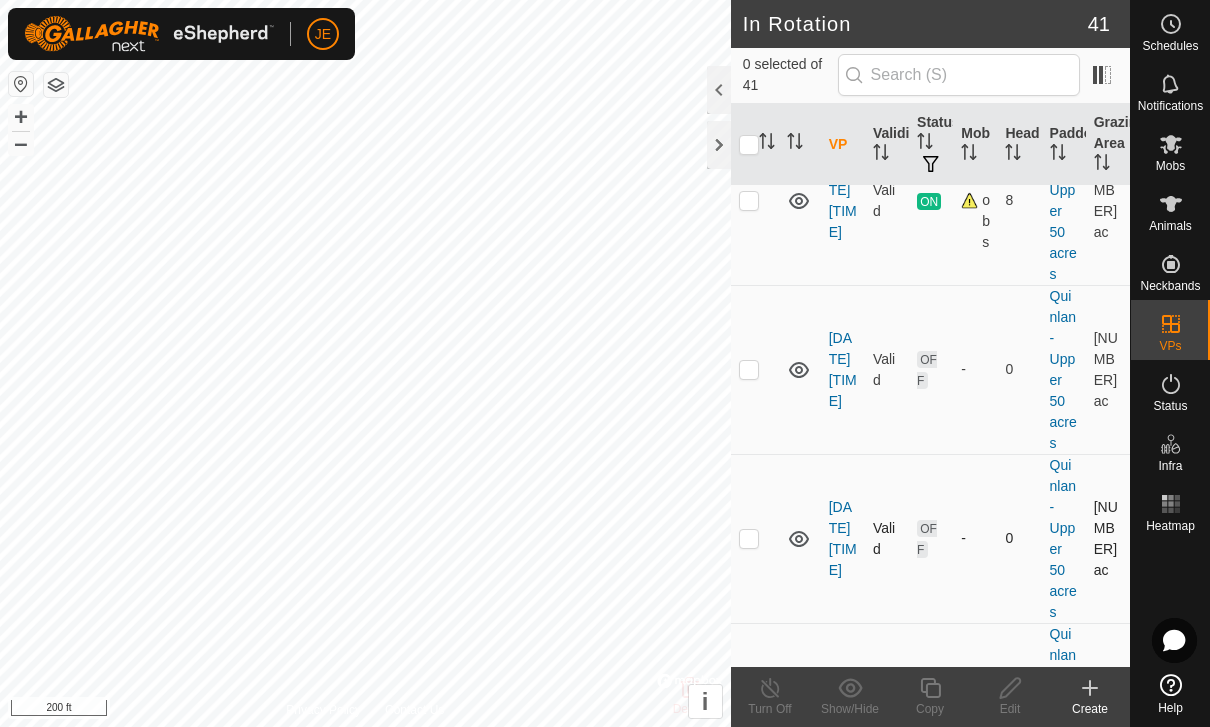 click at bounding box center [749, 538] 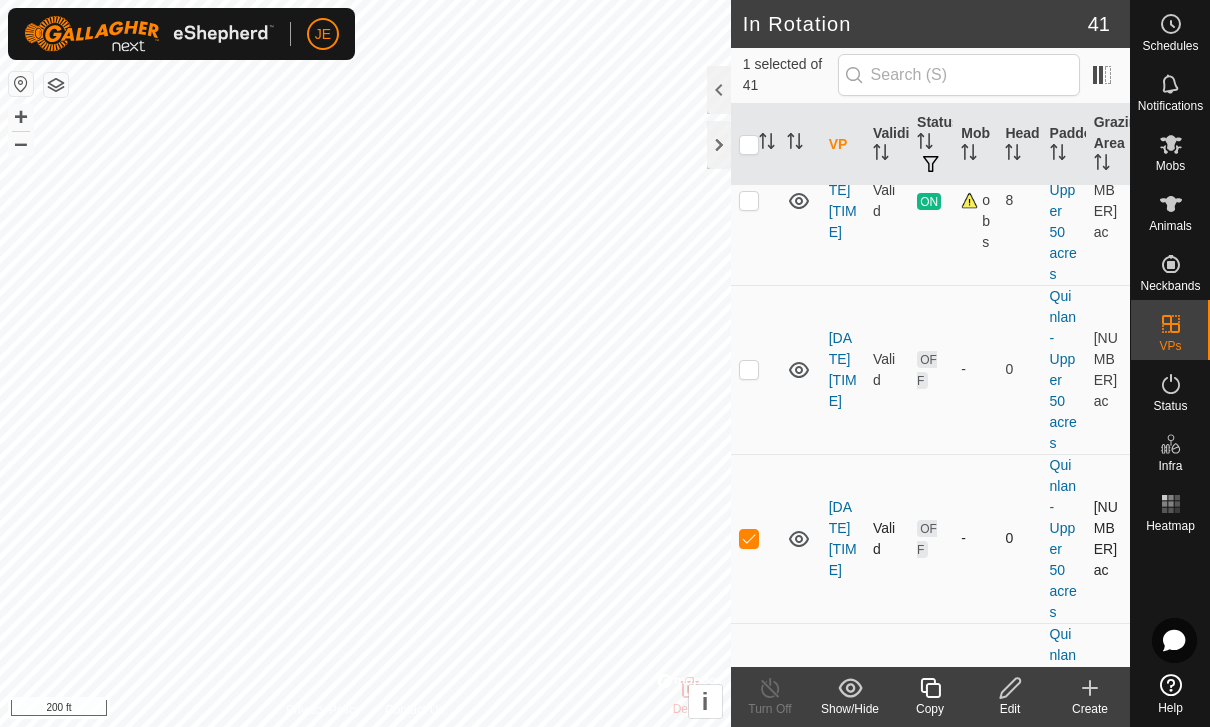 click at bounding box center [749, 538] 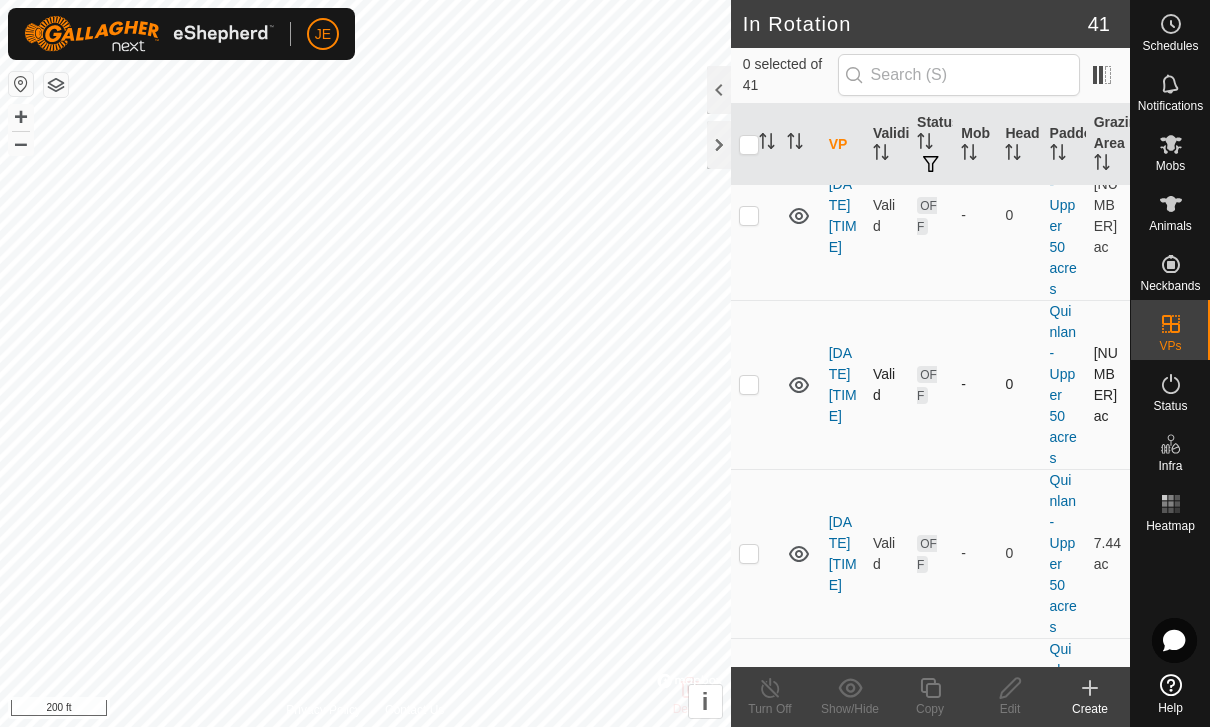 scroll, scrollTop: 765, scrollLeft: 0, axis: vertical 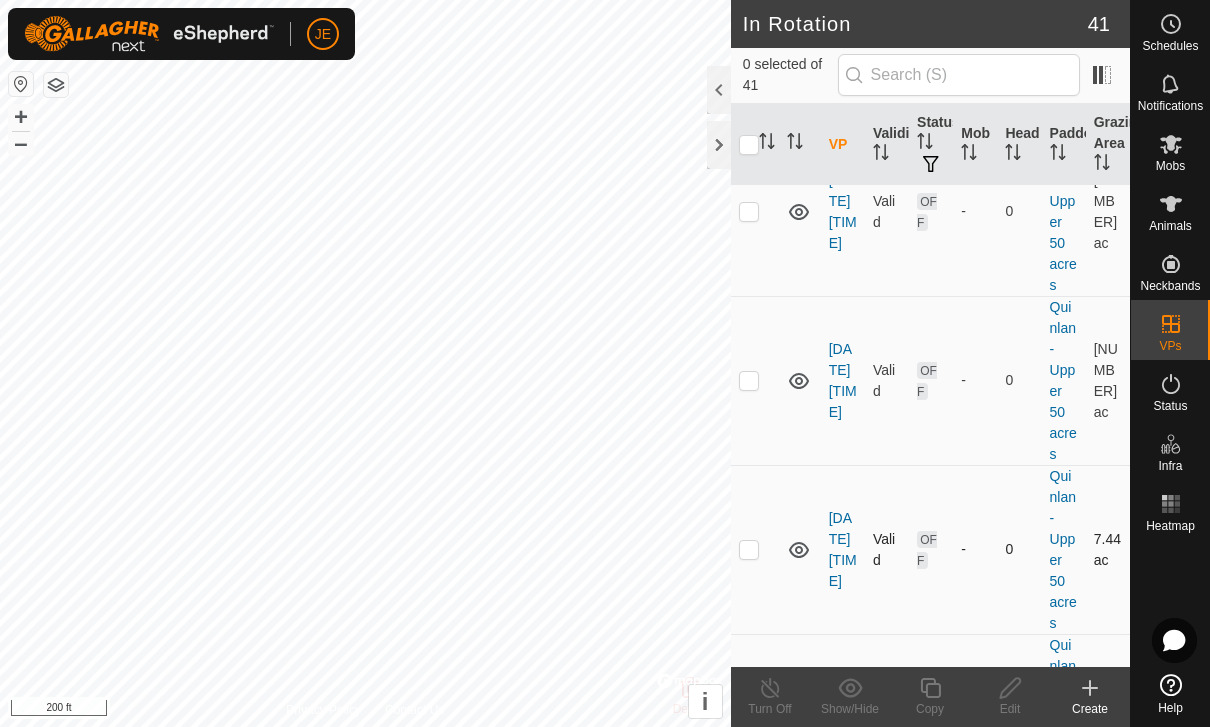 click at bounding box center (749, 549) 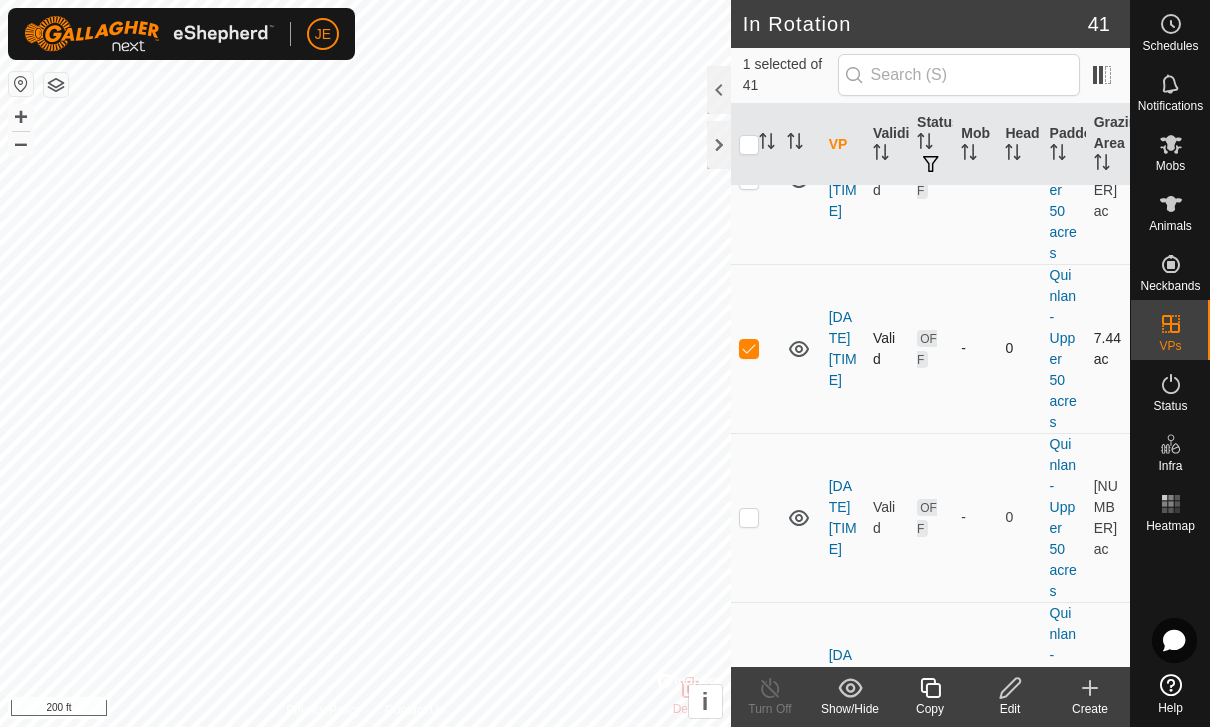 scroll, scrollTop: 976, scrollLeft: 0, axis: vertical 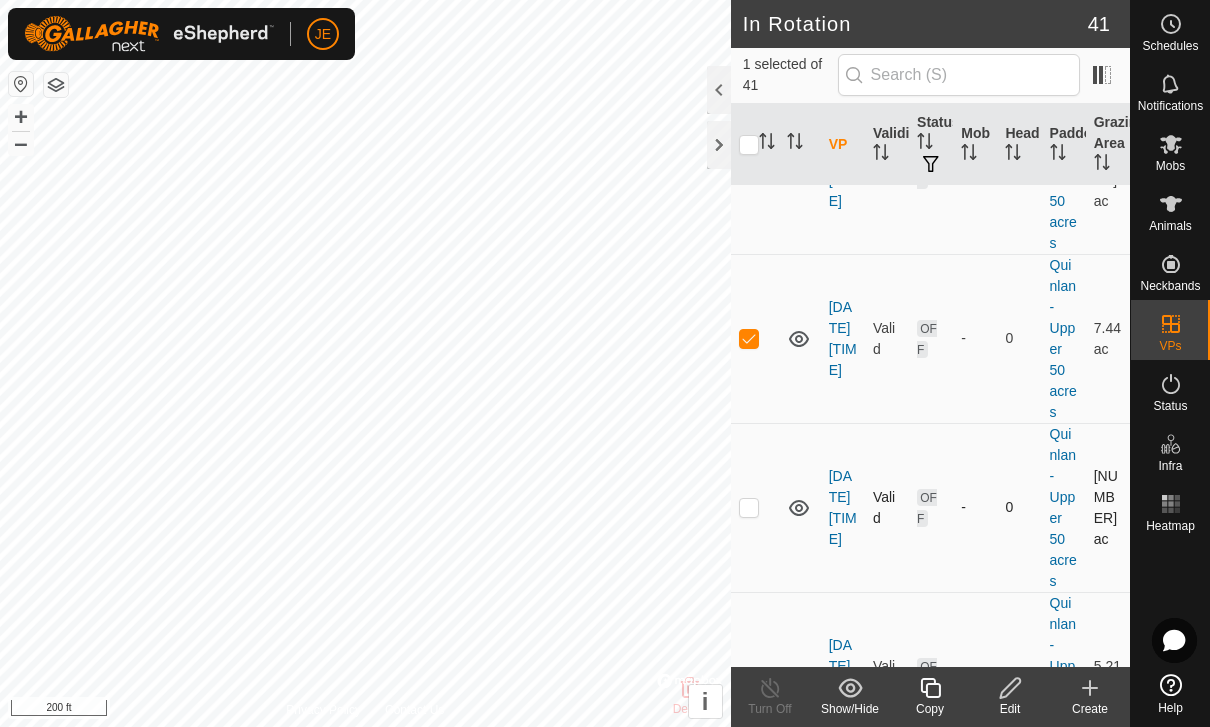 click at bounding box center (755, 507) 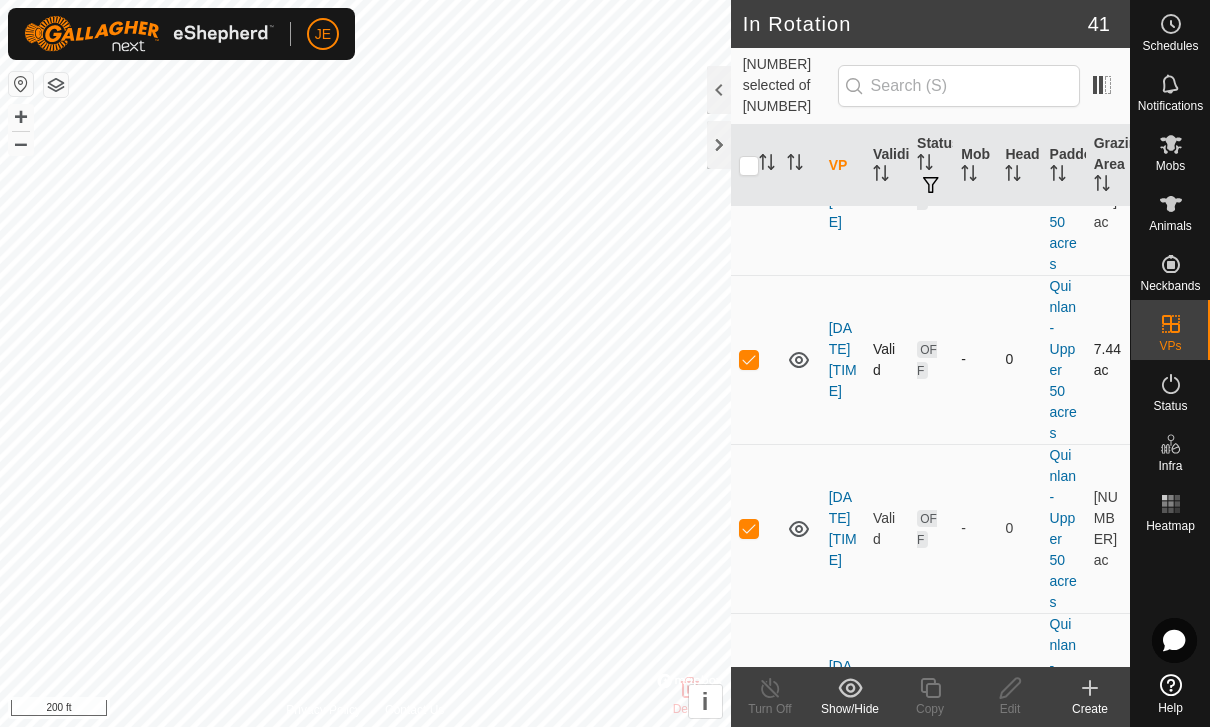 click at bounding box center [749, 359] 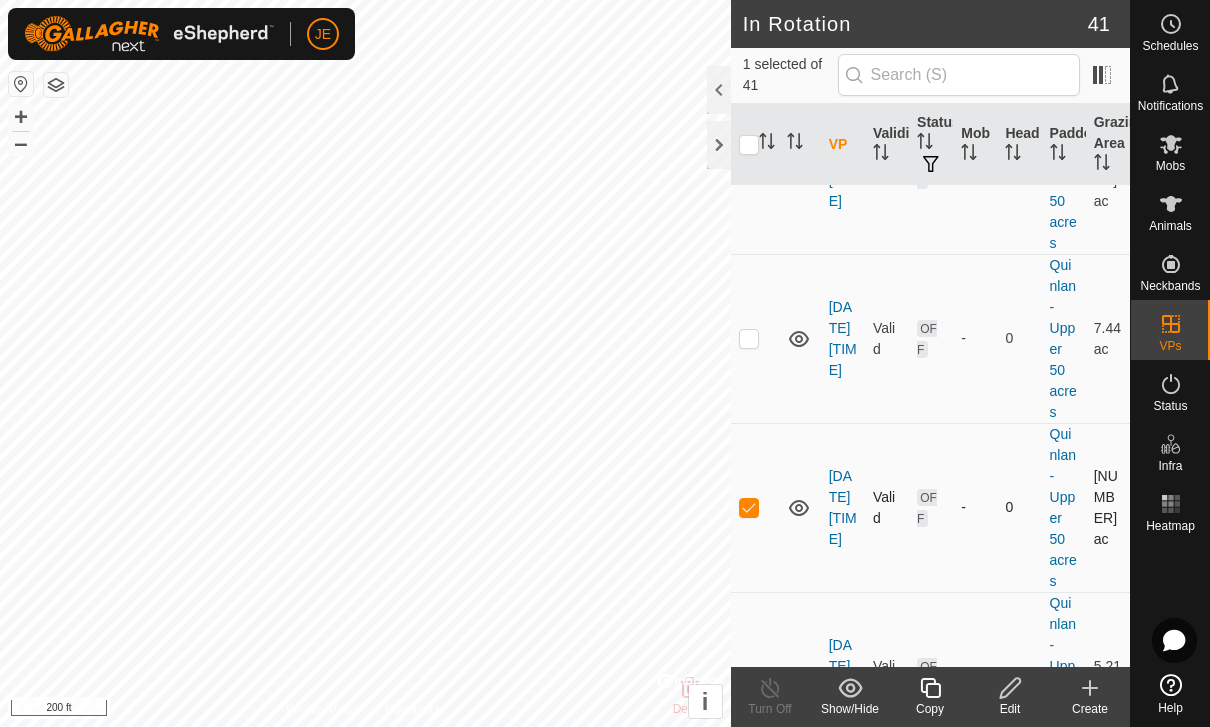 click at bounding box center (749, 507) 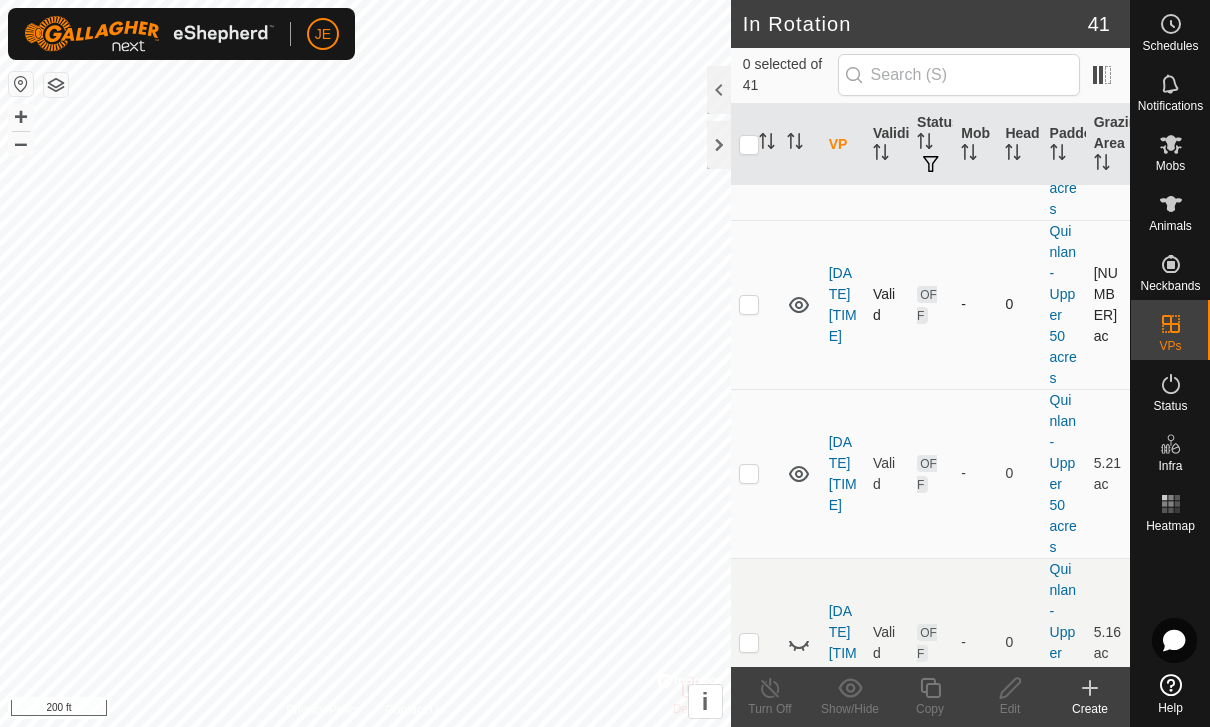 scroll, scrollTop: 1190, scrollLeft: 0, axis: vertical 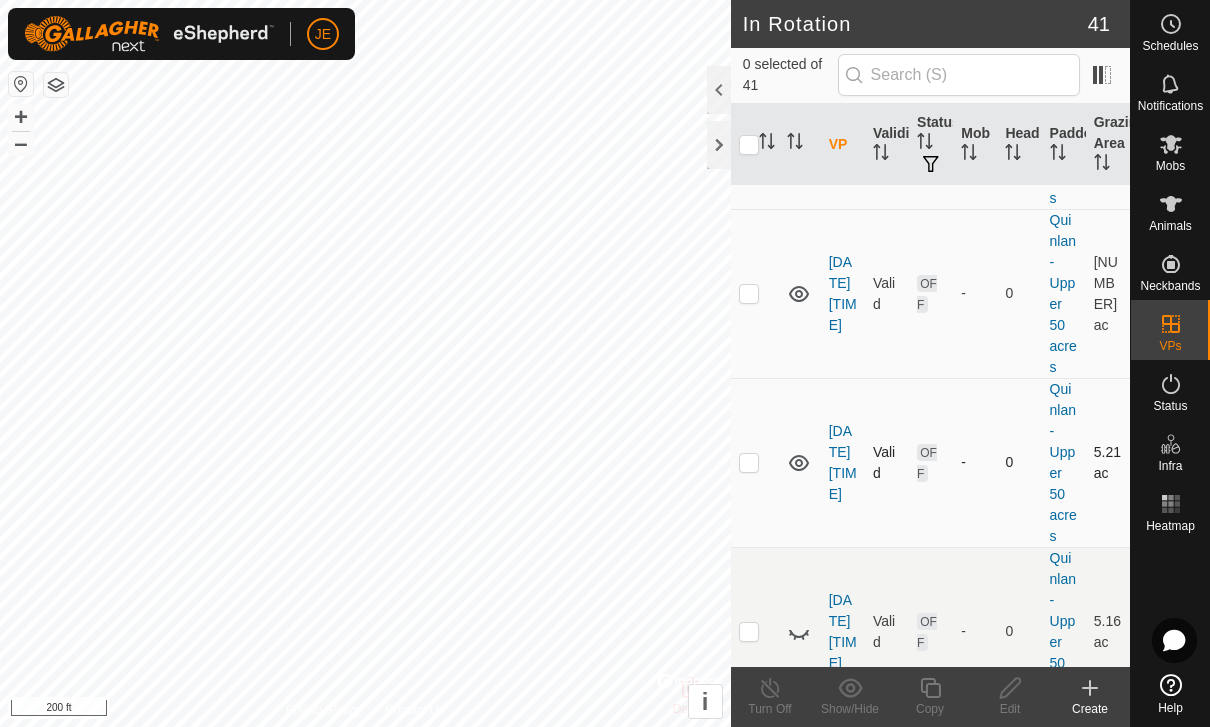 click at bounding box center [749, 462] 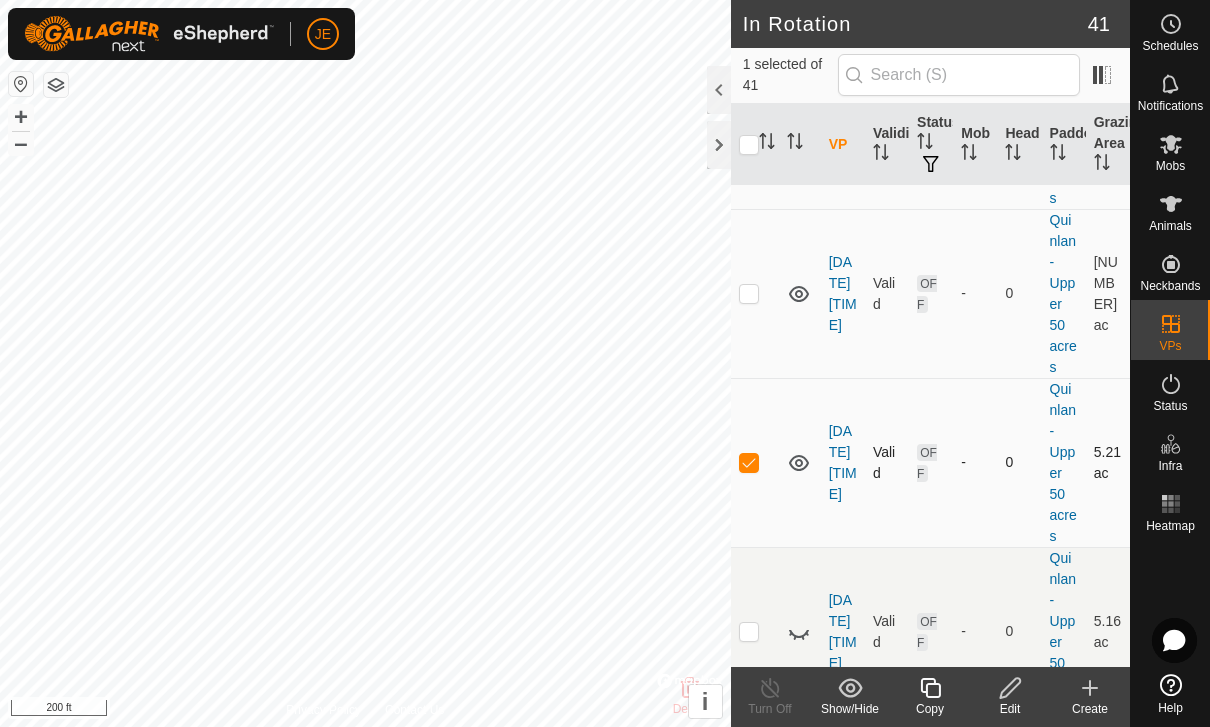 click at bounding box center [749, 462] 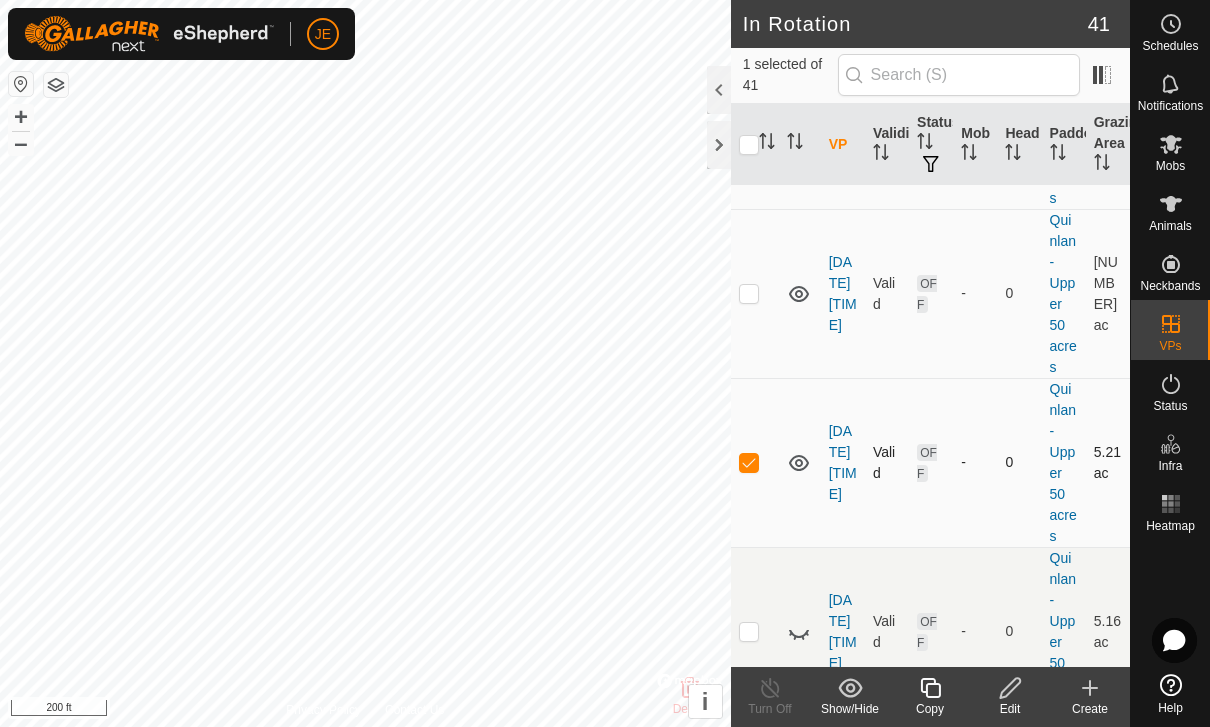 checkbox on "false" 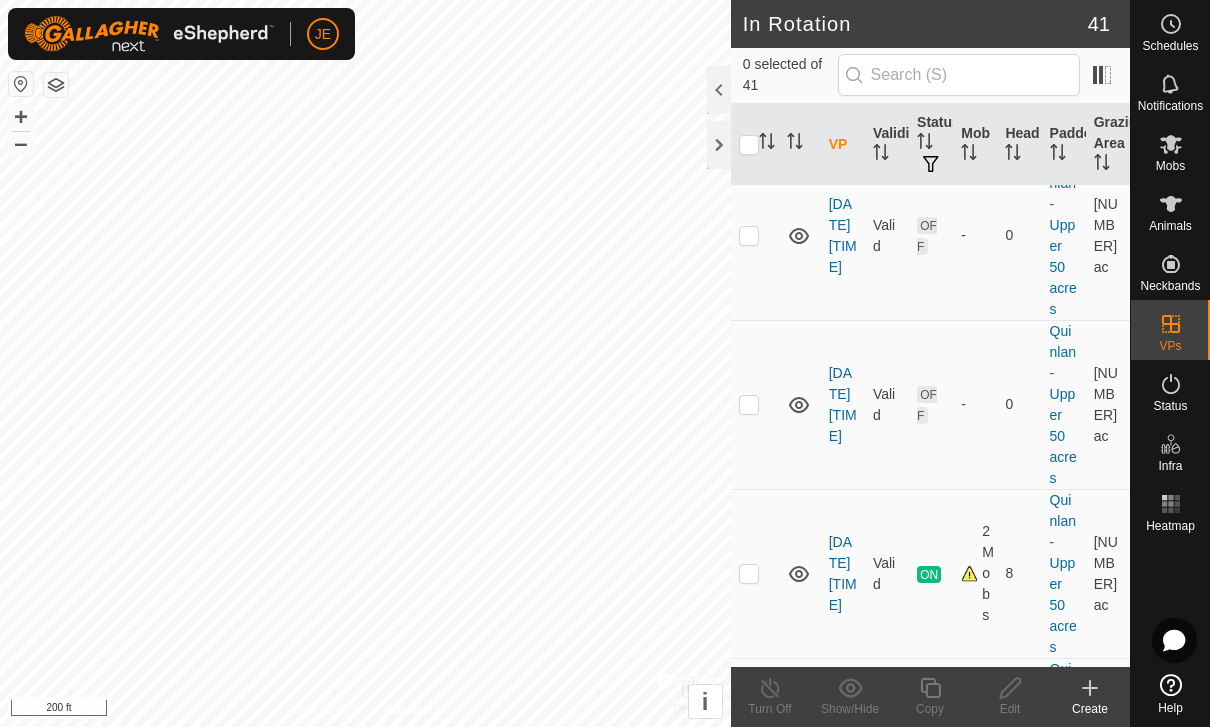 scroll, scrollTop: 229, scrollLeft: 0, axis: vertical 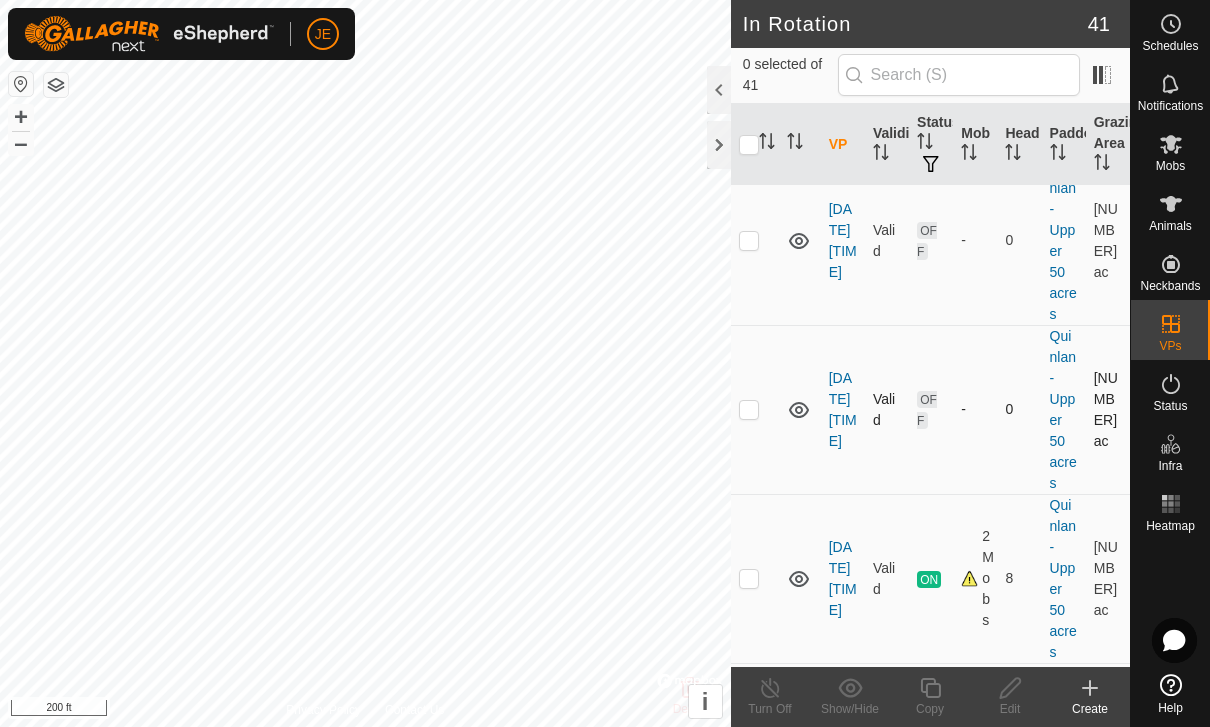 click at bounding box center (749, 409) 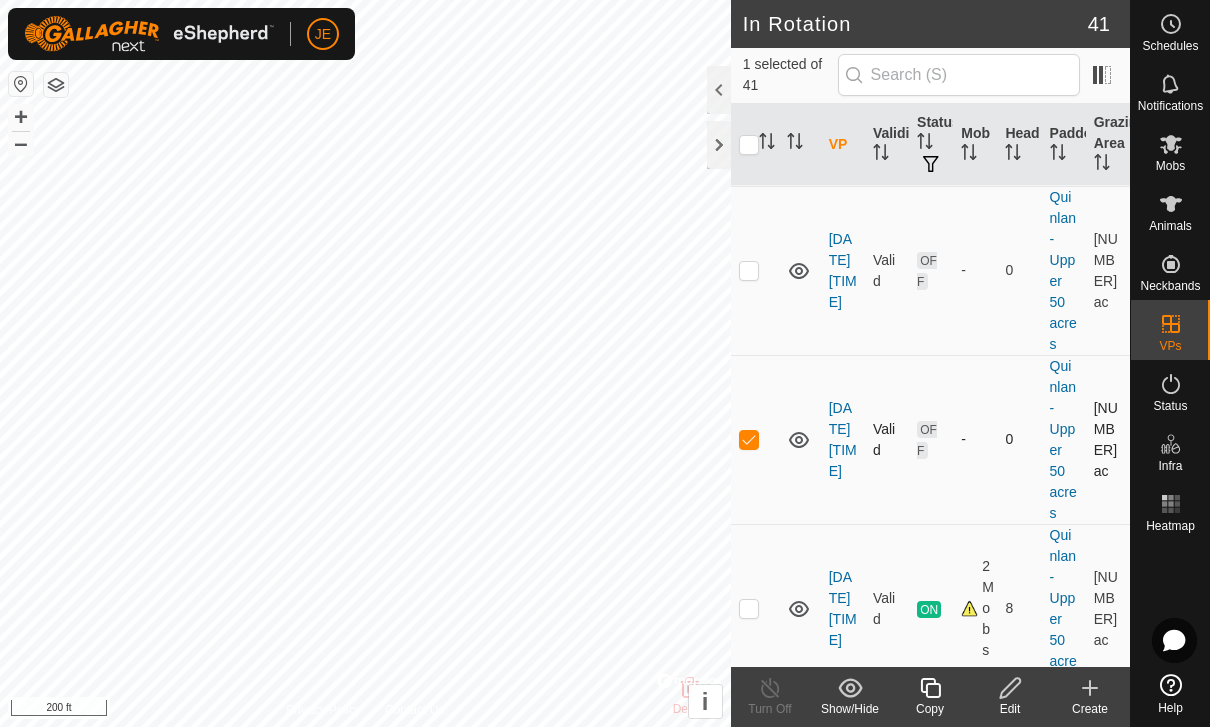 scroll, scrollTop: 200, scrollLeft: 0, axis: vertical 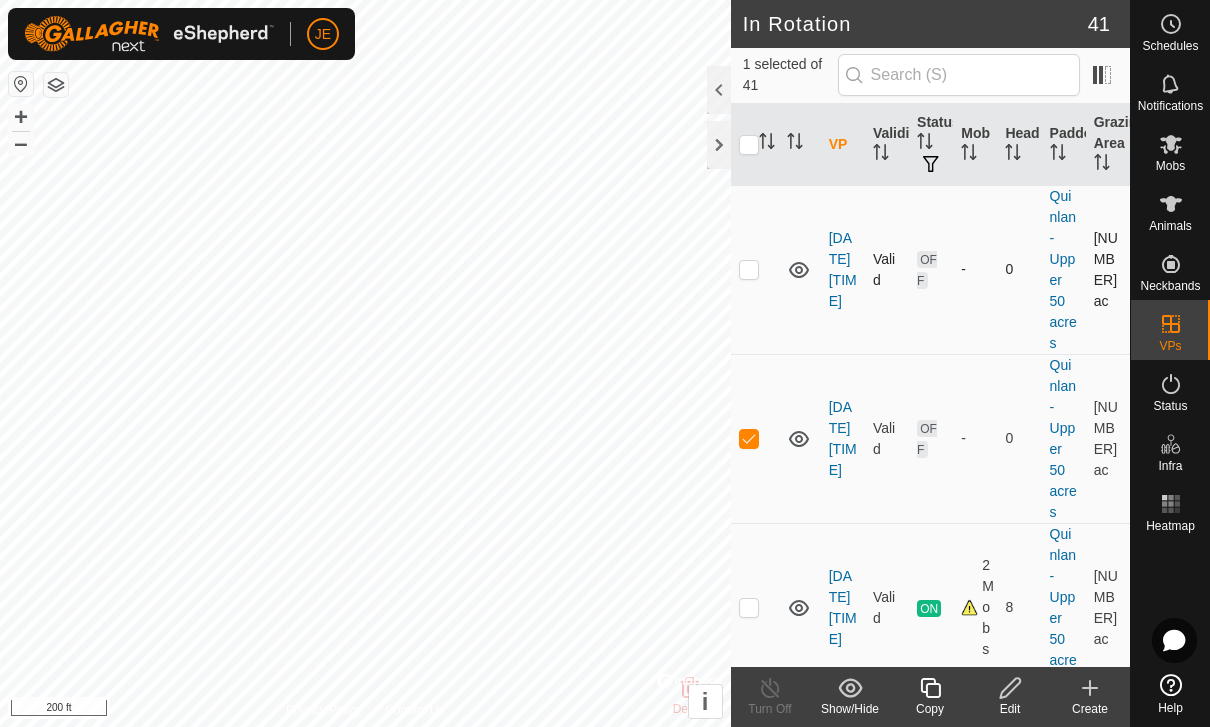click at bounding box center (755, 269) 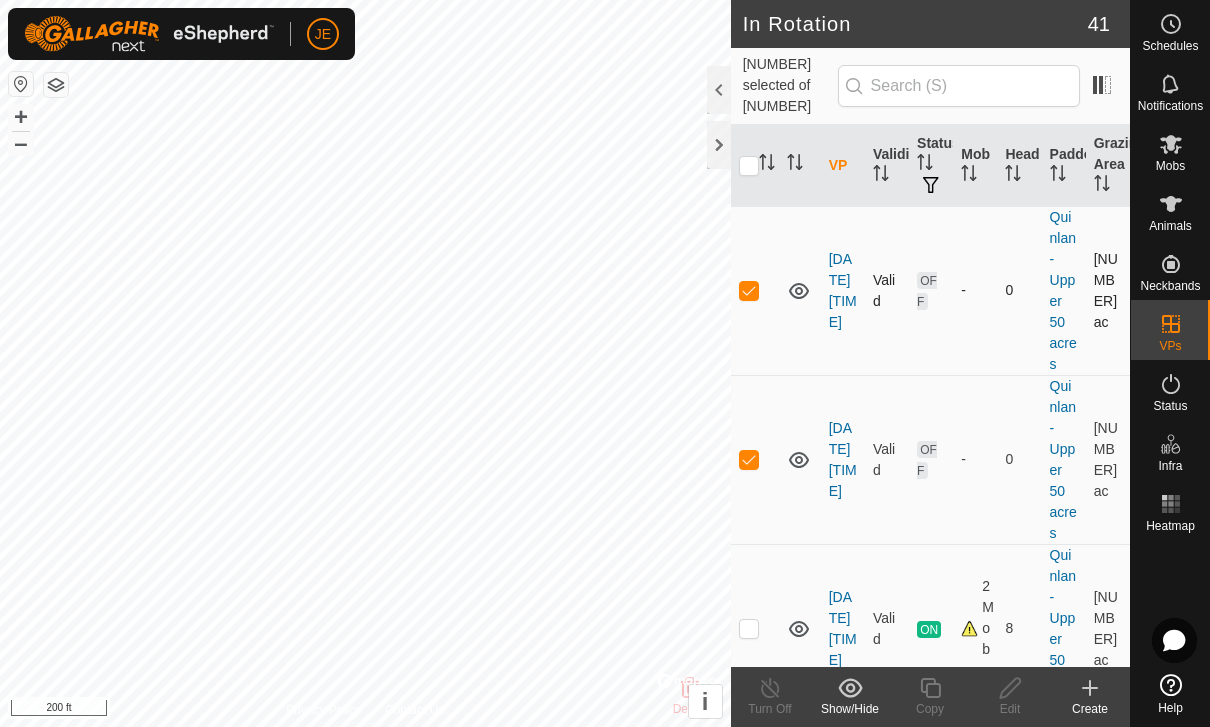 click at bounding box center [749, 290] 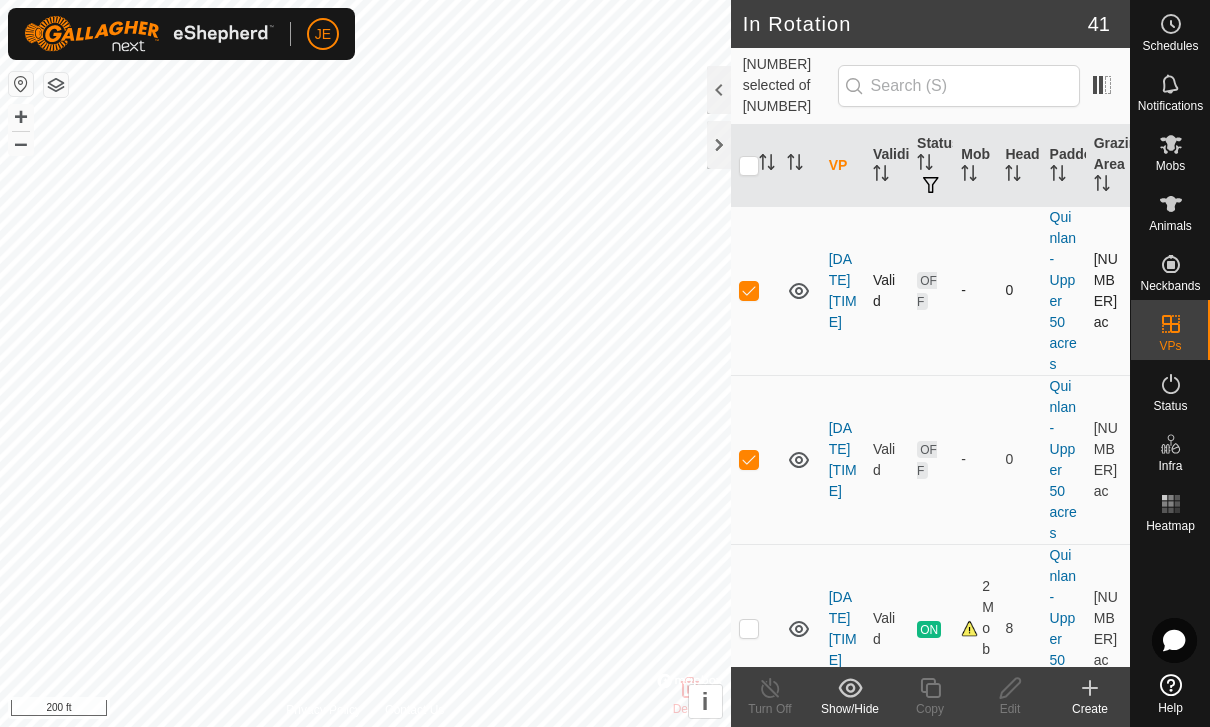 checkbox on "false" 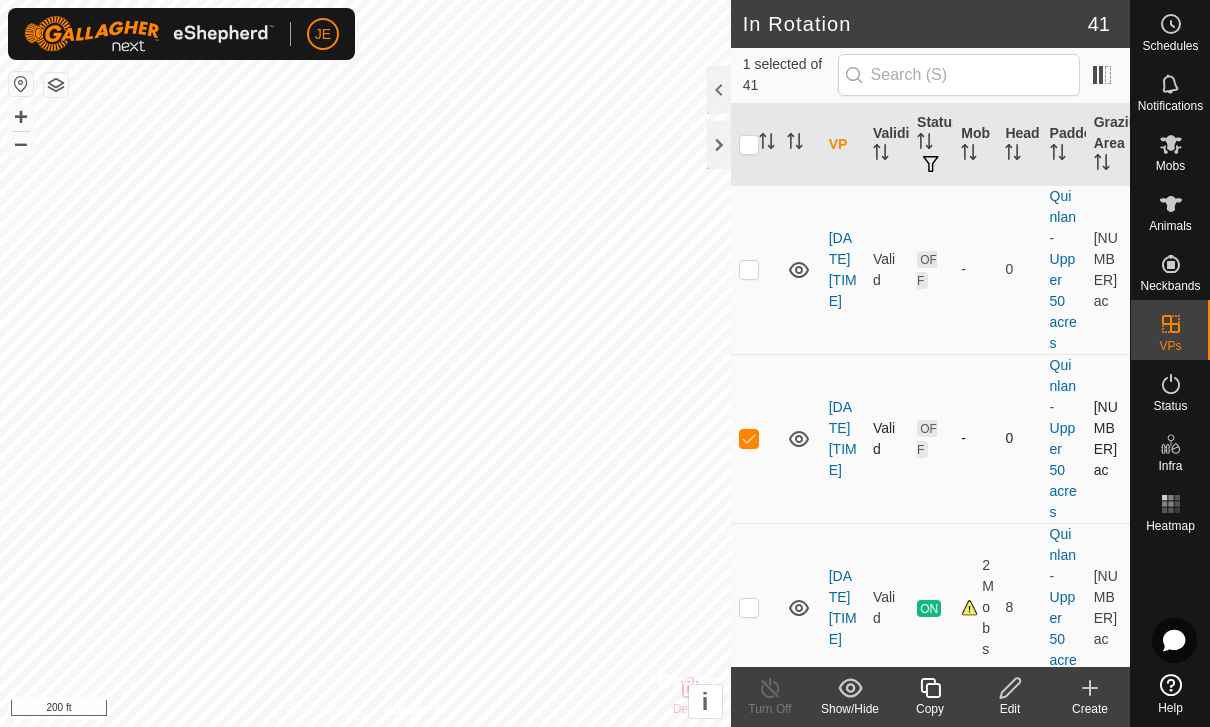 click at bounding box center (749, 438) 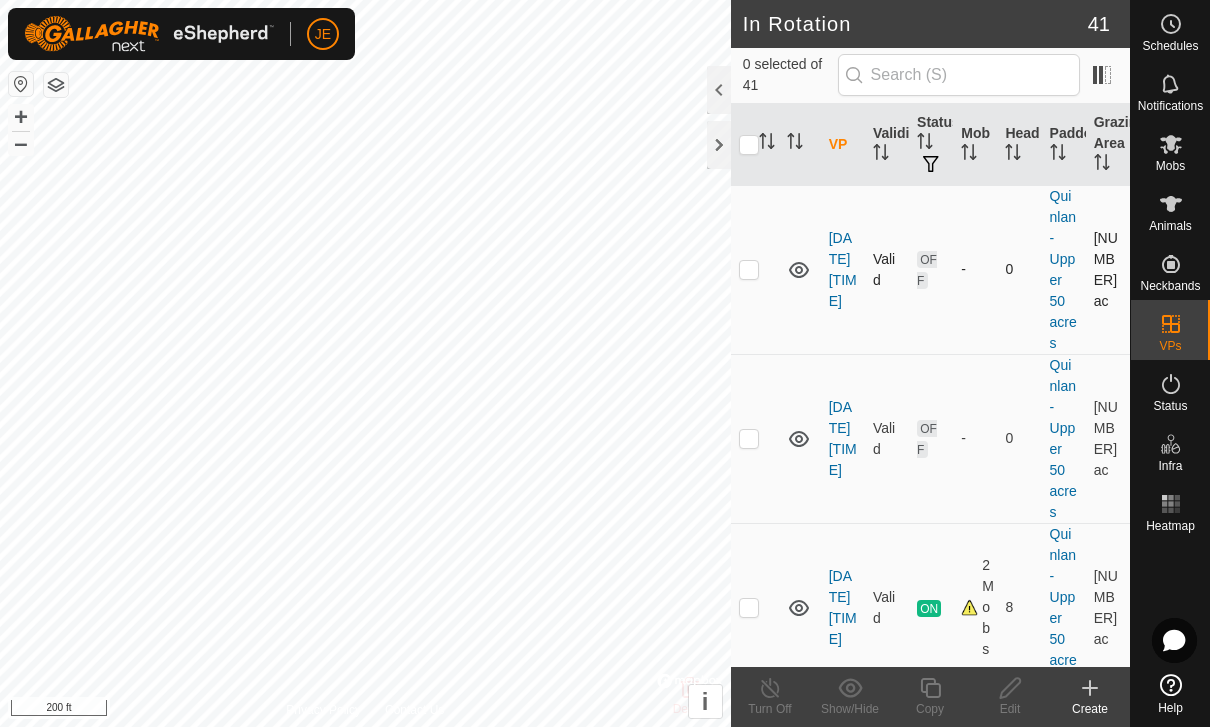 click at bounding box center (749, 269) 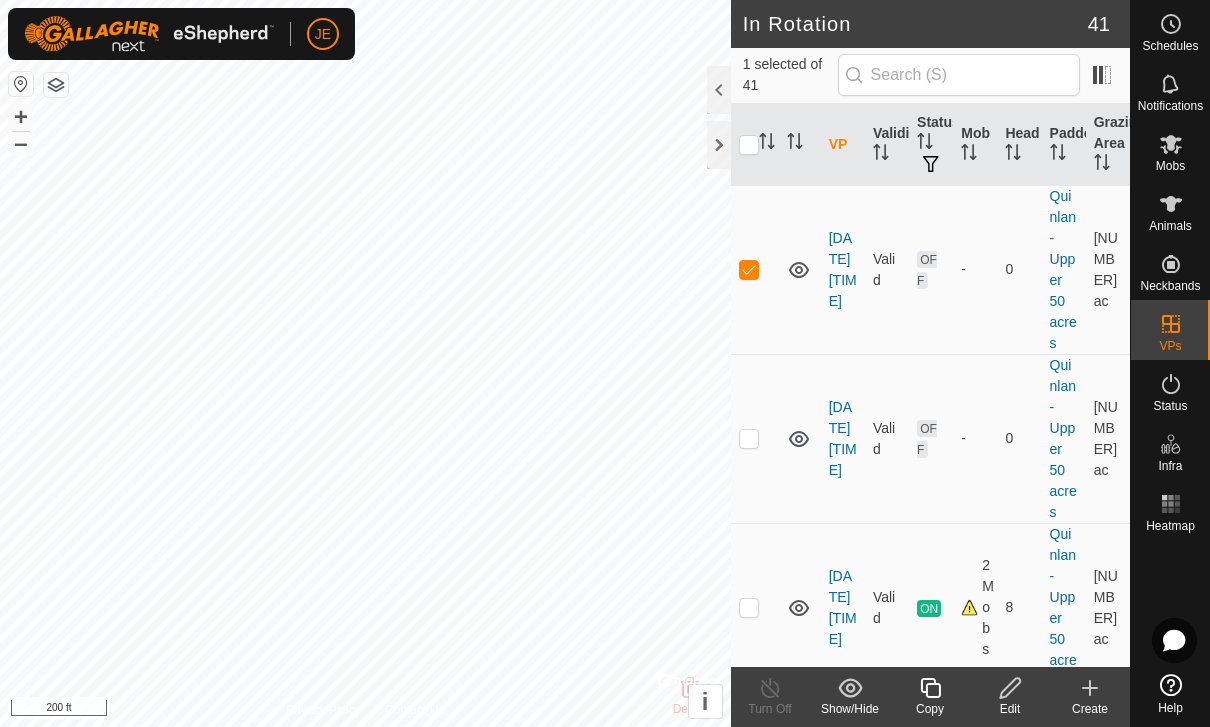 click on "Edit" 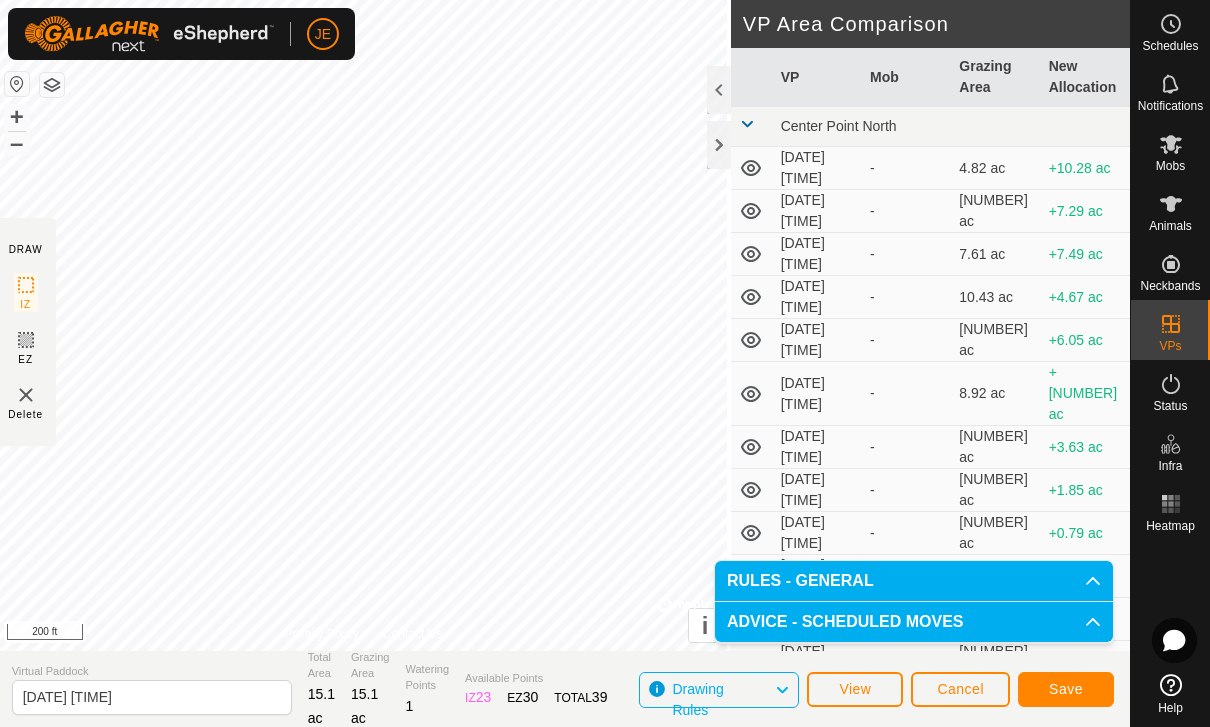 click on "Save" 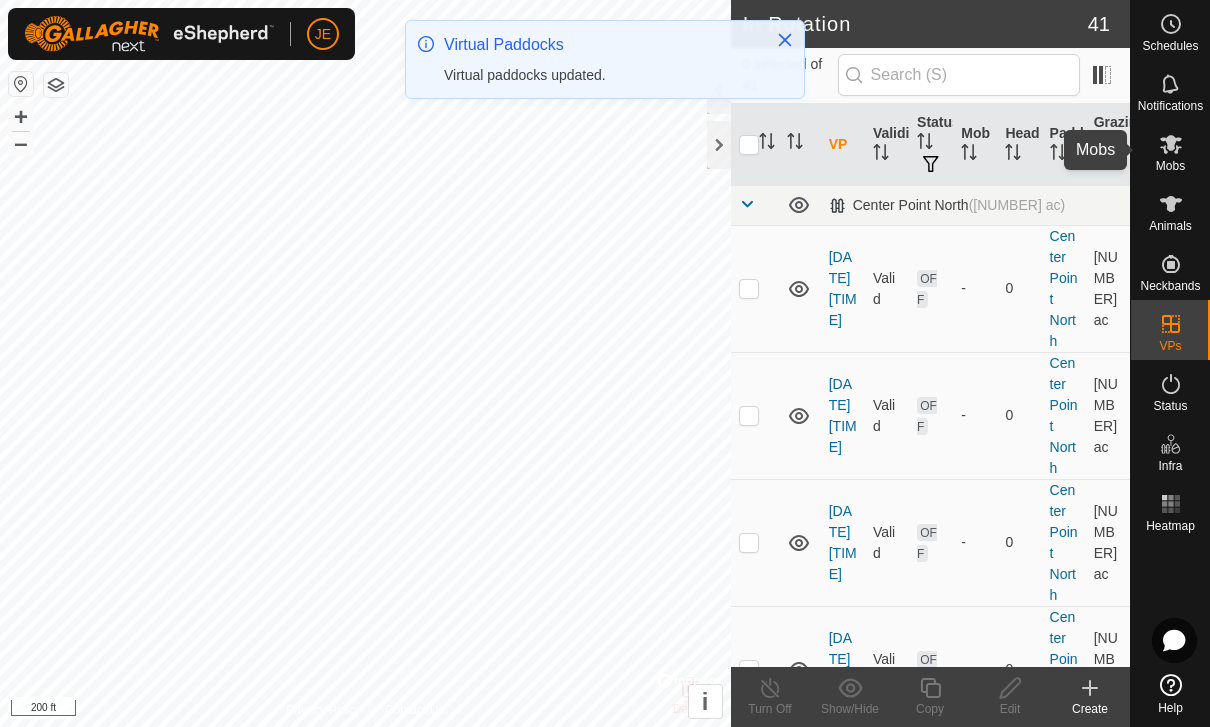 click 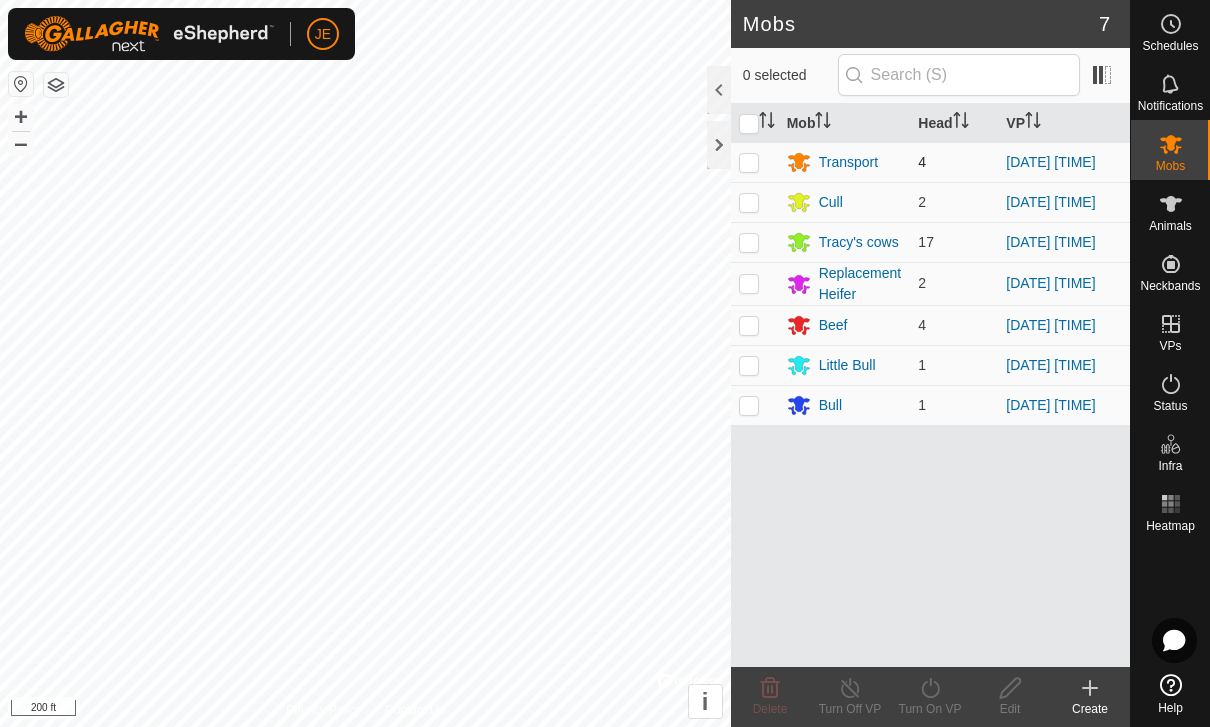 click at bounding box center [749, 162] 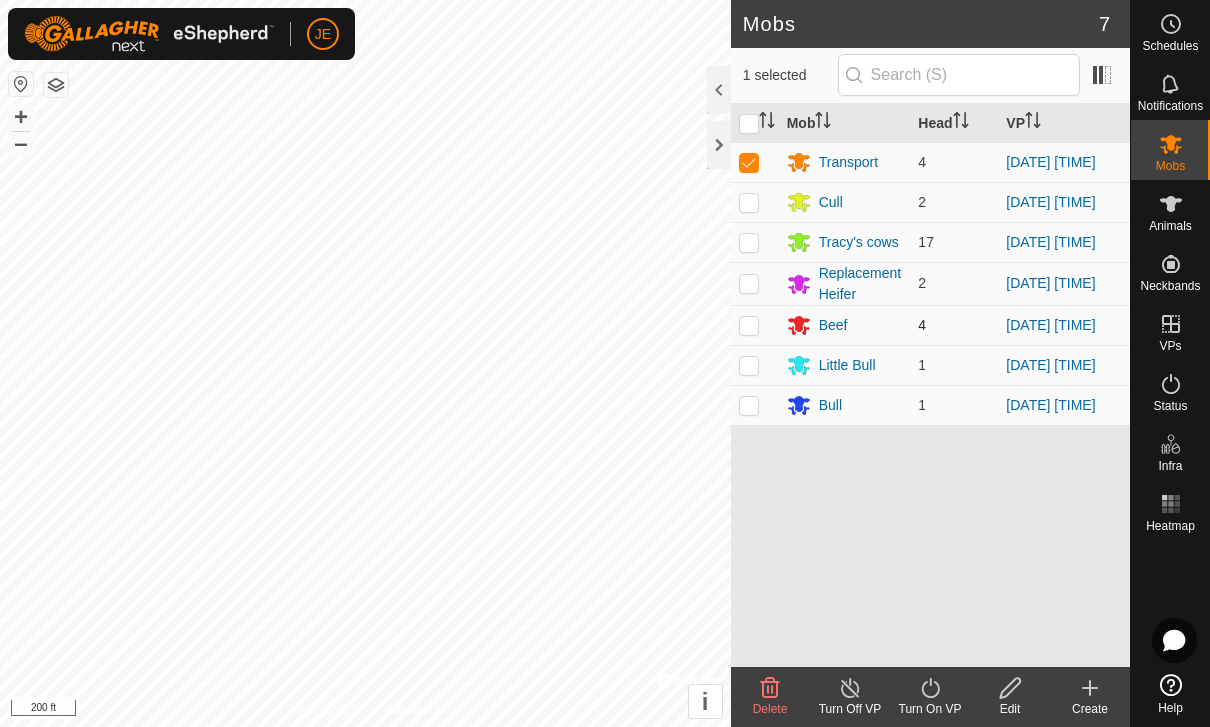 click at bounding box center (749, 325) 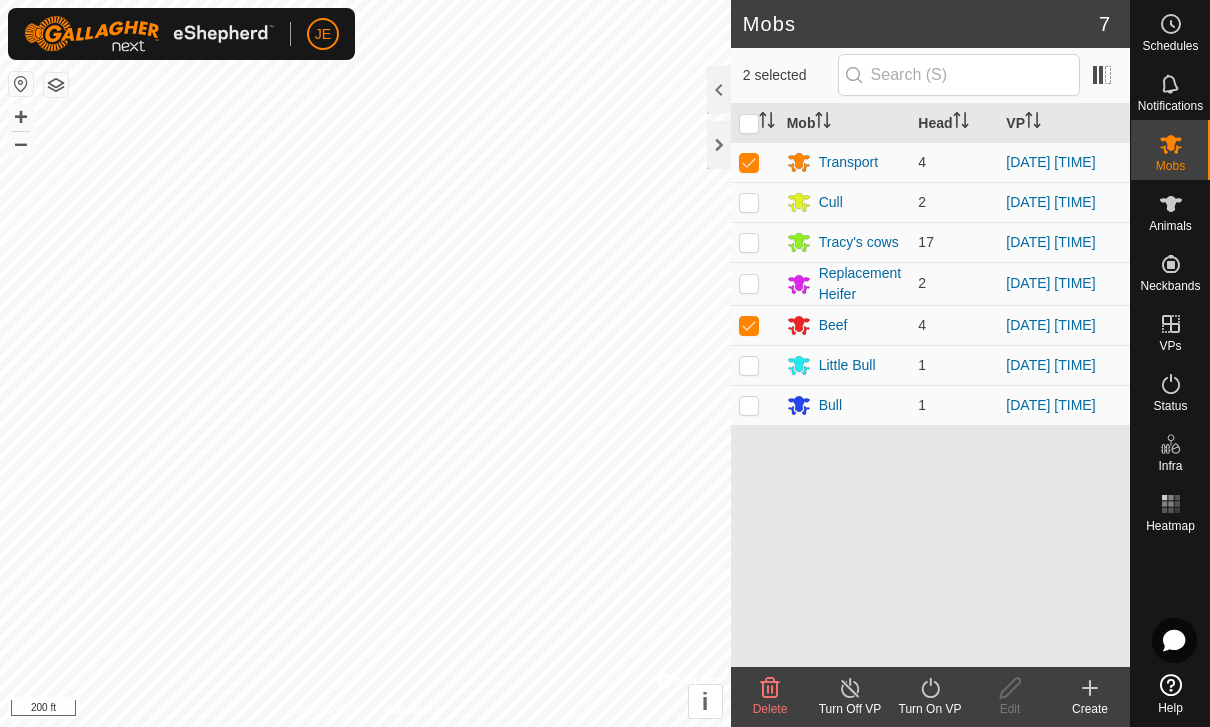 click on "Turn On VP" 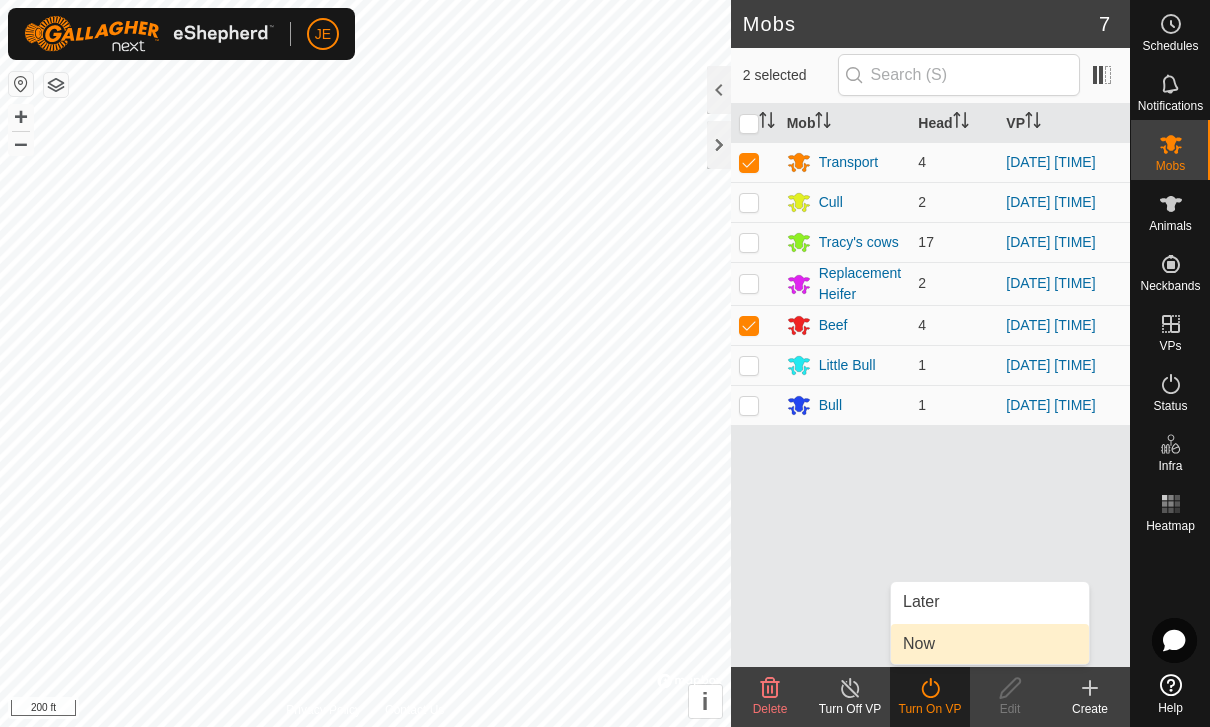 click on "Now" at bounding box center [990, 644] 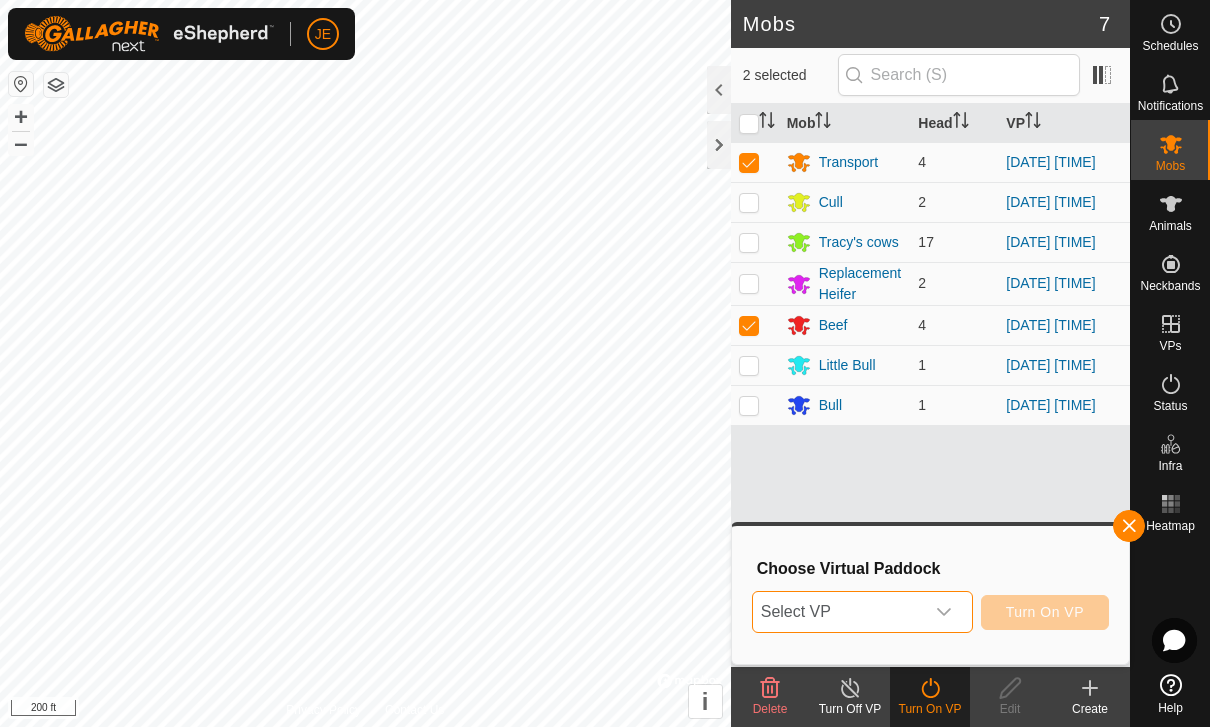 click on "Select VP" at bounding box center (838, 612) 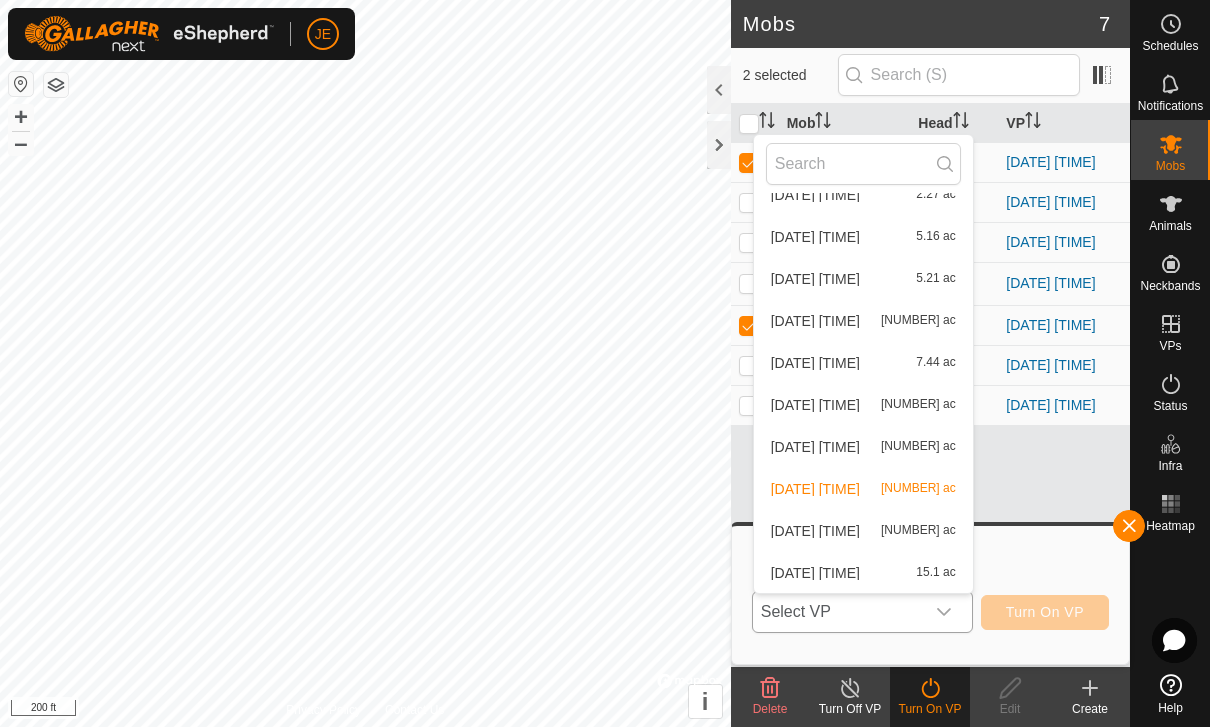 scroll, scrollTop: 1550, scrollLeft: 0, axis: vertical 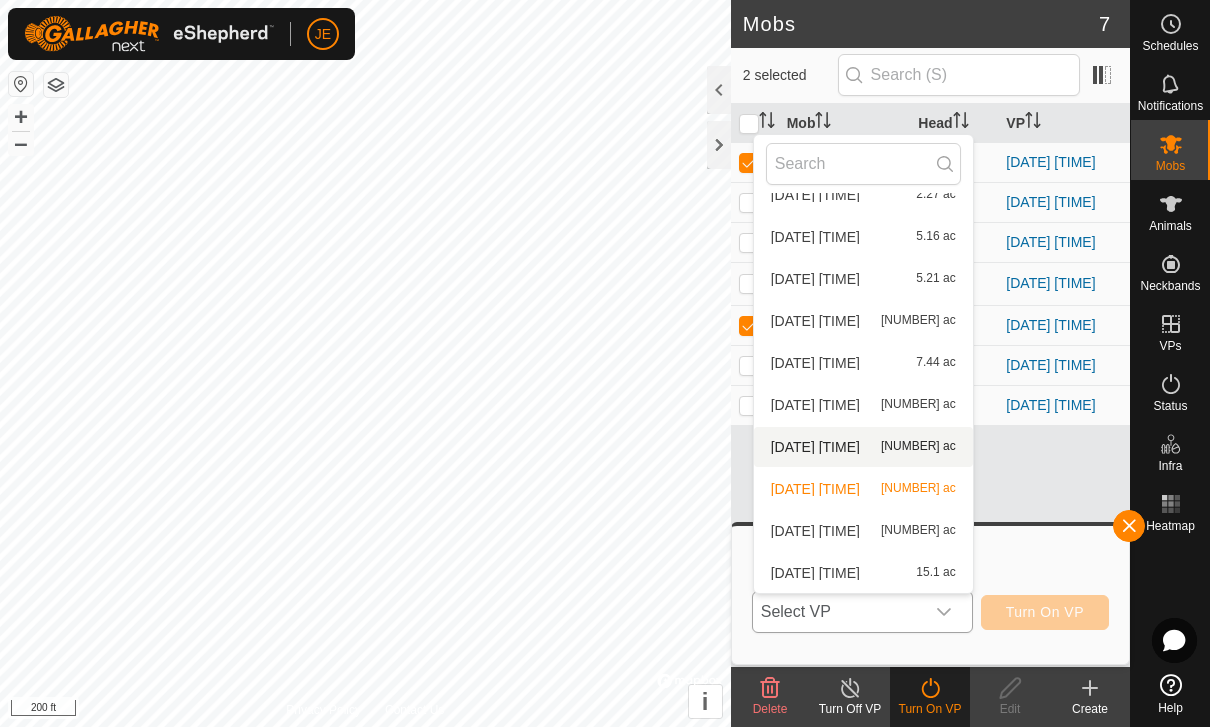click on "[DATE] [TIME]" at bounding box center (815, 447) 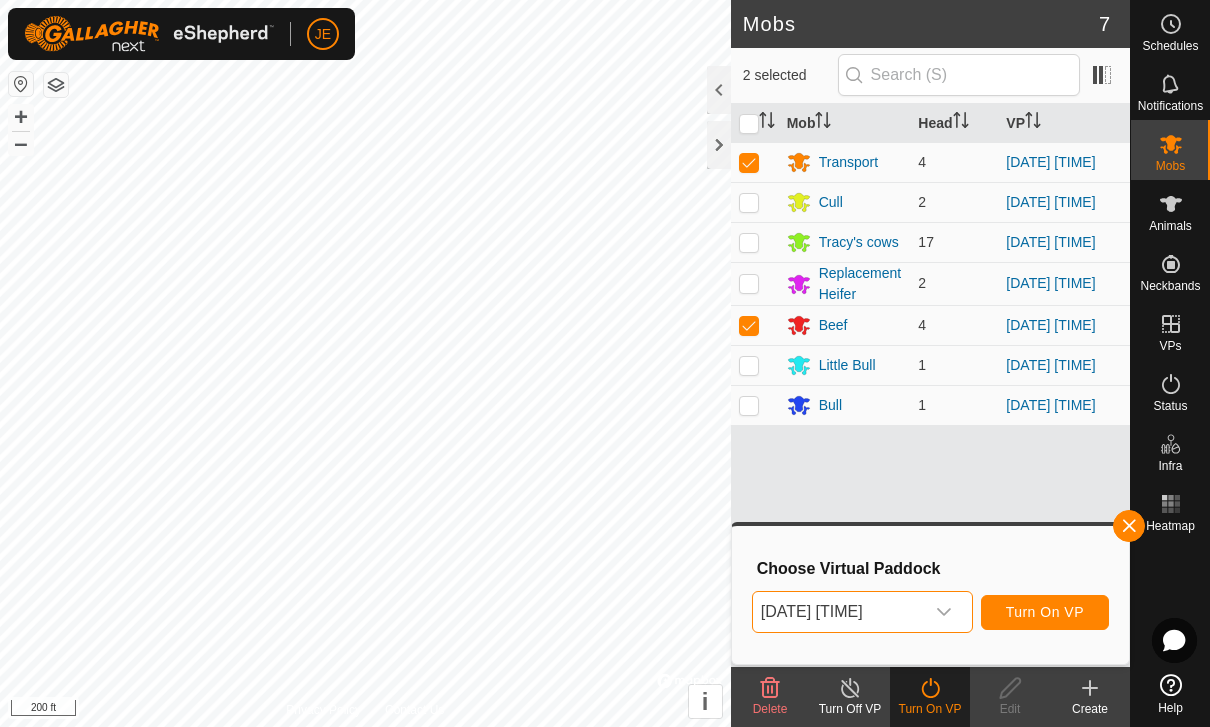 click at bounding box center (944, 612) 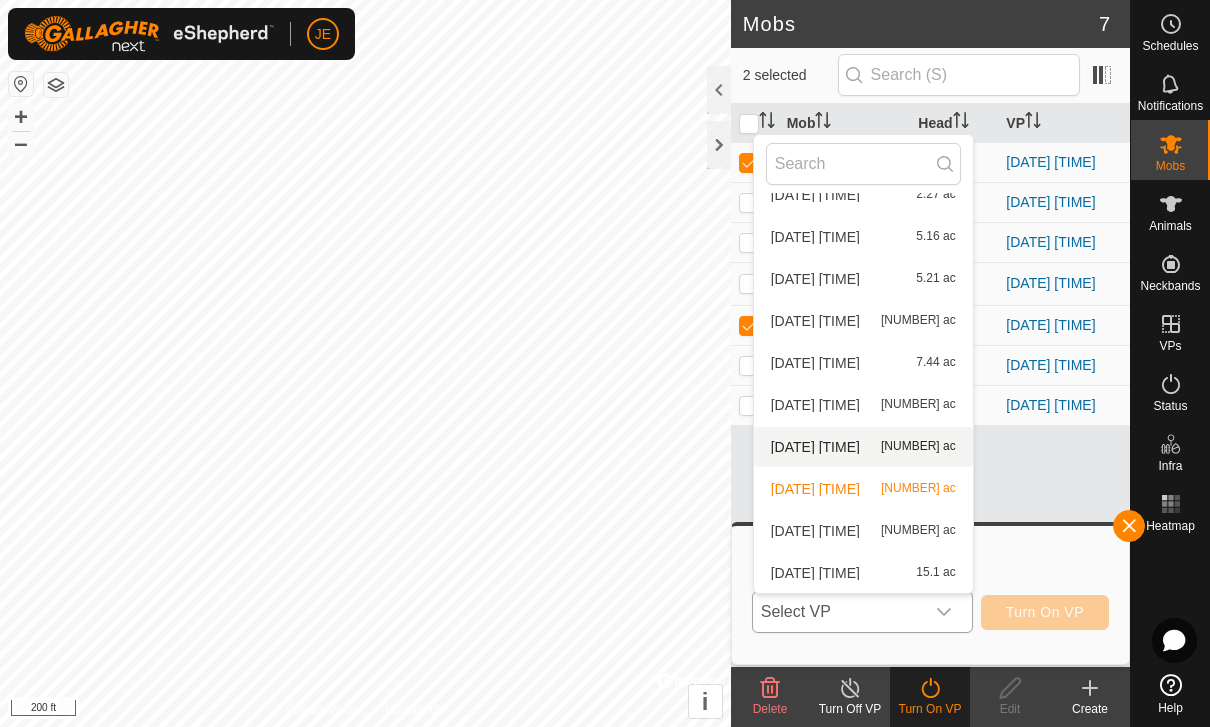 scroll, scrollTop: 1550, scrollLeft: 0, axis: vertical 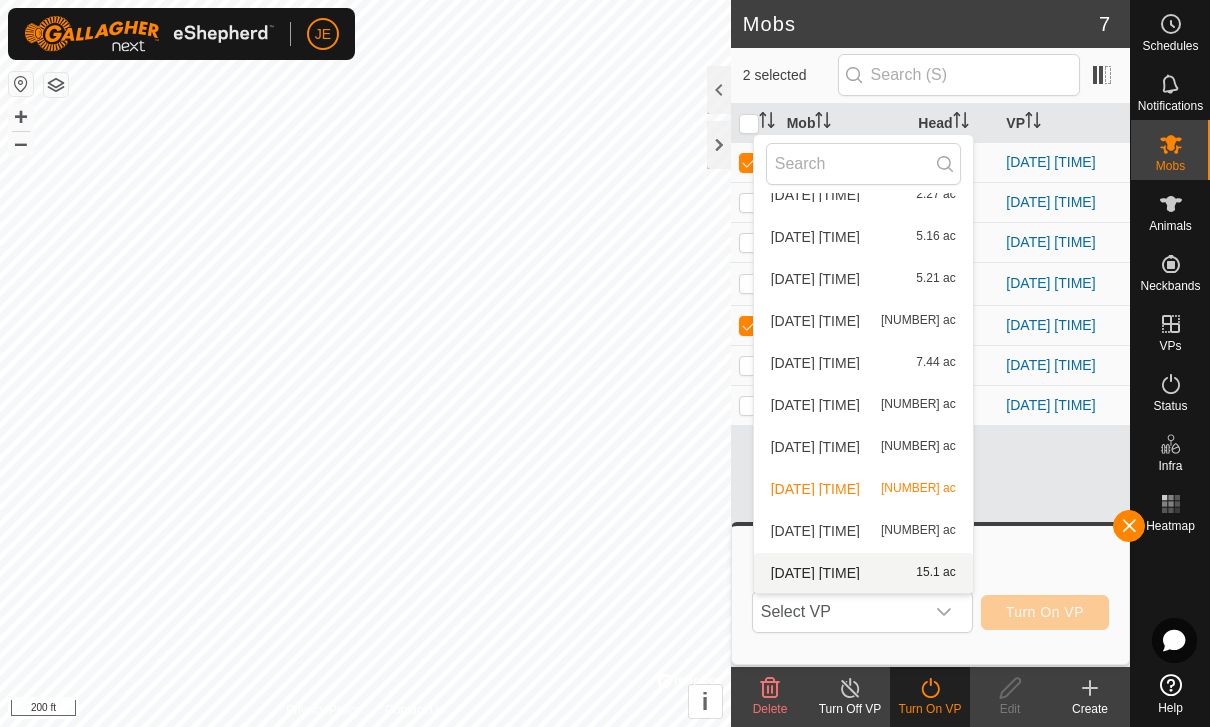 click on "[DATE] [TIME] [NUMBER] ac" at bounding box center (863, 573) 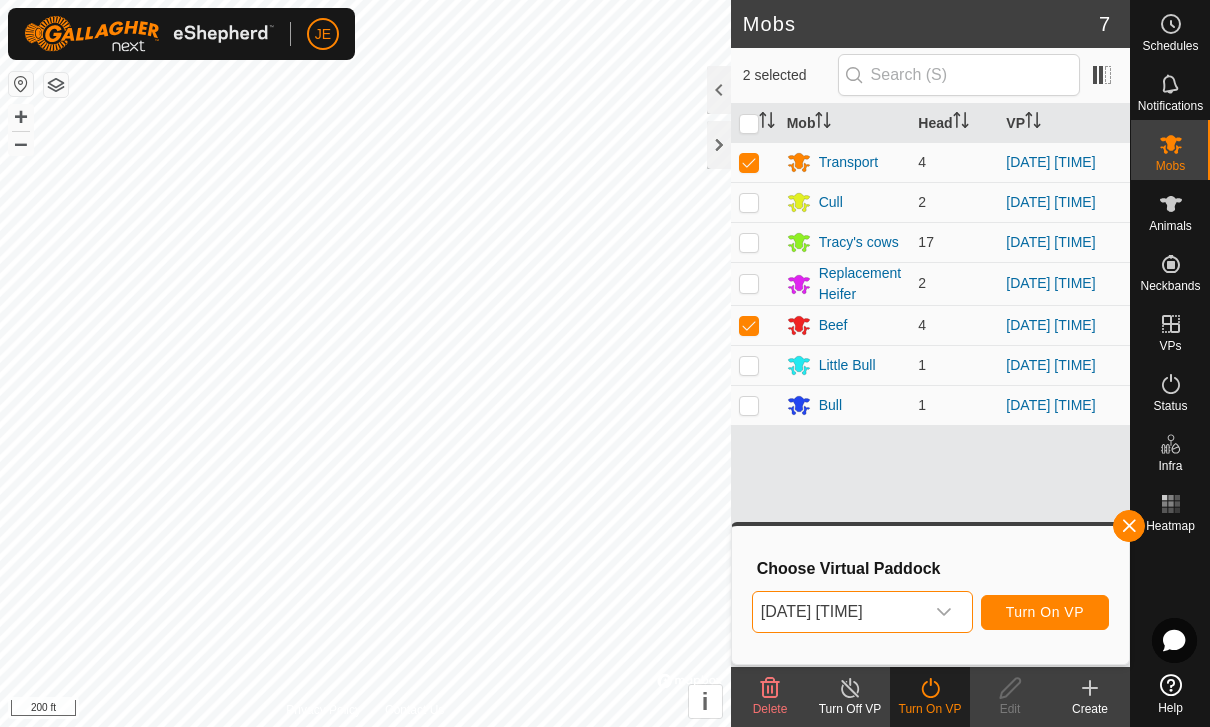 click on "Turn On VP" at bounding box center [1045, 612] 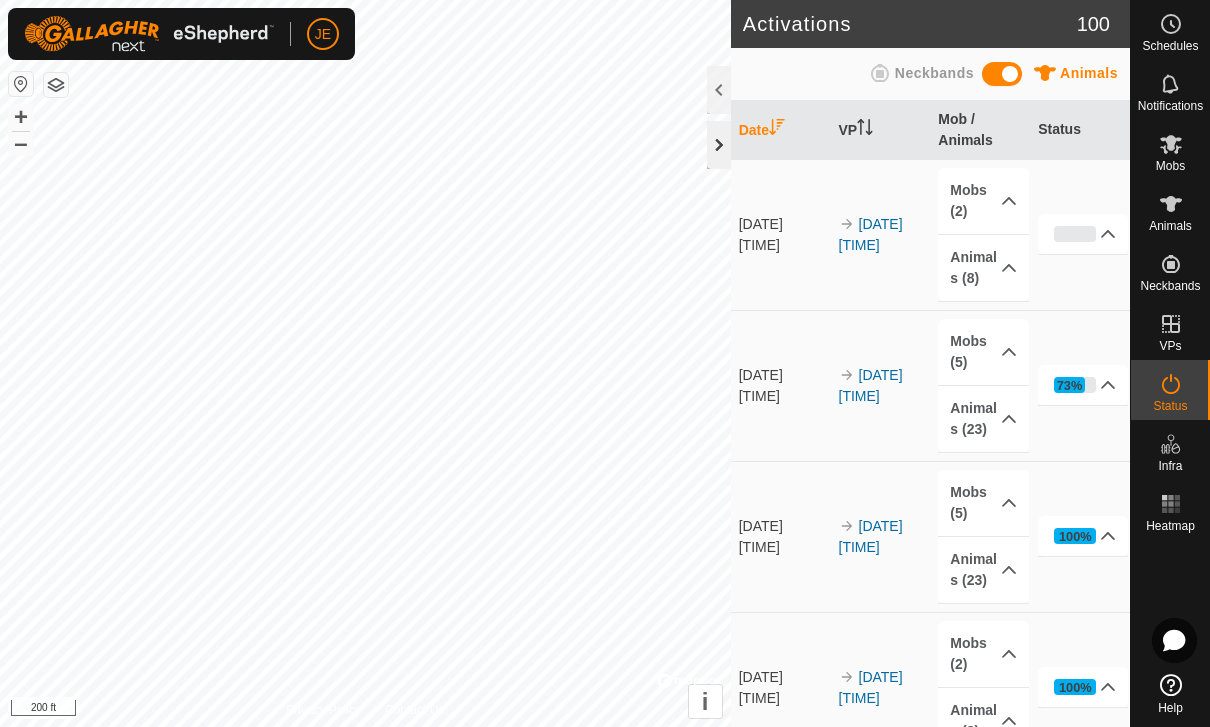 click 